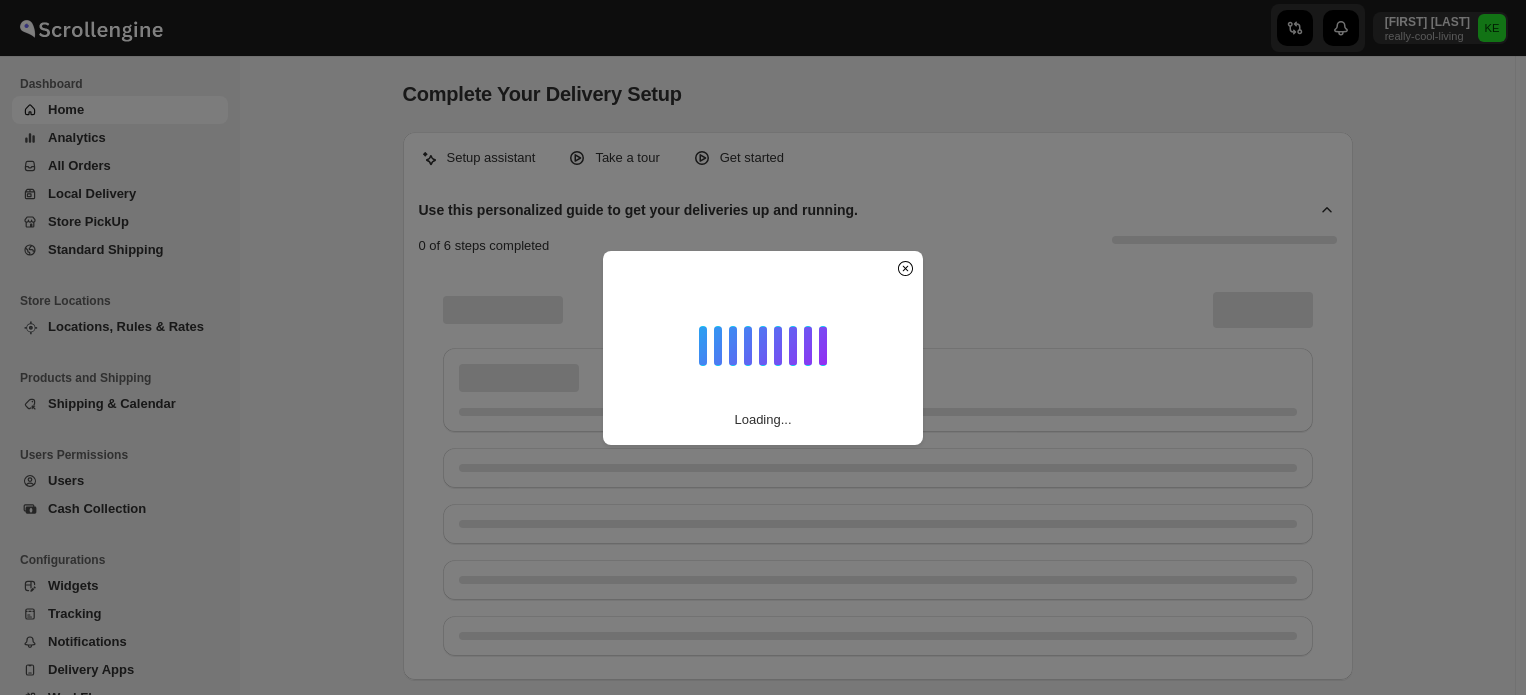 scroll, scrollTop: 0, scrollLeft: 0, axis: both 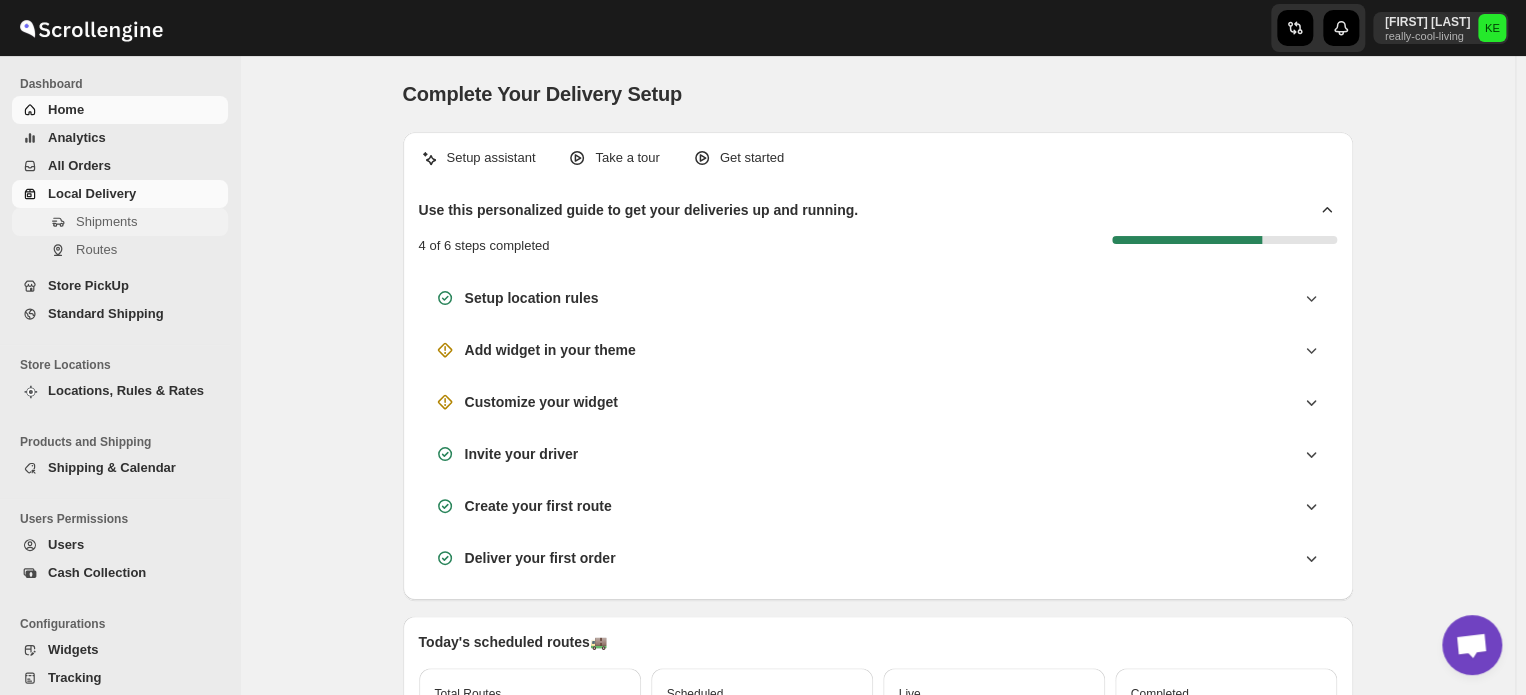 click on "Shipments" at bounding box center (150, 222) 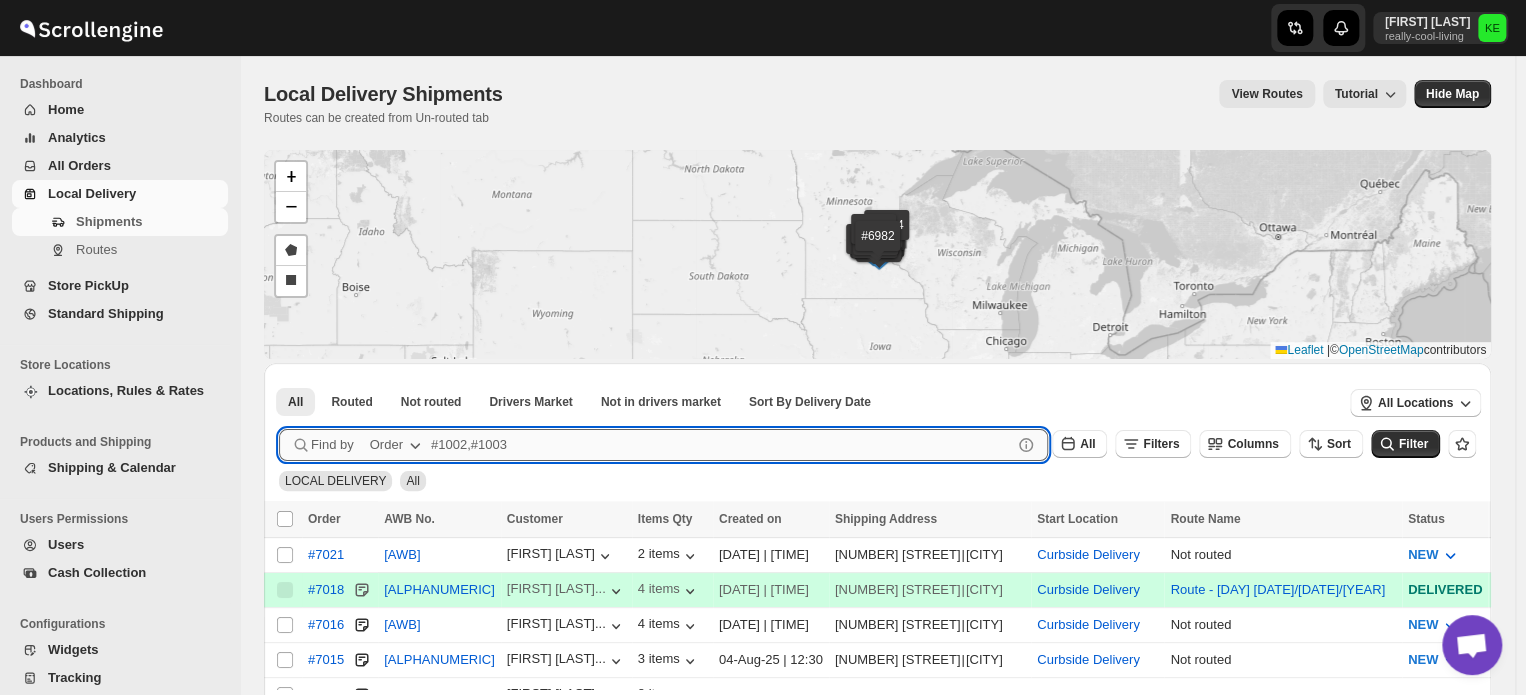 click at bounding box center (721, 445) 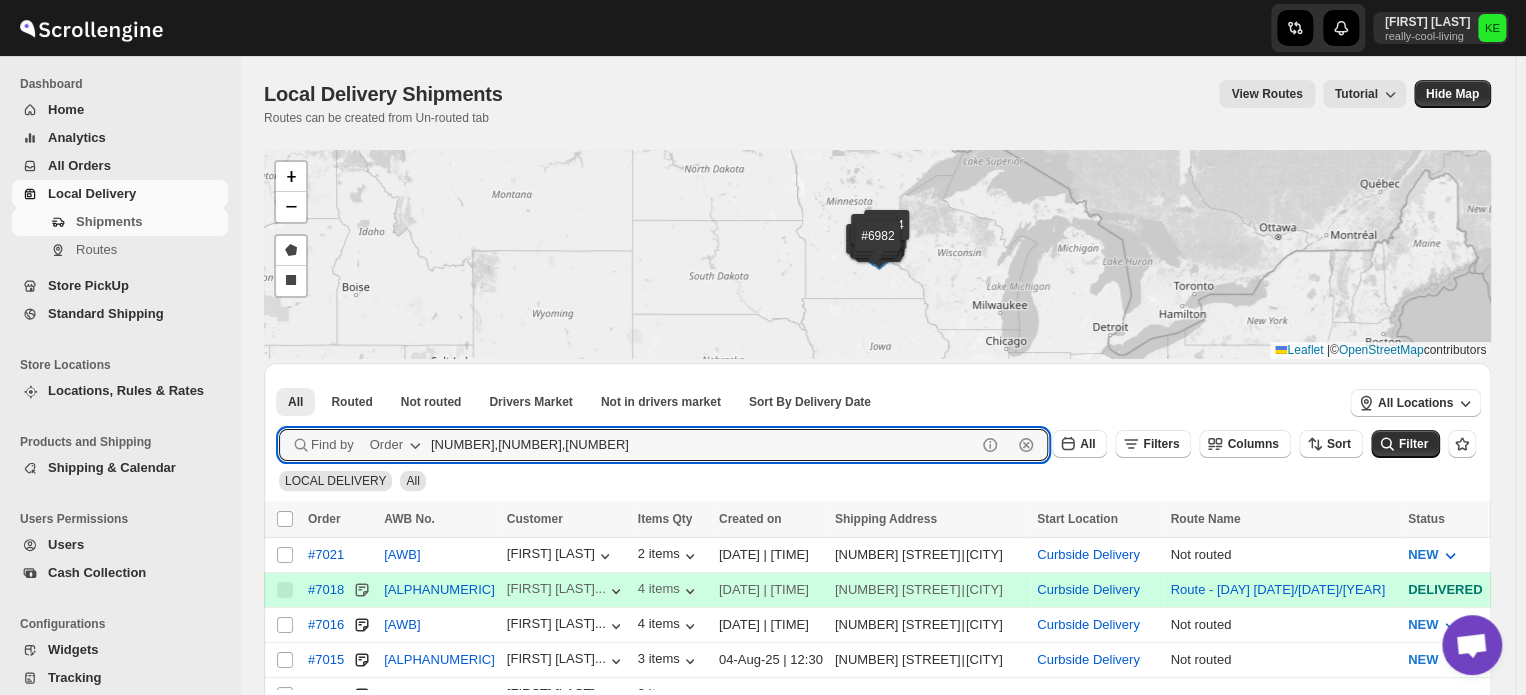type on "[NUMBER],[NUMBER],[NUMBER]" 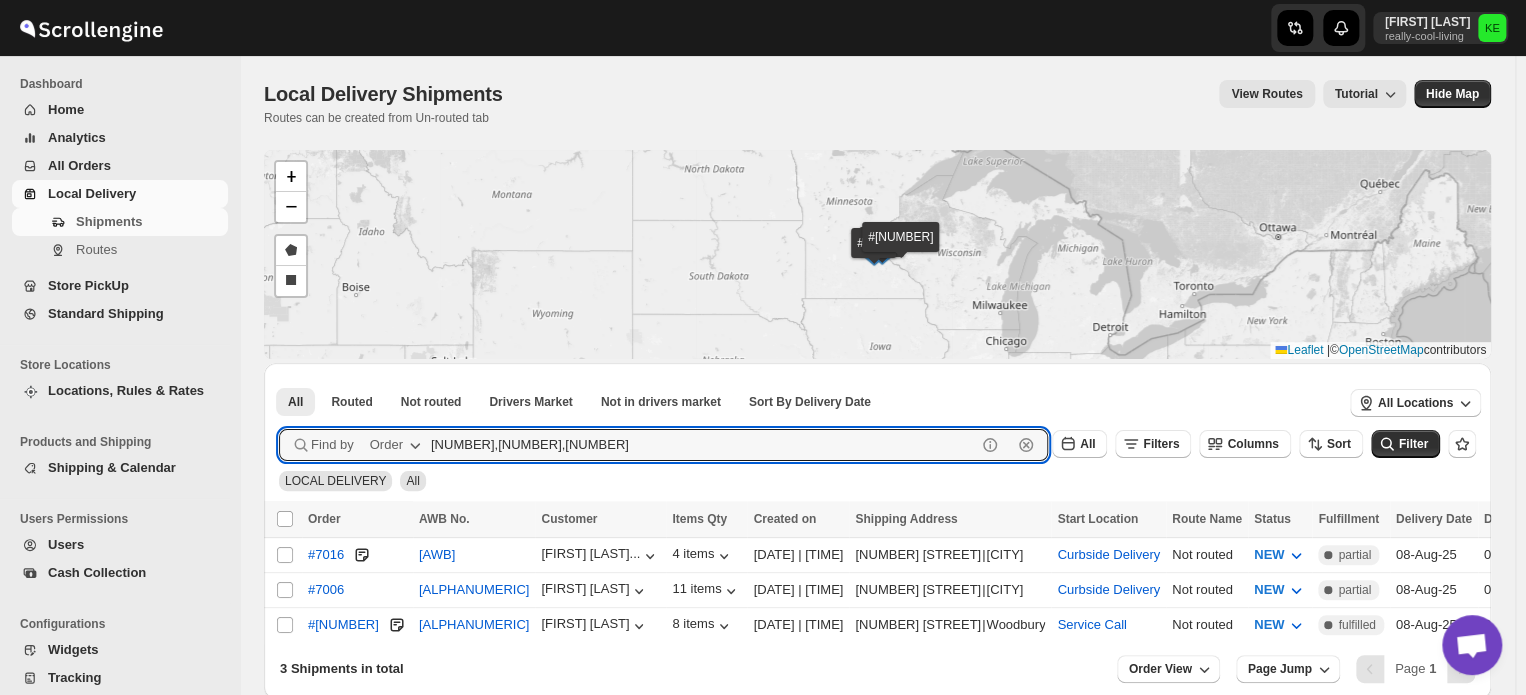 click on "Submit" at bounding box center (307, 373) 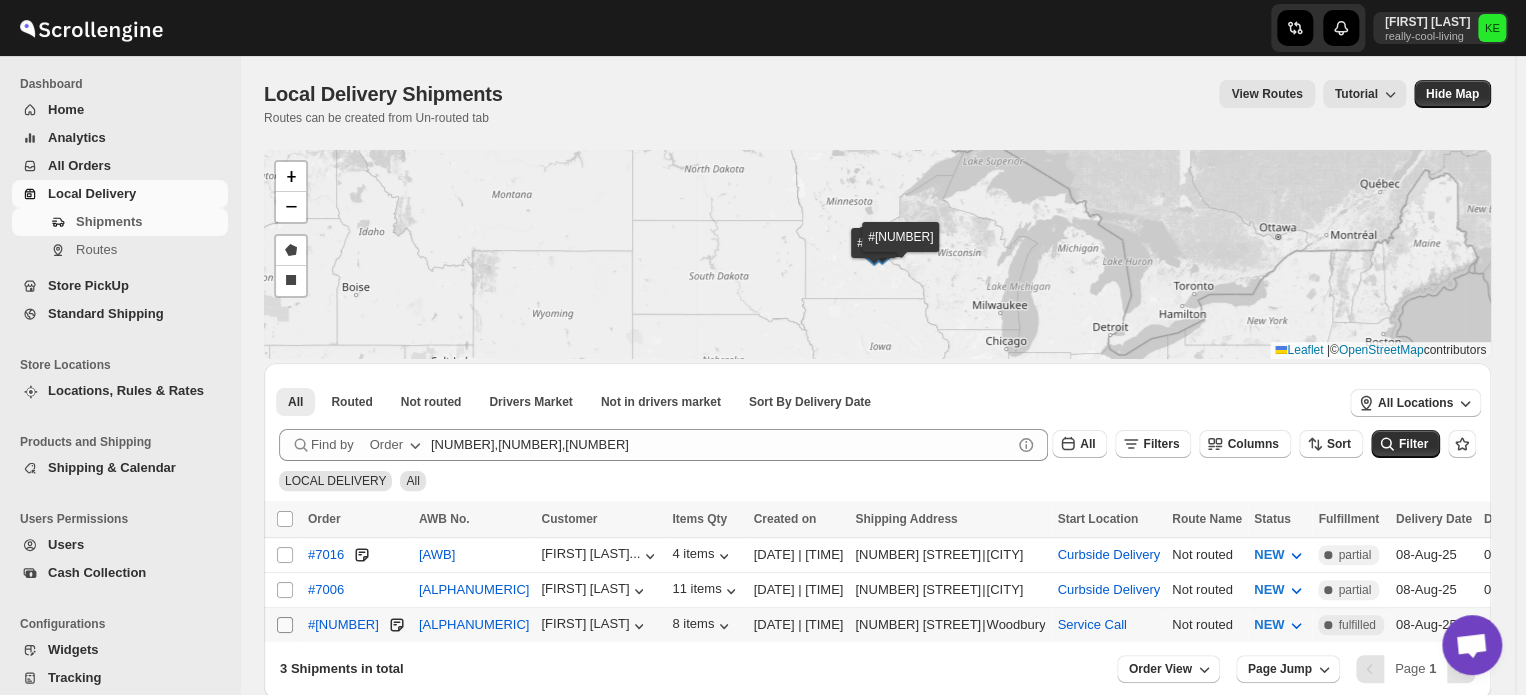 click on "Select shipment" at bounding box center [285, 625] 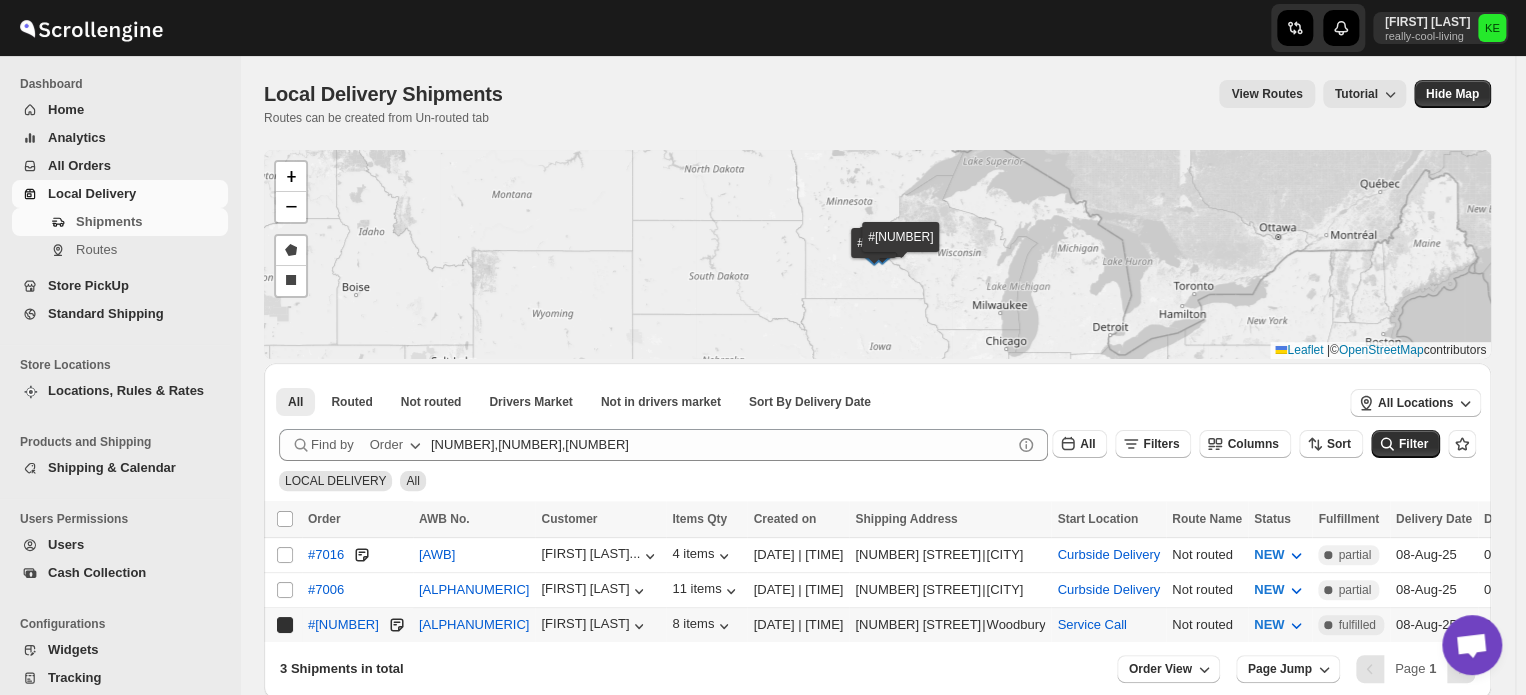 checkbox on "true" 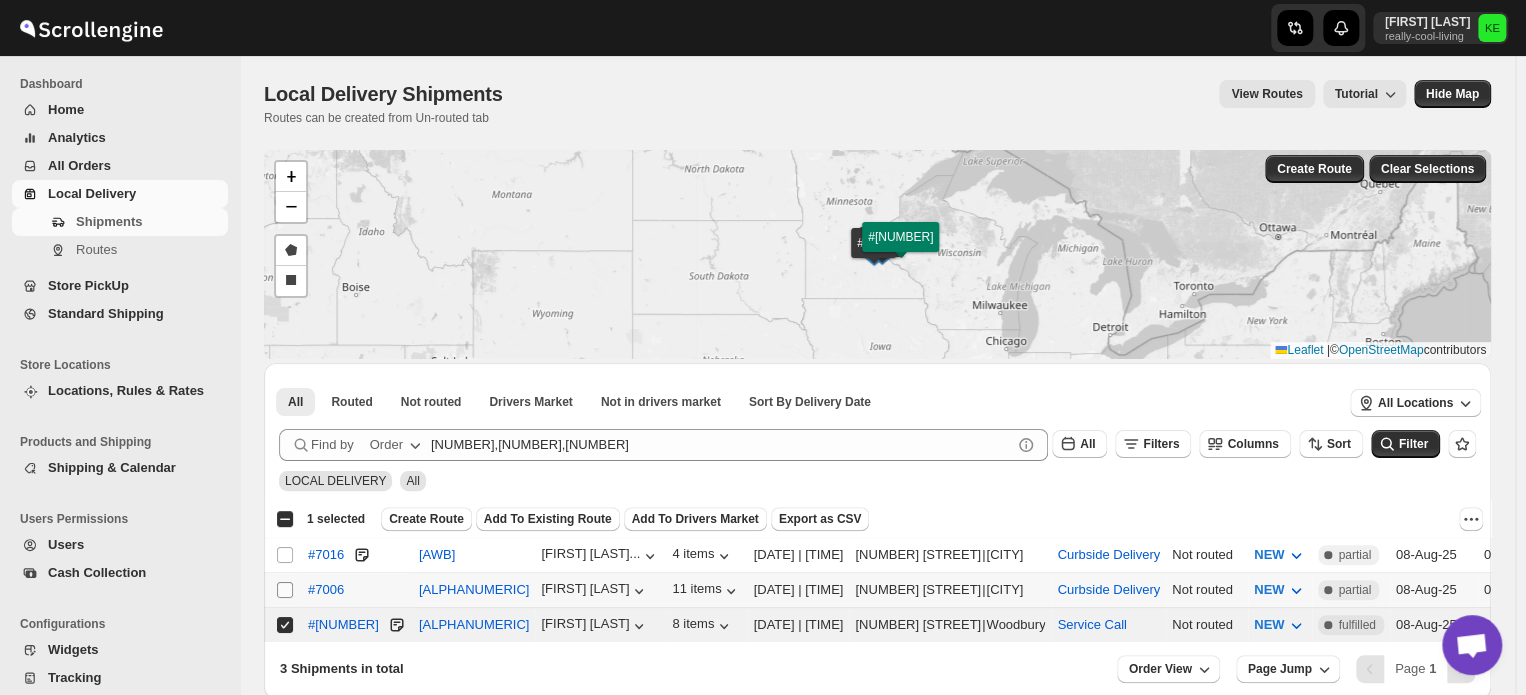 click on "Select shipment" at bounding box center (285, 590) 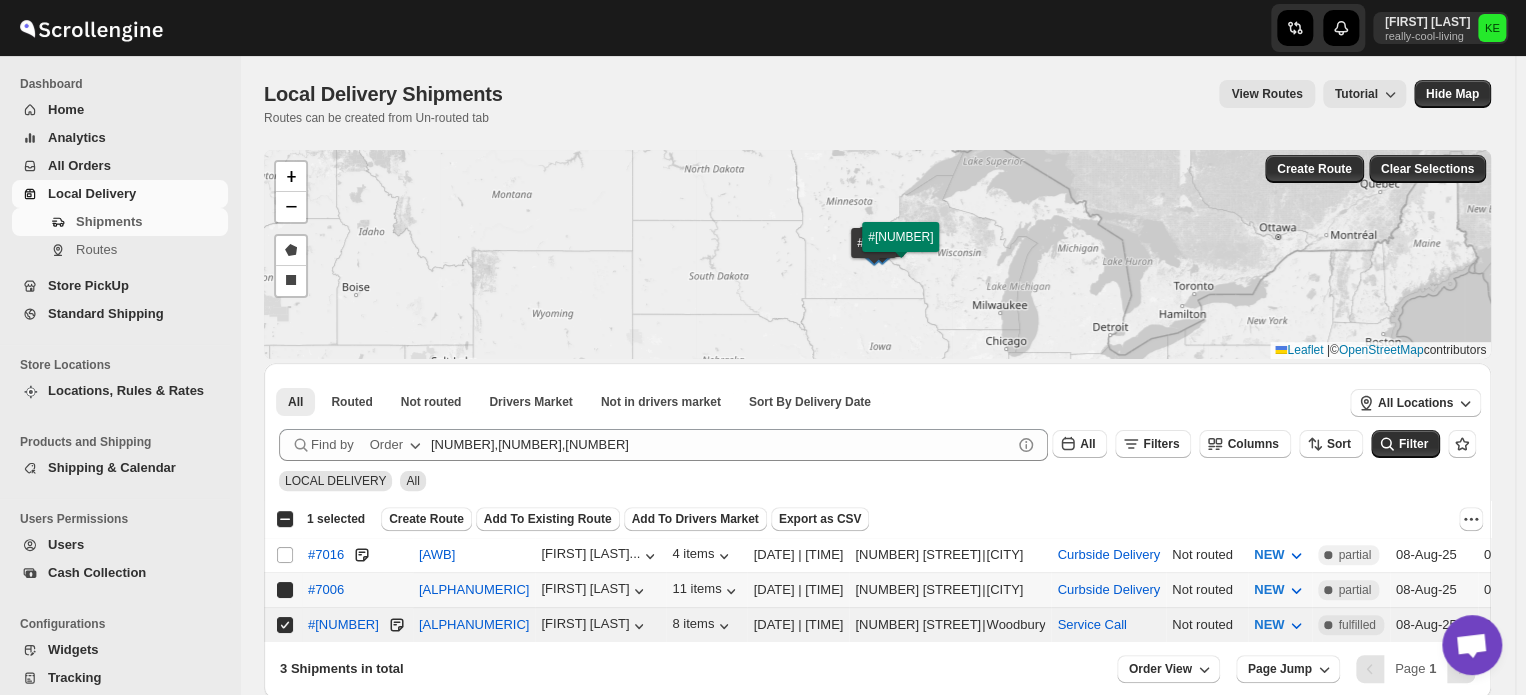 checkbox on "true" 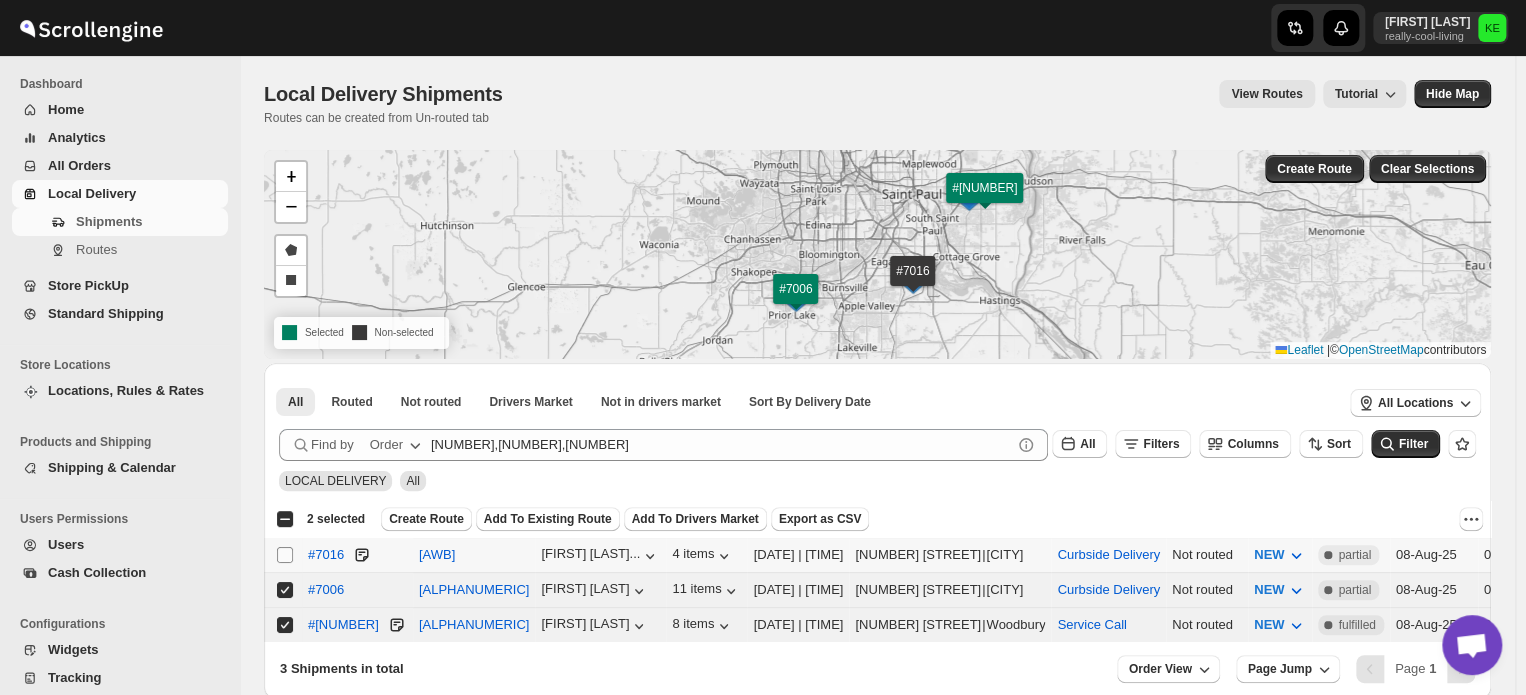 click on "Select shipment" at bounding box center (285, 555) 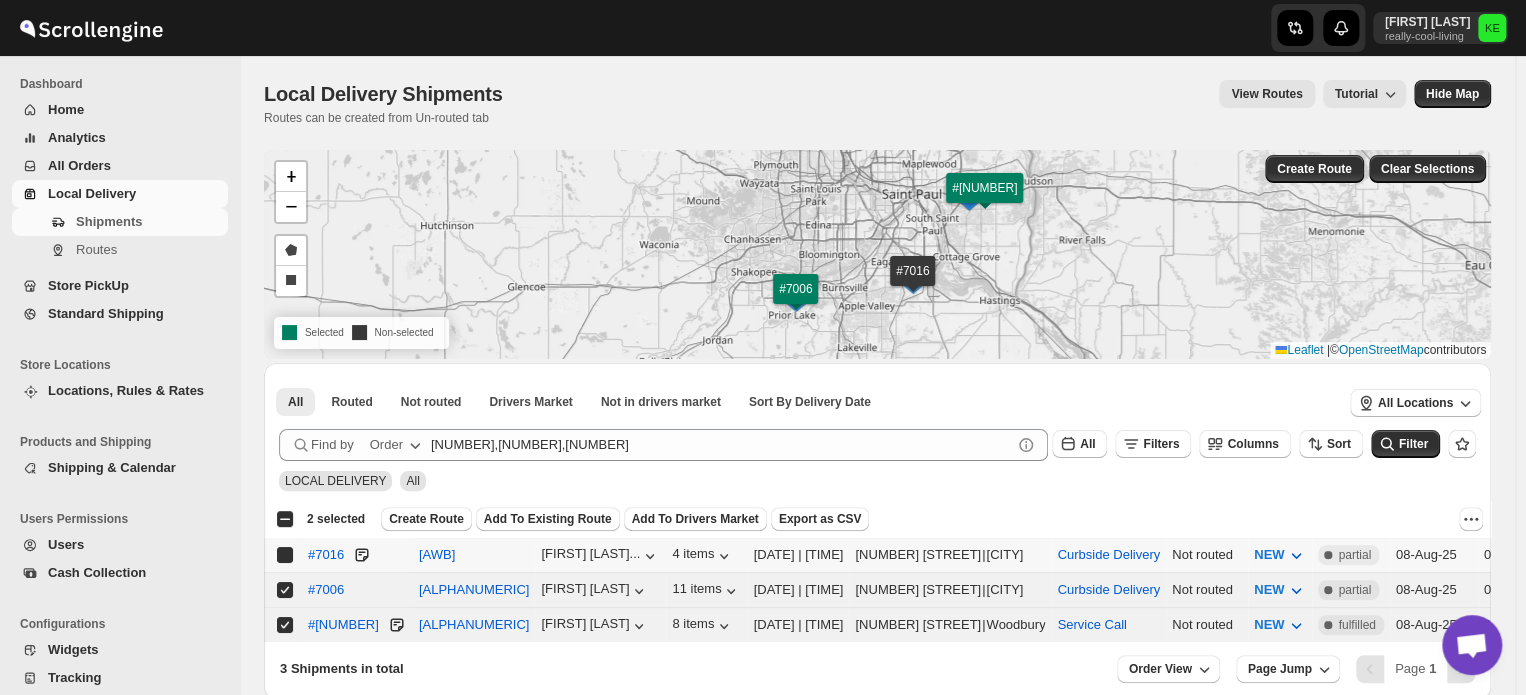 checkbox on "true" 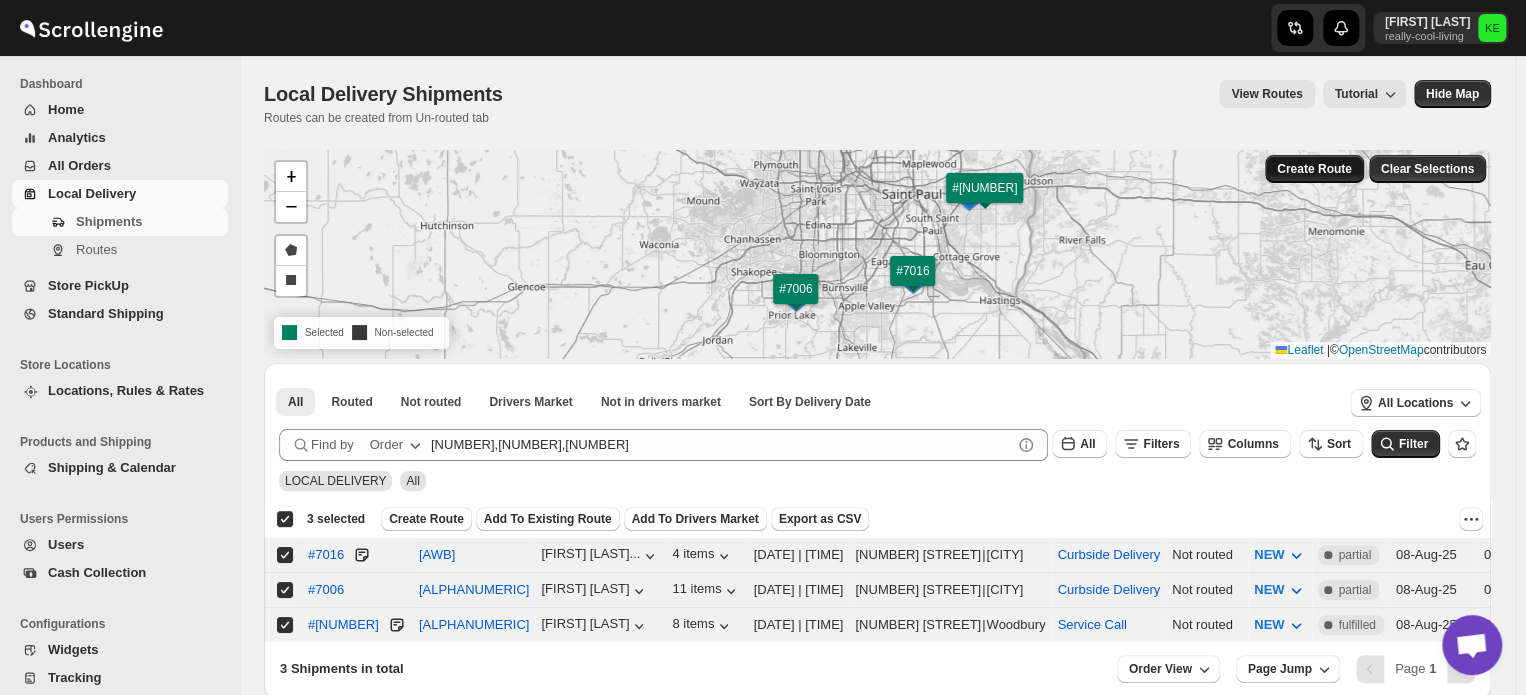 click on "Create Route" at bounding box center (1314, 169) 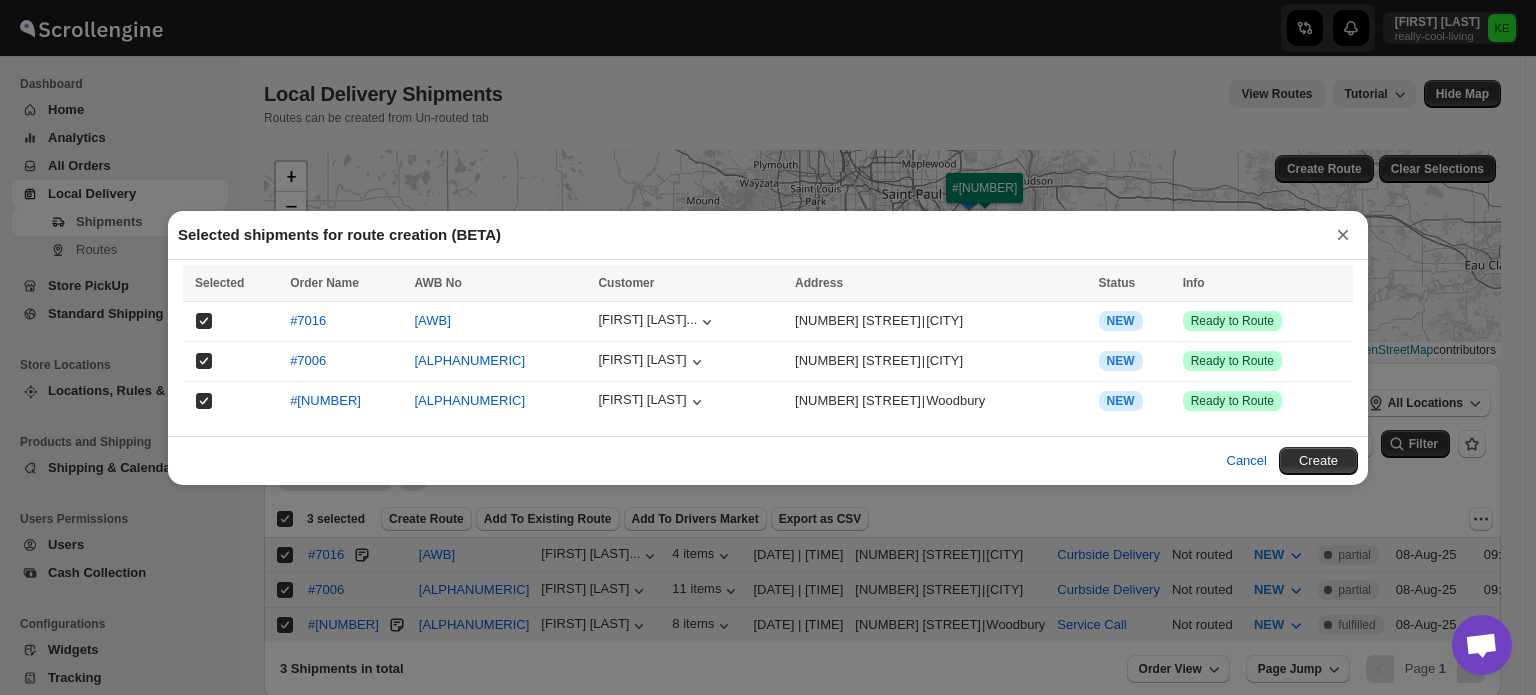click on "Selected shipments for route creation (BETA) × Selected Order Name AWB No Customer Address Status Info Select all 3 shipments 0 selected Selected Order Name AWB No Customer Address Status Info #[NUMBER]   [AWB]   [FIRST] [LAST]...   [NUMBER] [STREET] |  [CITY]       Info   NEW Success Ready to Route #[NUMBER]   [AWB]   [FIRST] [LAST]   [NUMBER] [STREET] |  [CITY]       Info   NEW Success Ready to Route #[NUMBER]   [AWB]   [FIRST]  [LAST]   [NUMBER] [STREET] |  [CITY]       Info   NEW Success Ready to Route Cancel Create" at bounding box center (768, 347) 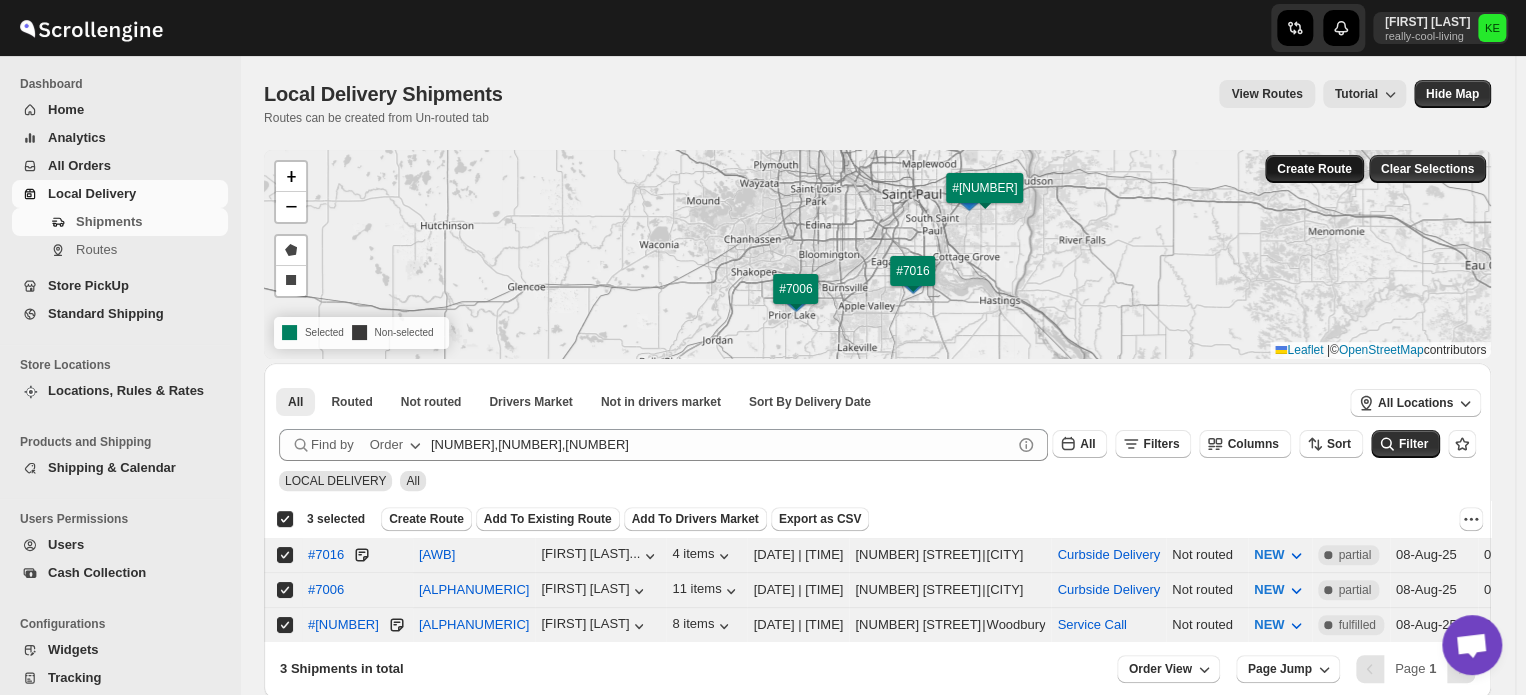 click on "Create Route" at bounding box center [1314, 169] 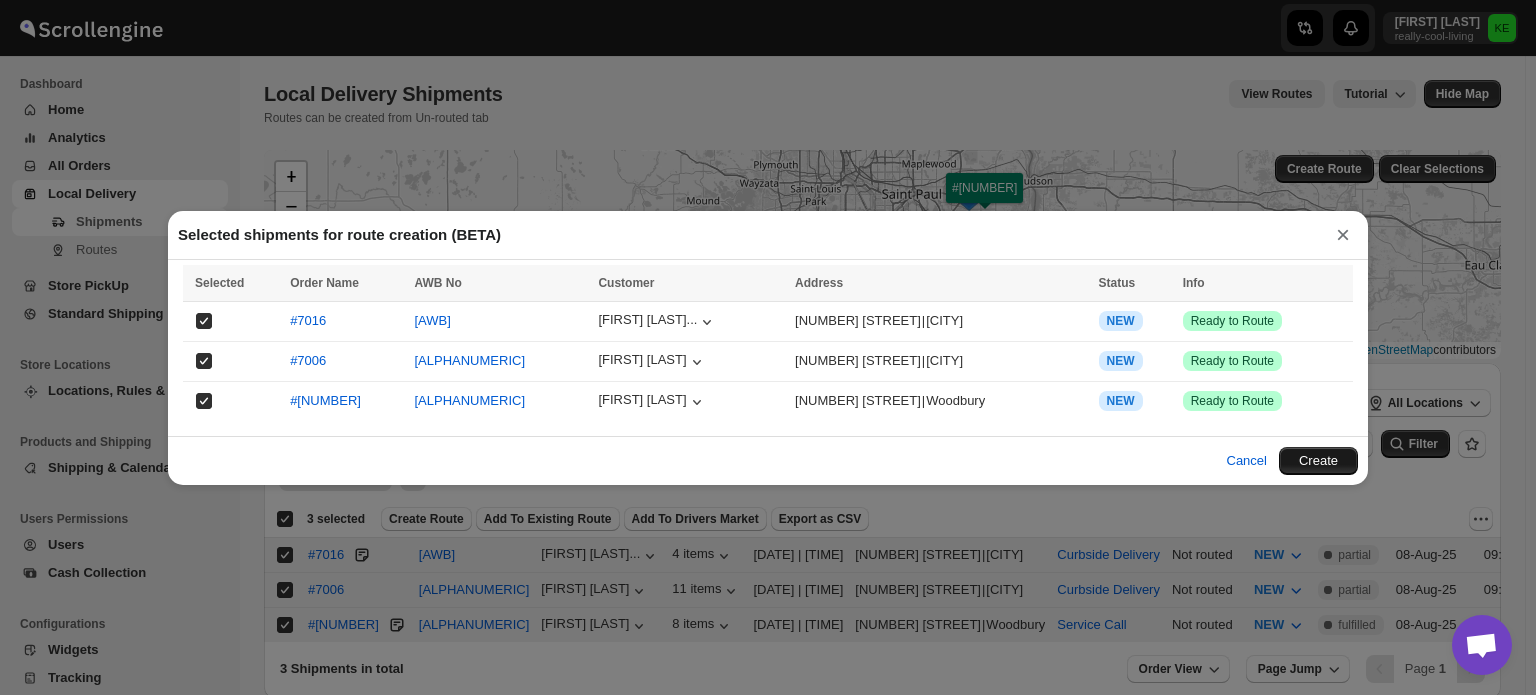 click on "Create" at bounding box center [1318, 461] 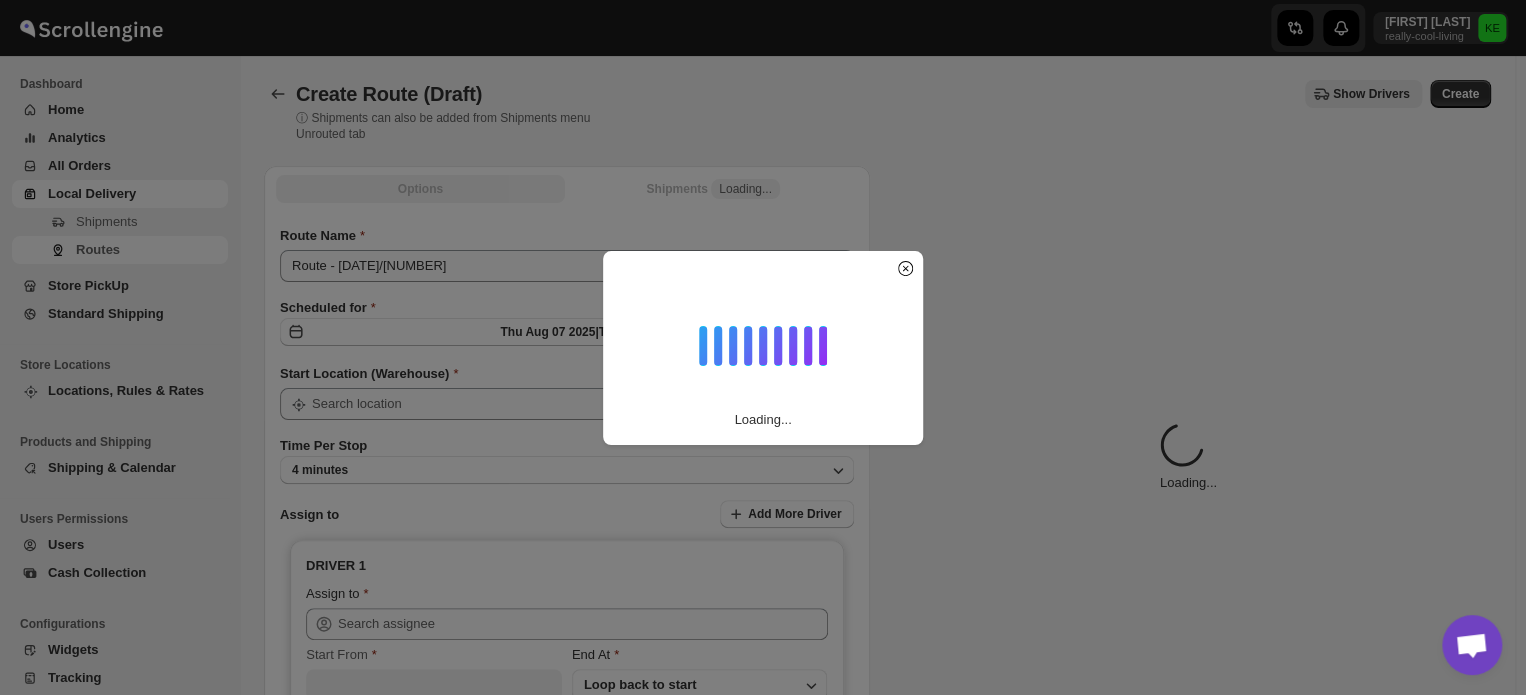 type on "Curbside Delivery" 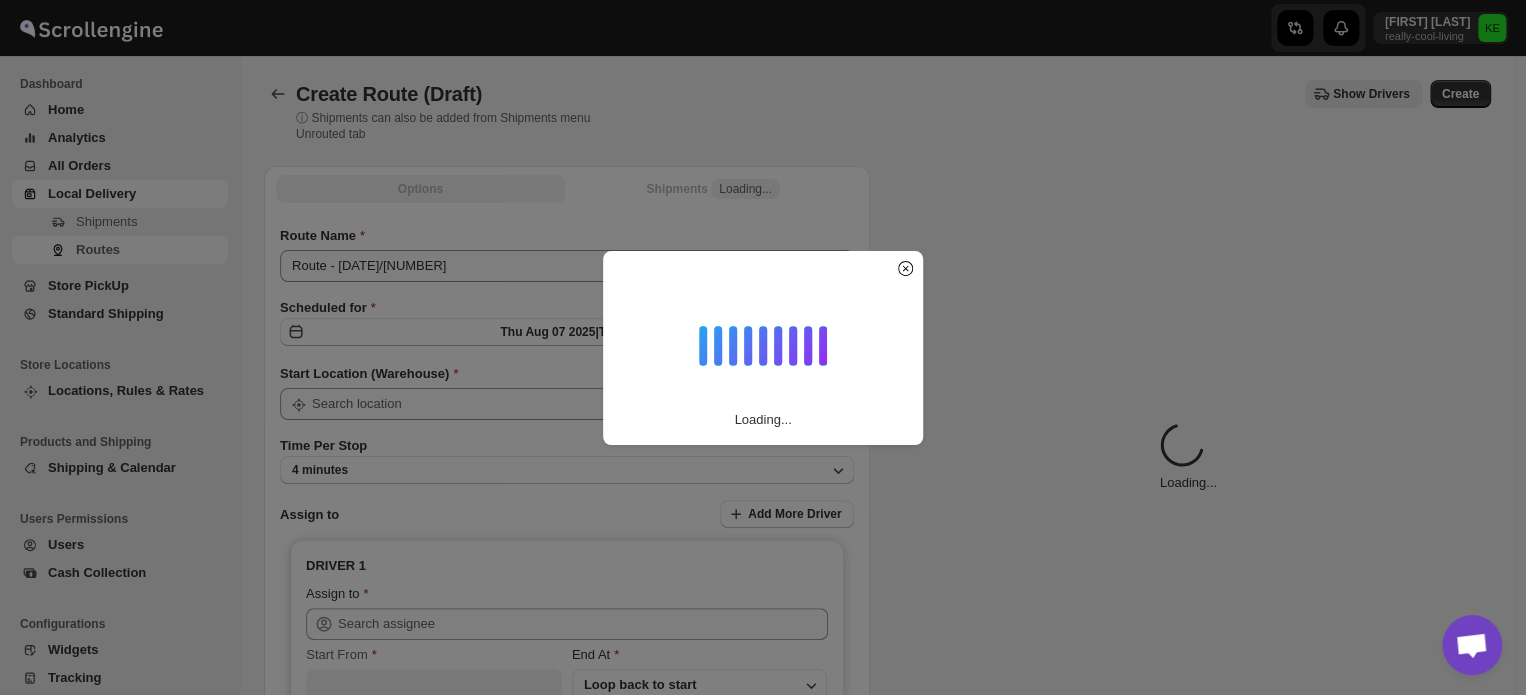 type on "Curbside Delivery" 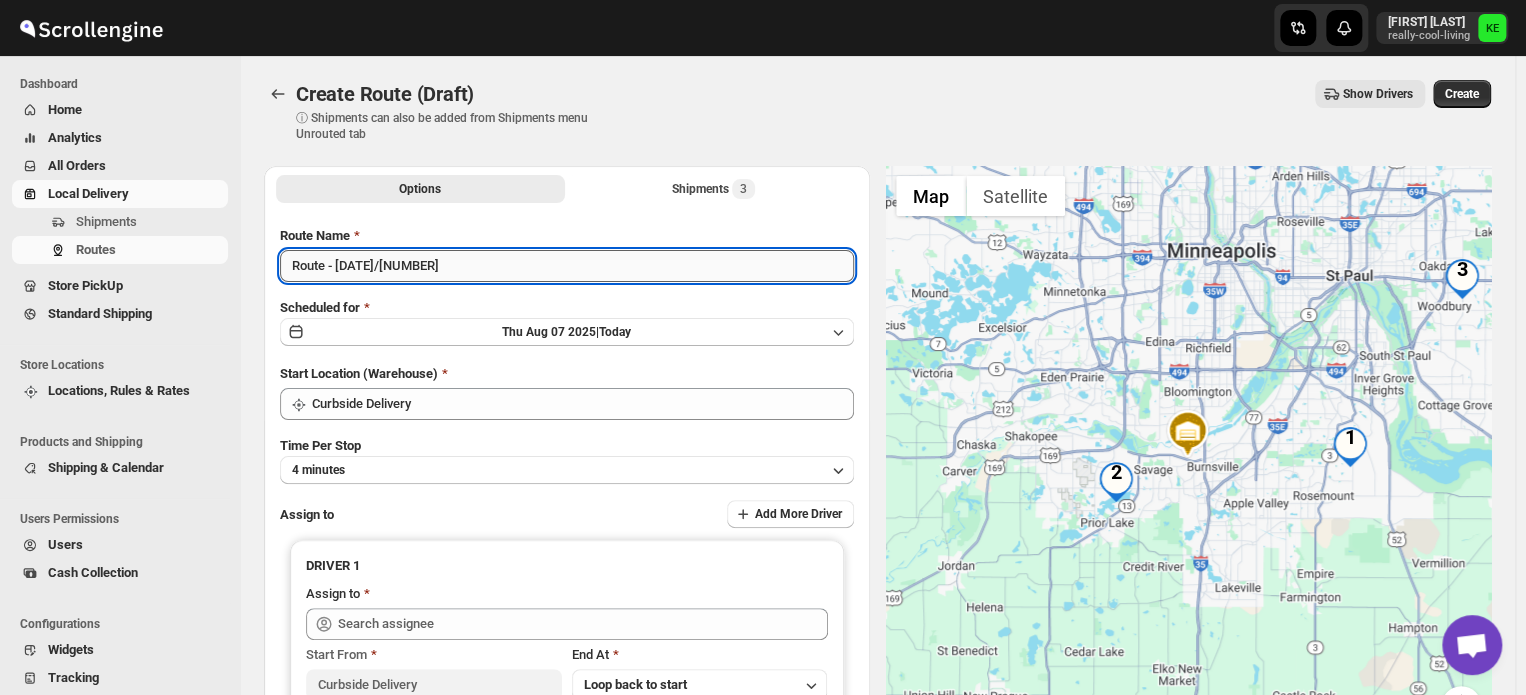 click on "Route - [DATE]/[NUMBER]" at bounding box center [567, 266] 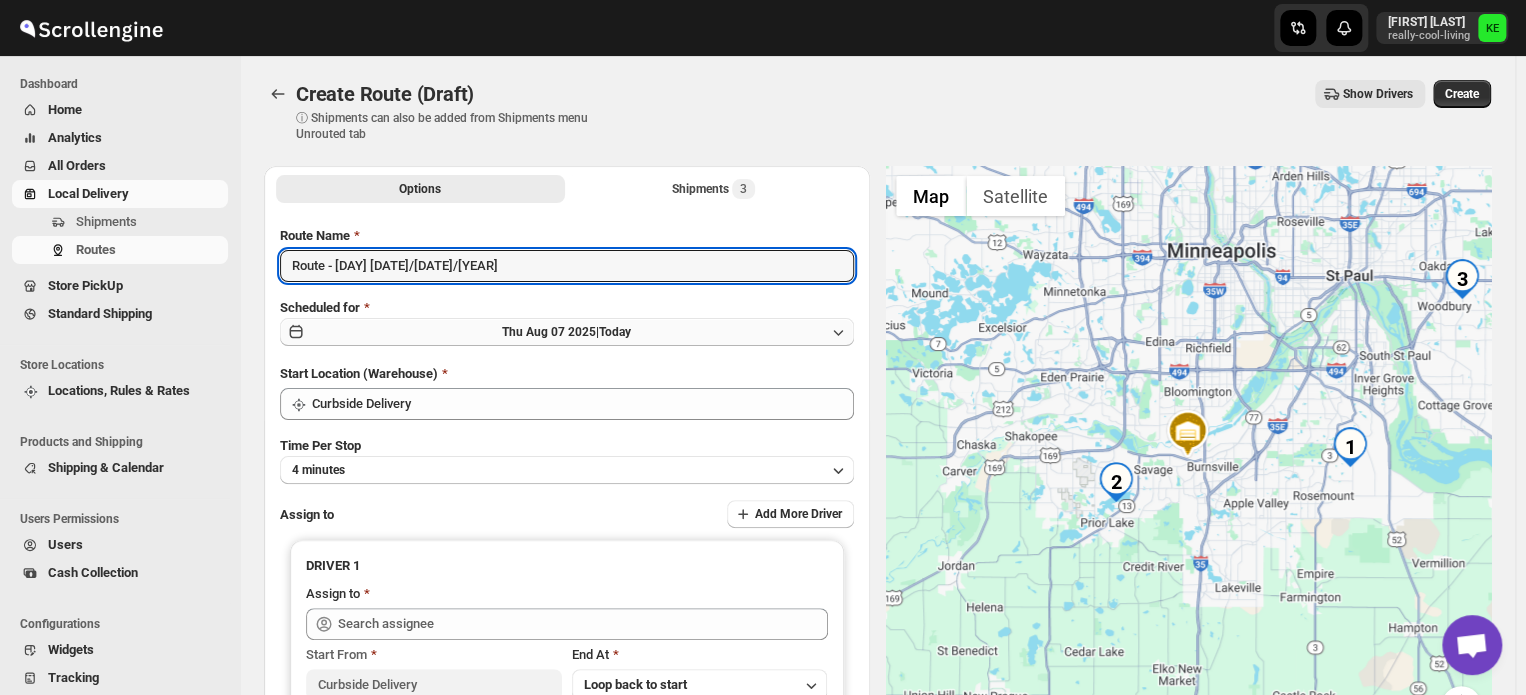 type on "Route - [DAY] [DATE]/[DATE]/[YEAR]" 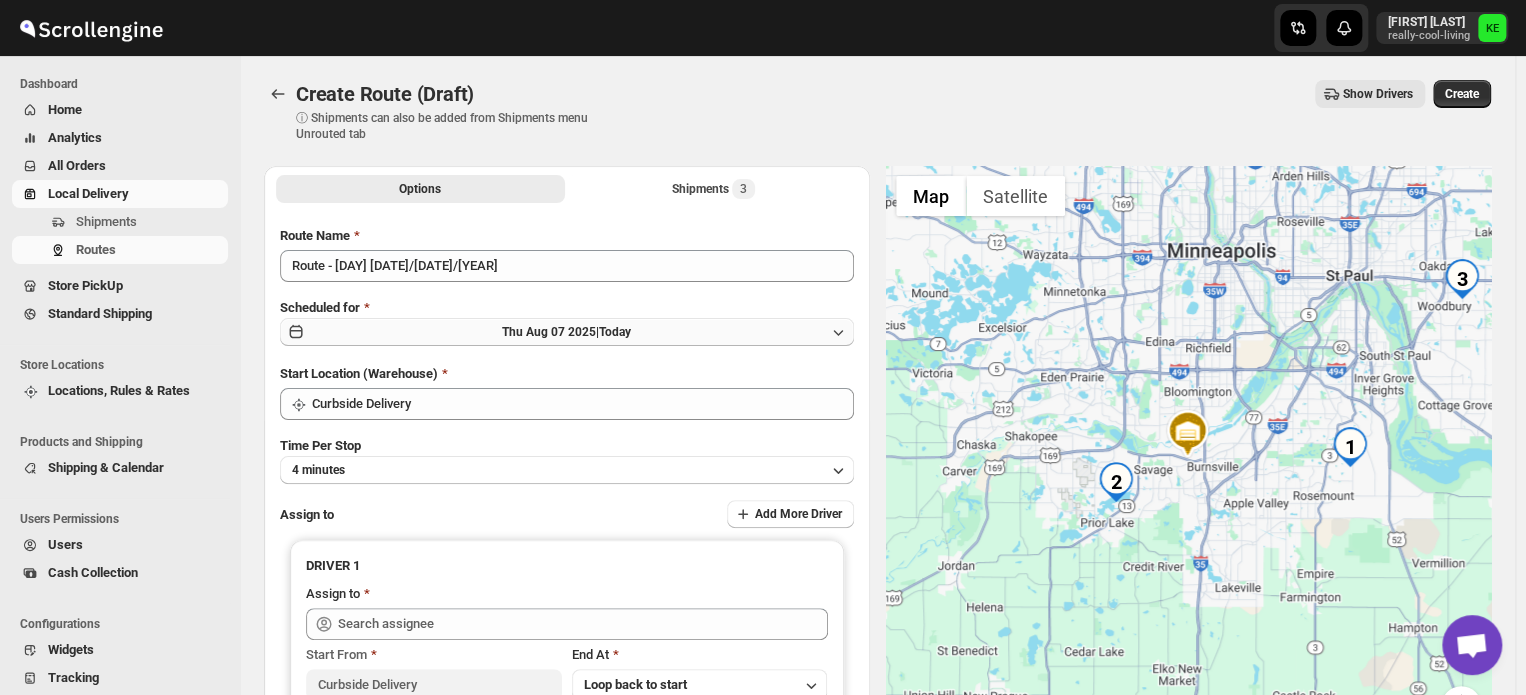 click 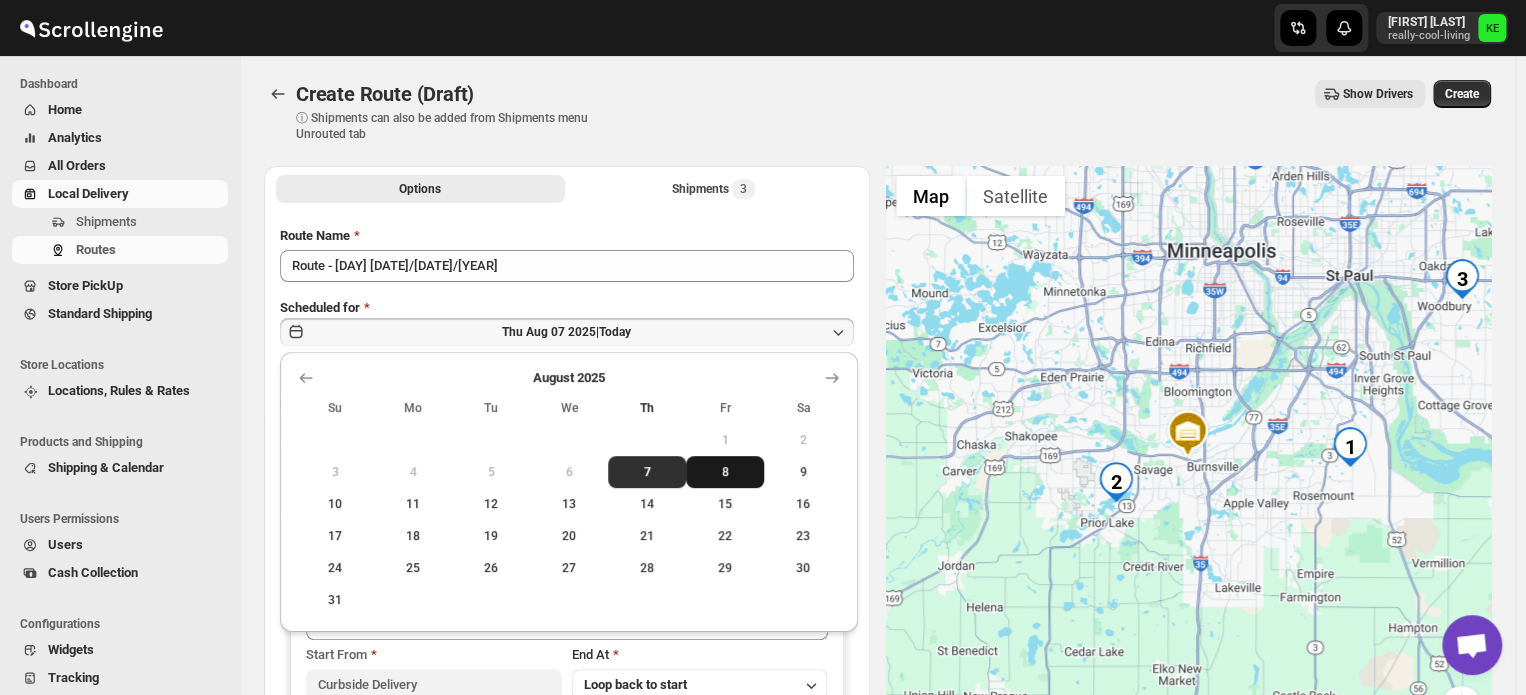 click on "8" at bounding box center (725, 472) 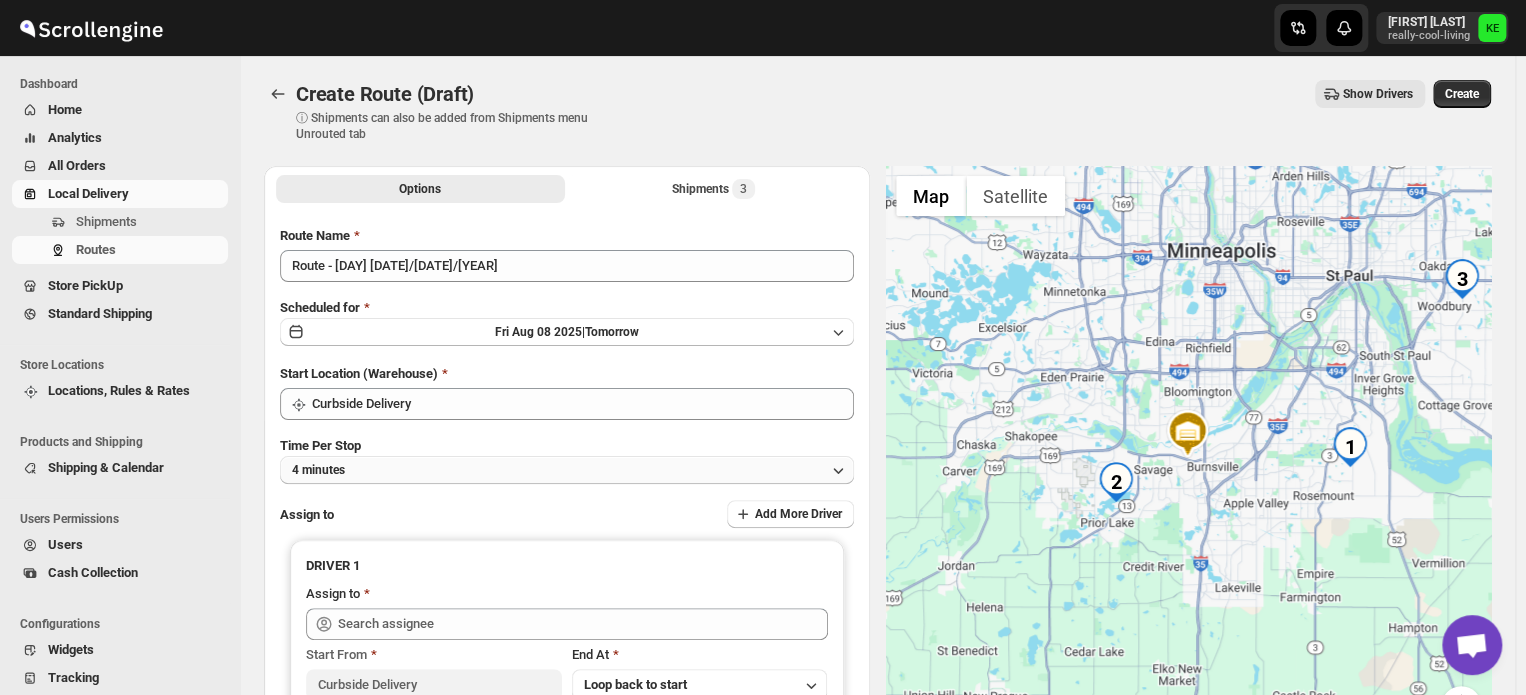 click 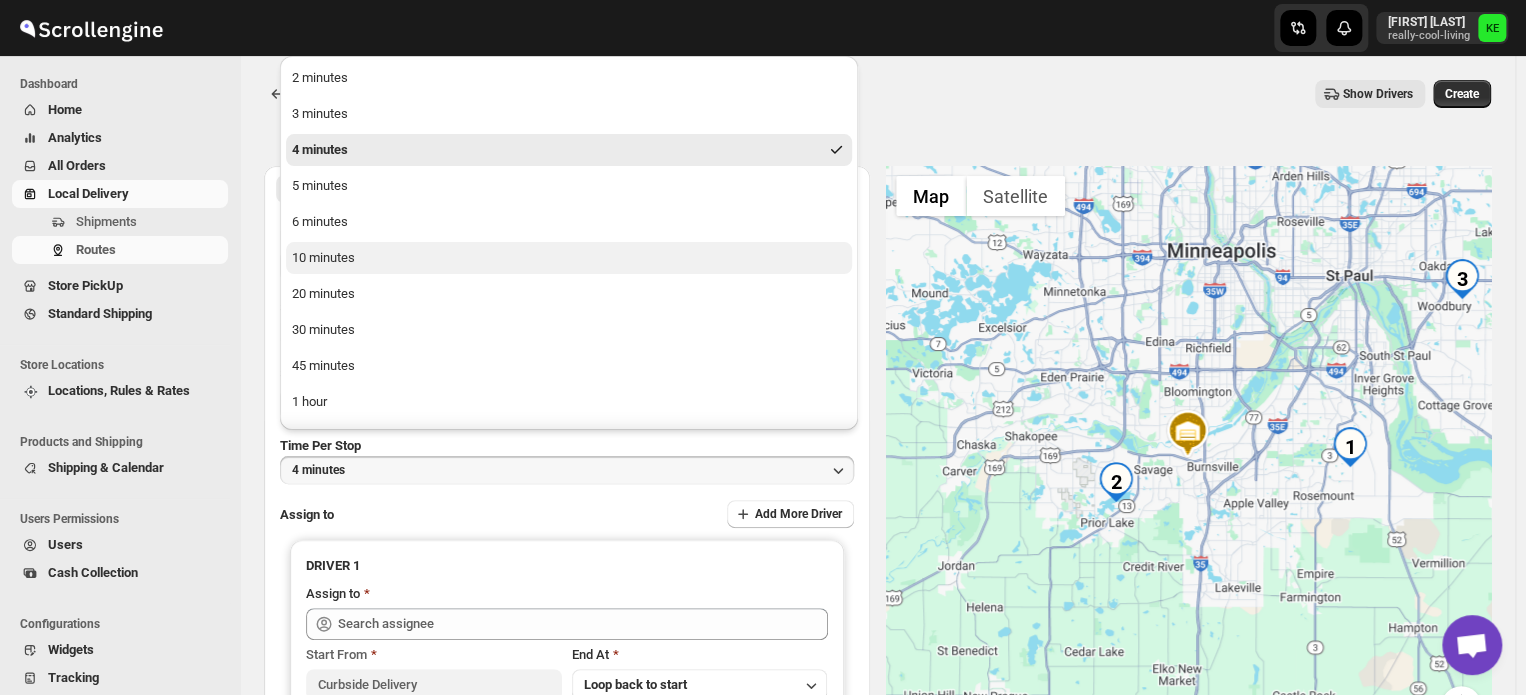 click on "10 minutes" at bounding box center (323, 258) 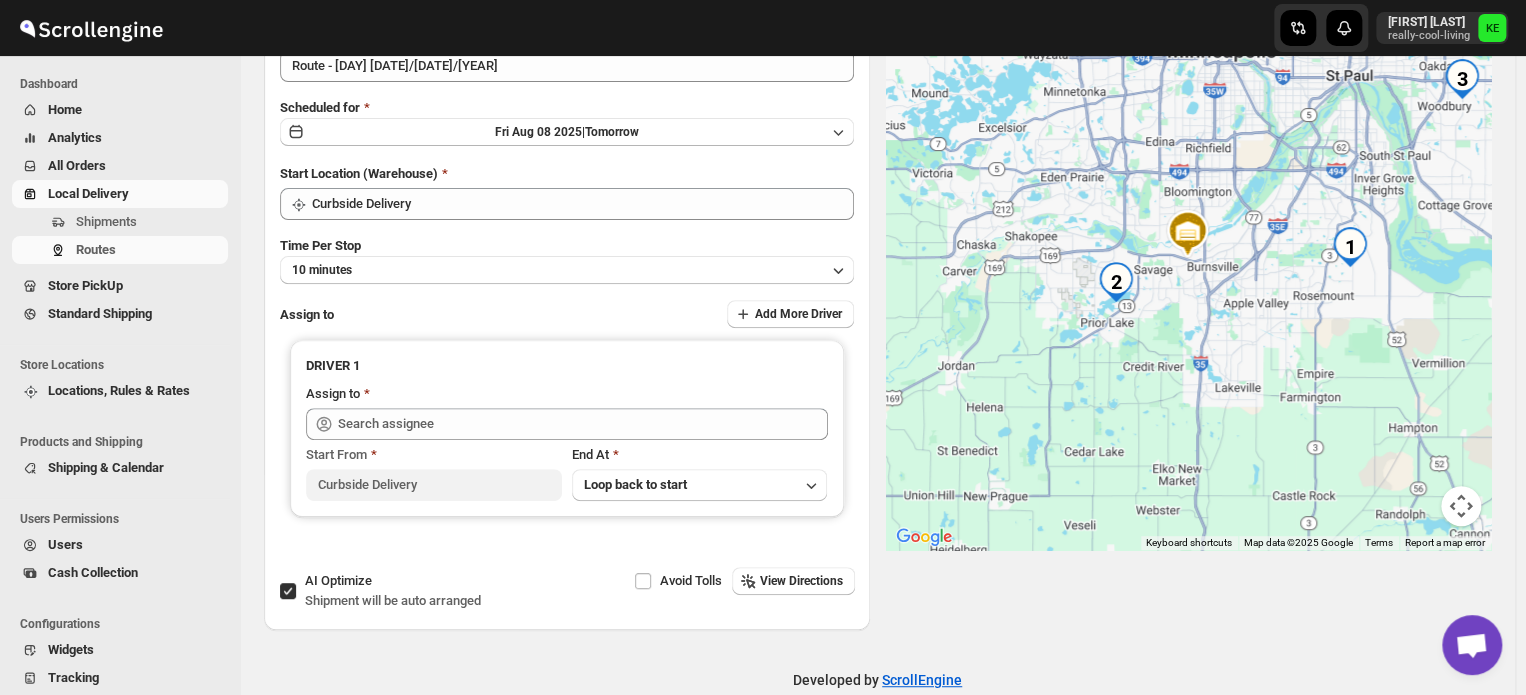 scroll, scrollTop: 232, scrollLeft: 0, axis: vertical 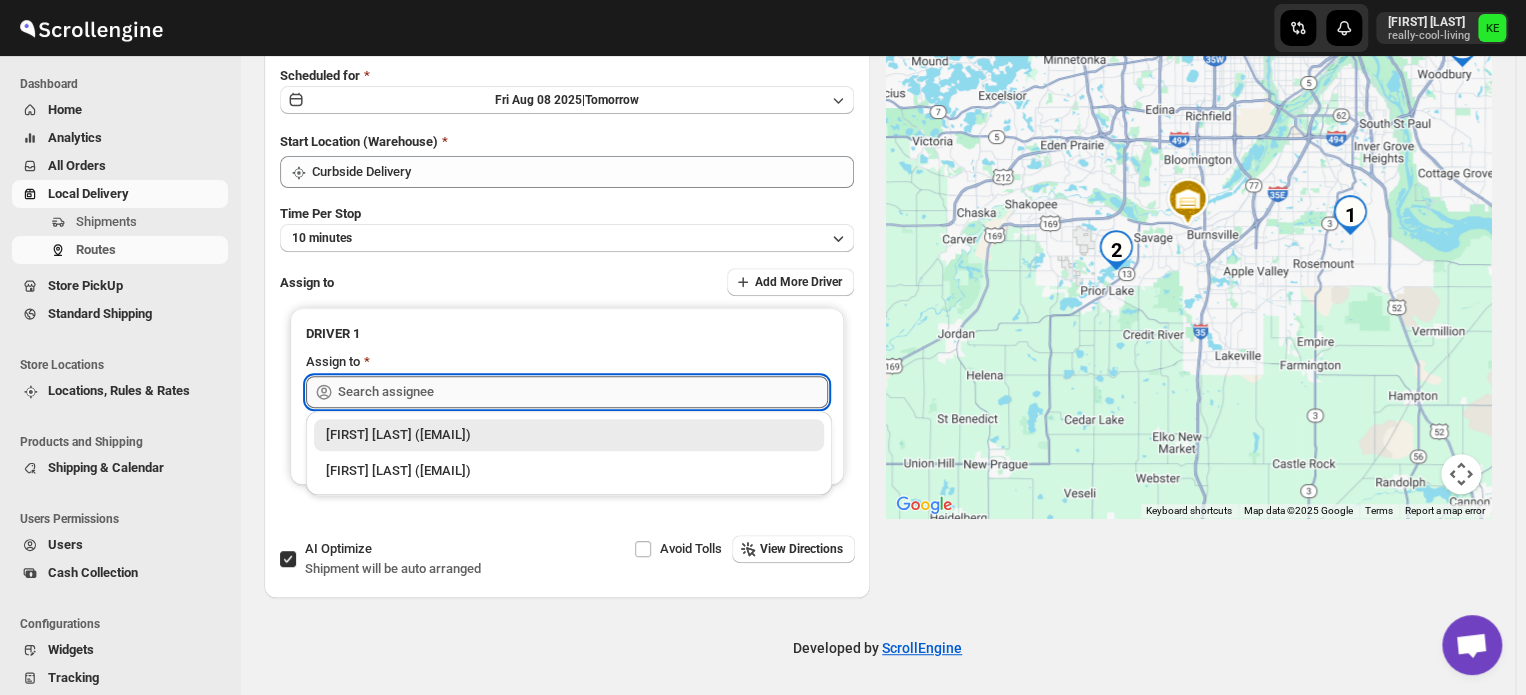click at bounding box center (583, 392) 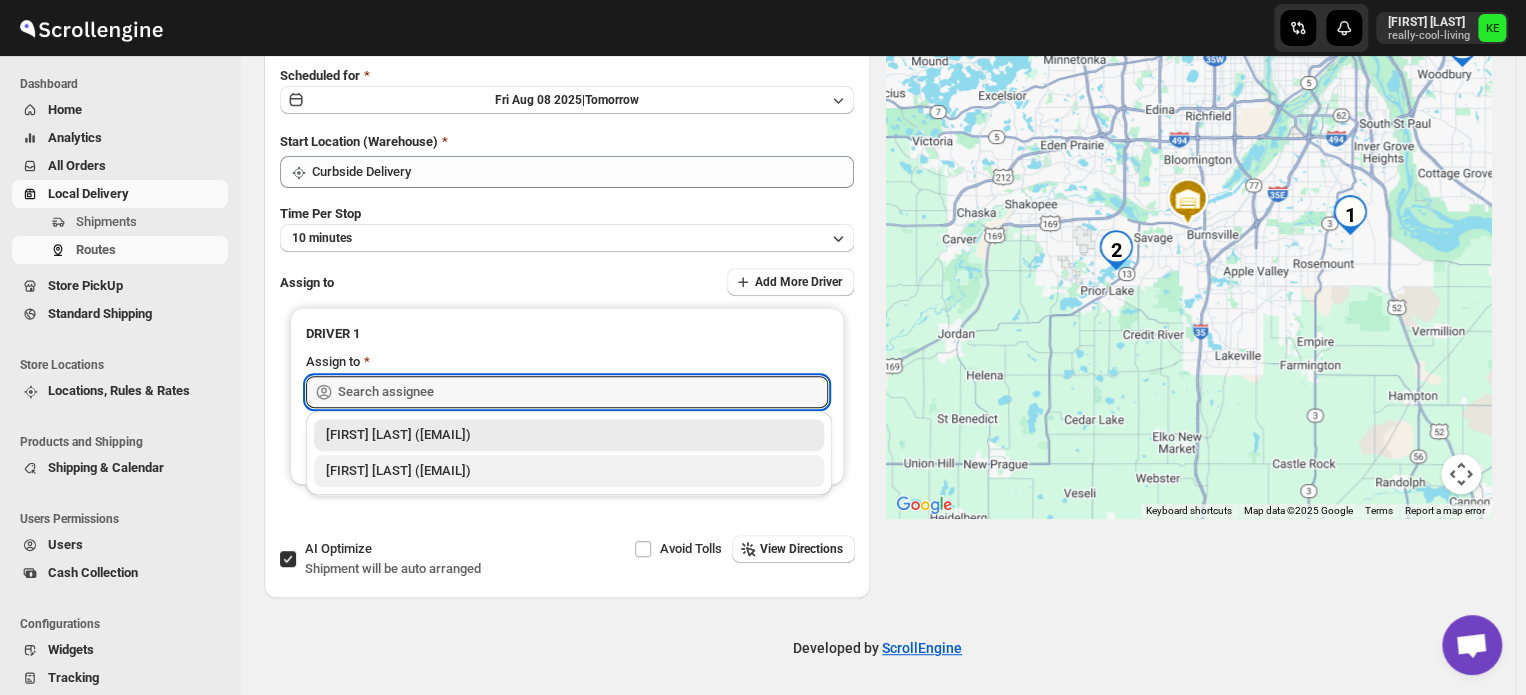 click on "[FIRST] [LAST] ([EMAIL])" at bounding box center (569, 471) 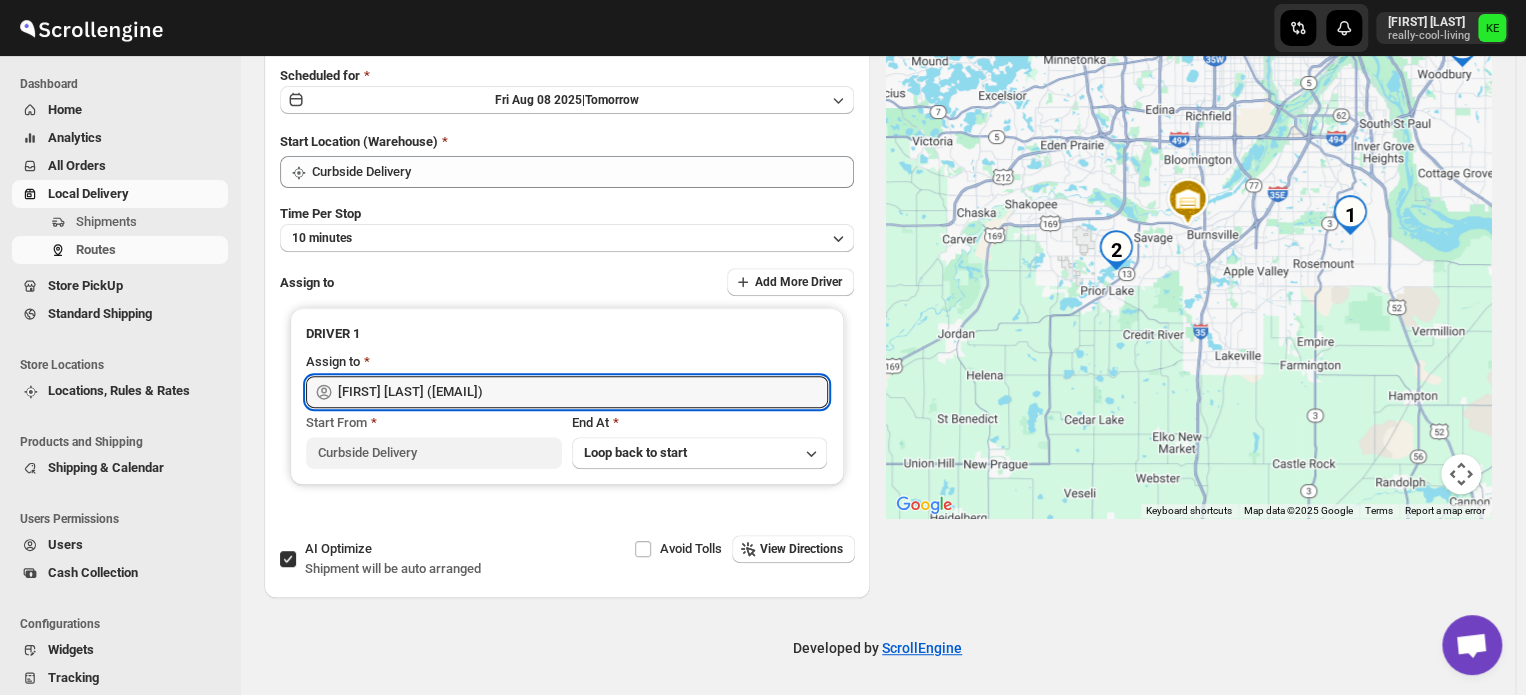 type on "[FIRST] [LAST] ([EMAIL])" 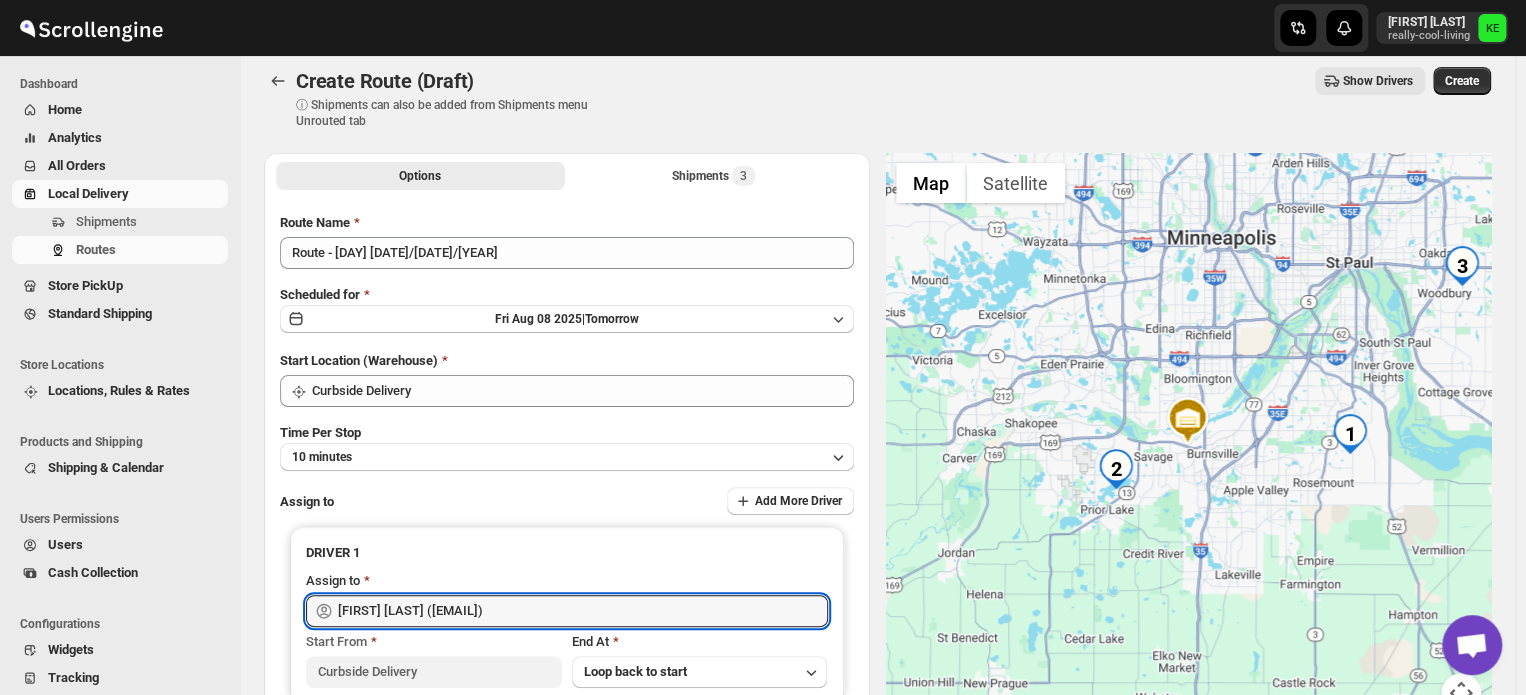 scroll, scrollTop: 0, scrollLeft: 0, axis: both 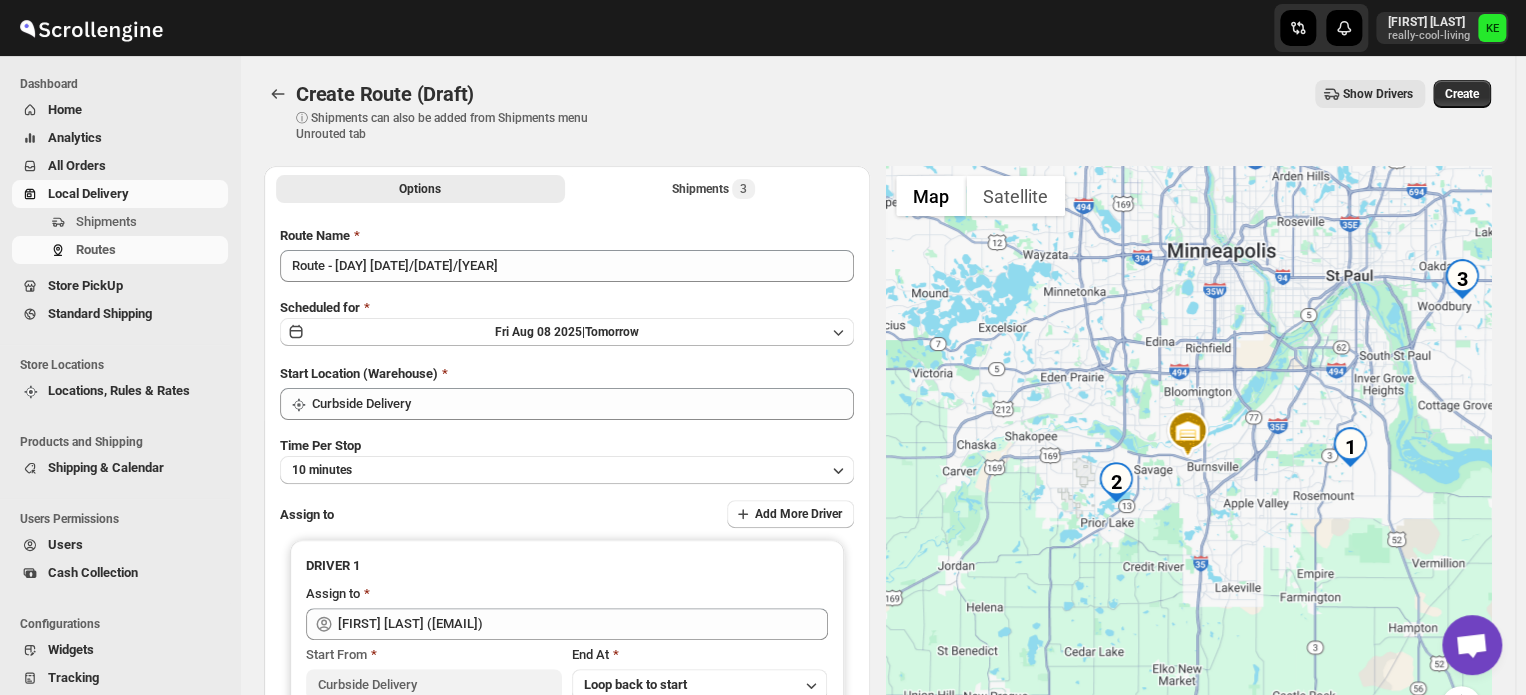 click on "Create" at bounding box center (1462, 94) 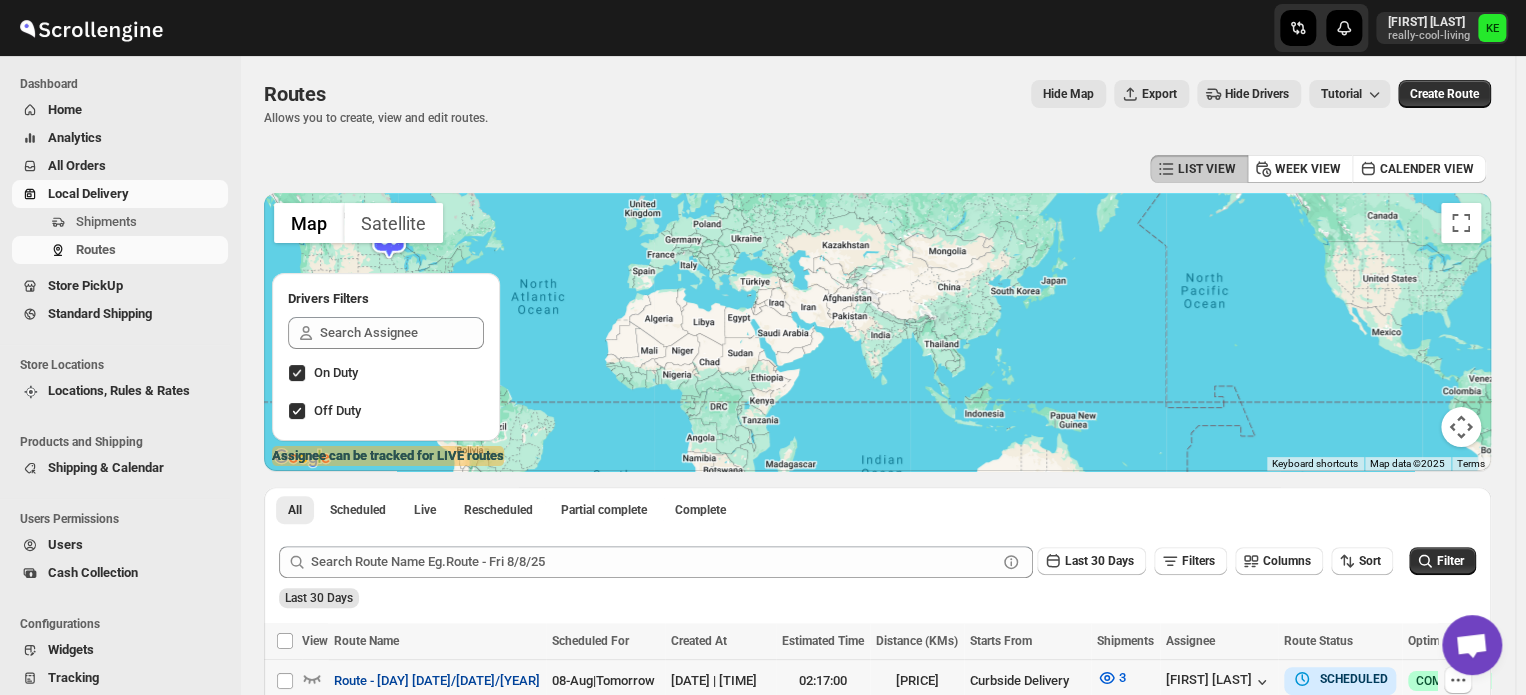 click on "Route - [DAY] [DATE]/[DATE]/[YEAR]" at bounding box center (437, 681) 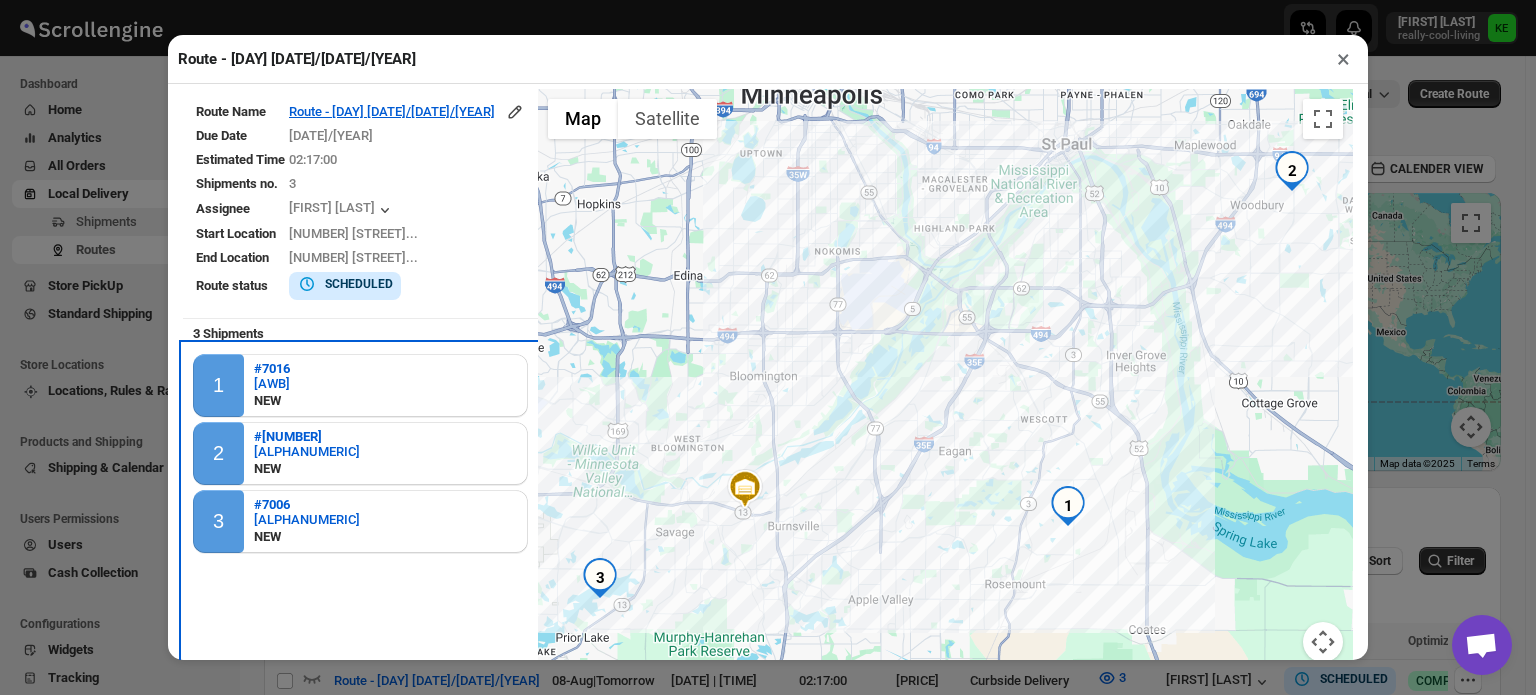 click on "1 #[NUMBER] [AWB] NEW 2 #[NUMBER] [AWB] NEW 3 #[NUMBER] [AWB] NEW" at bounding box center [360, 456] 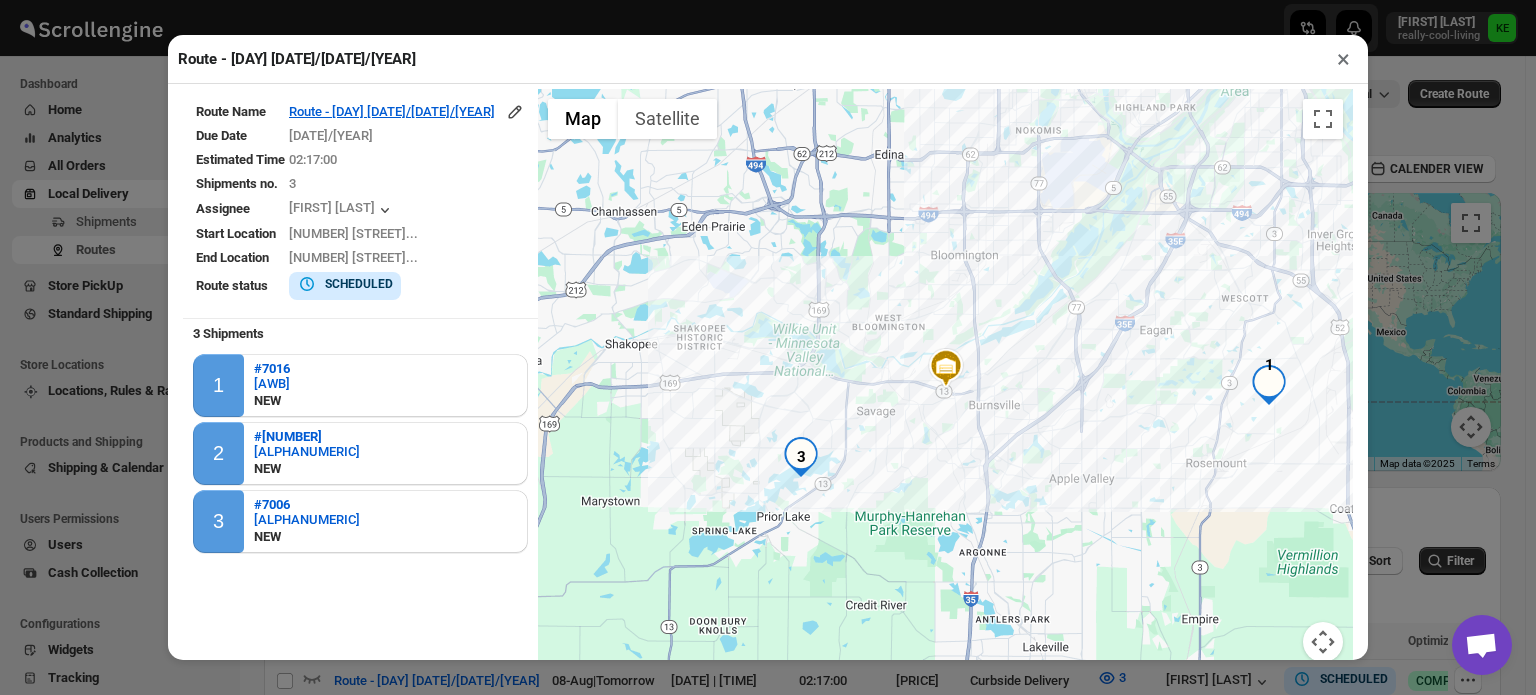 click on "×" at bounding box center (1343, 59) 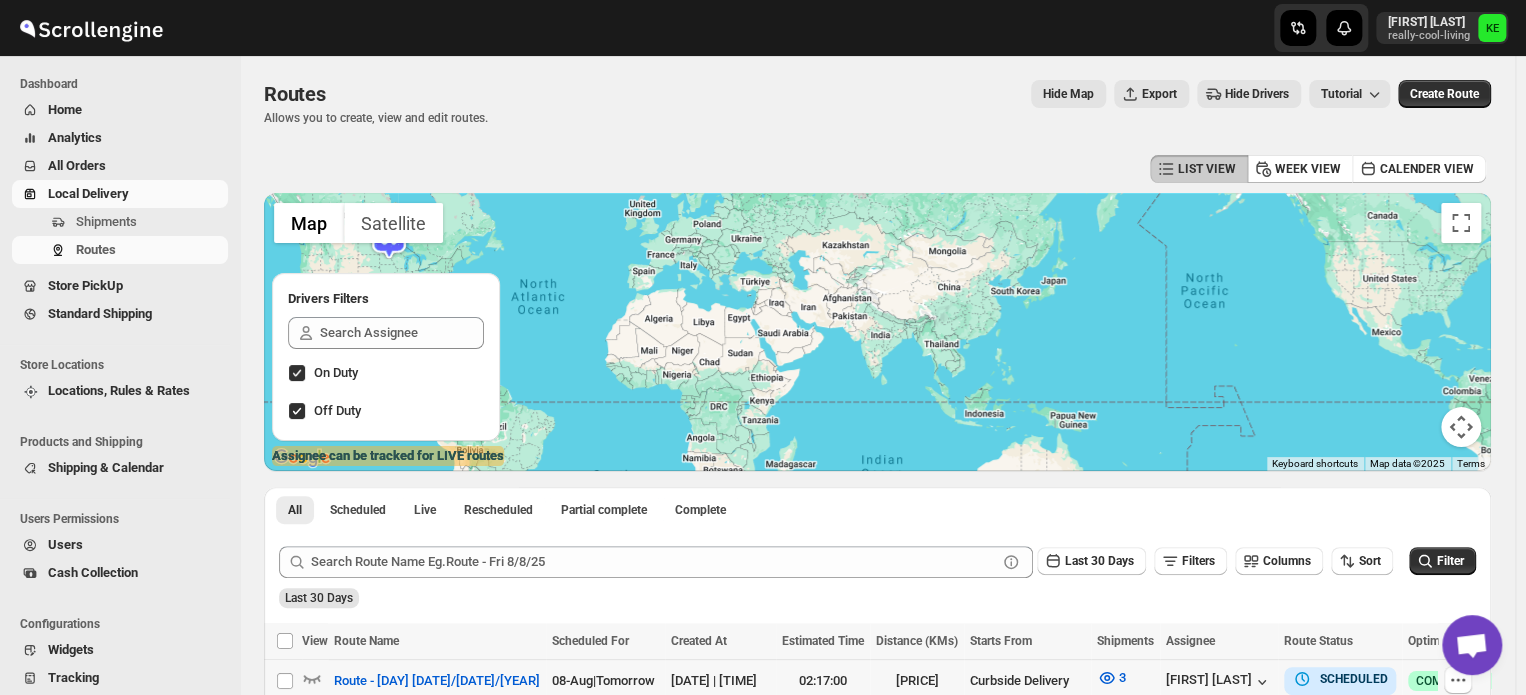 click on "Routes. This page is ready Routes Allows you to create, view and edit routes. Hide Map Export Hide Drivers Tutorial More actions Hide Map Export Hide Drivers Tutorial Create Route" at bounding box center [877, 103] 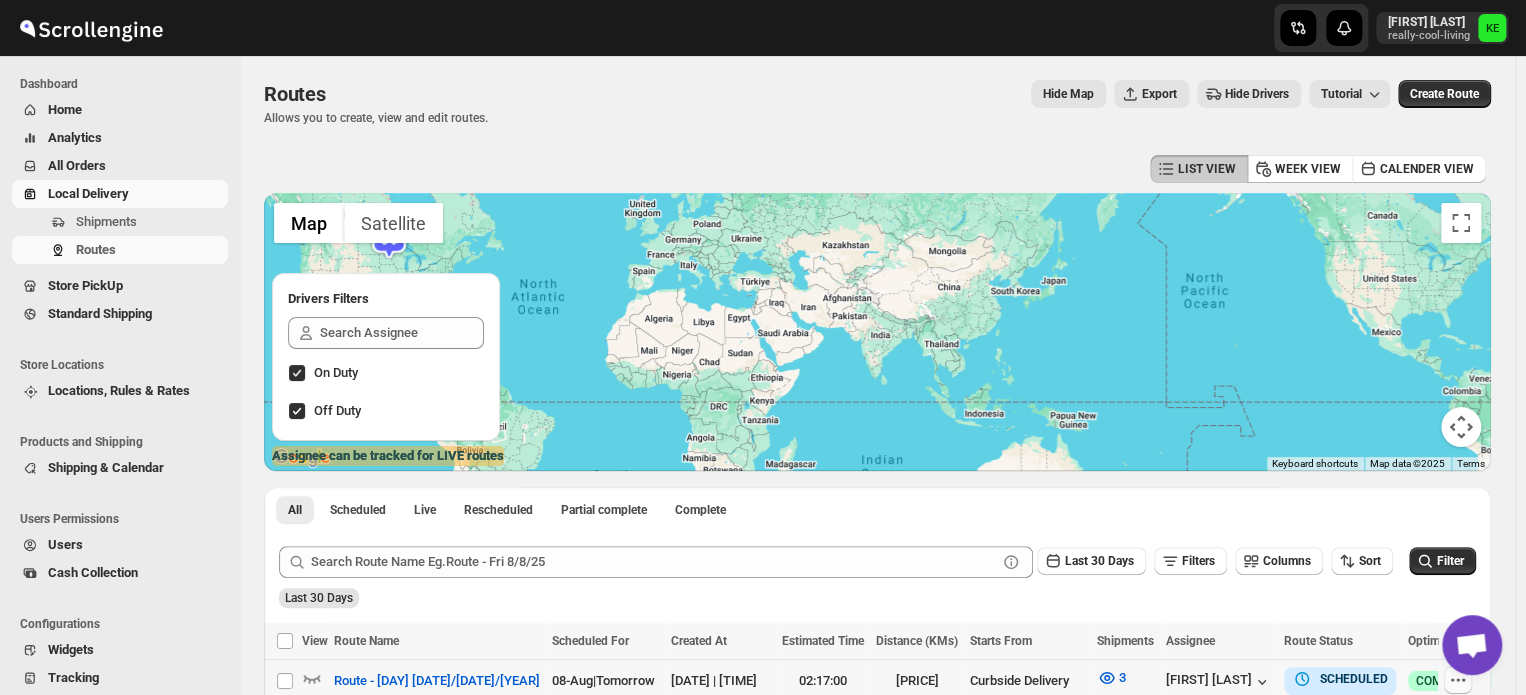 click 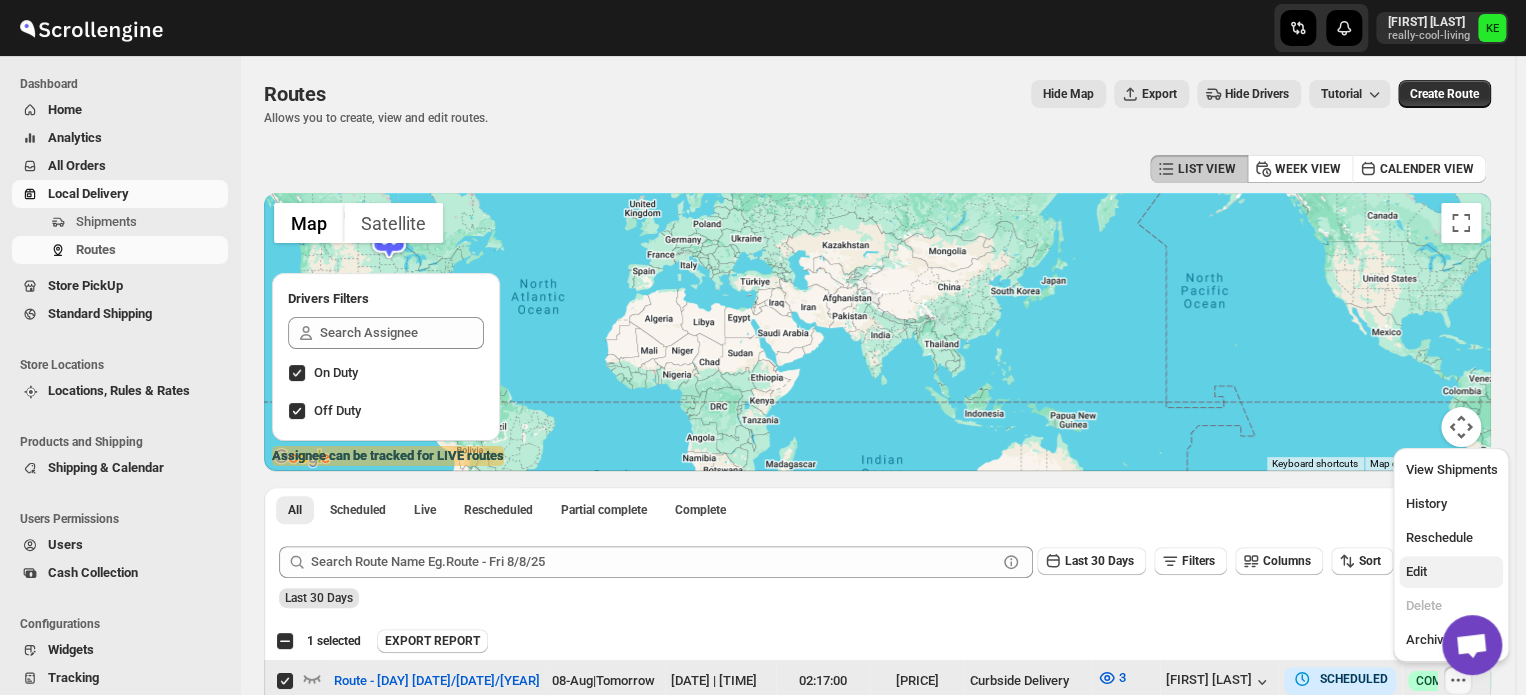 click on "Edit" at bounding box center [1415, 571] 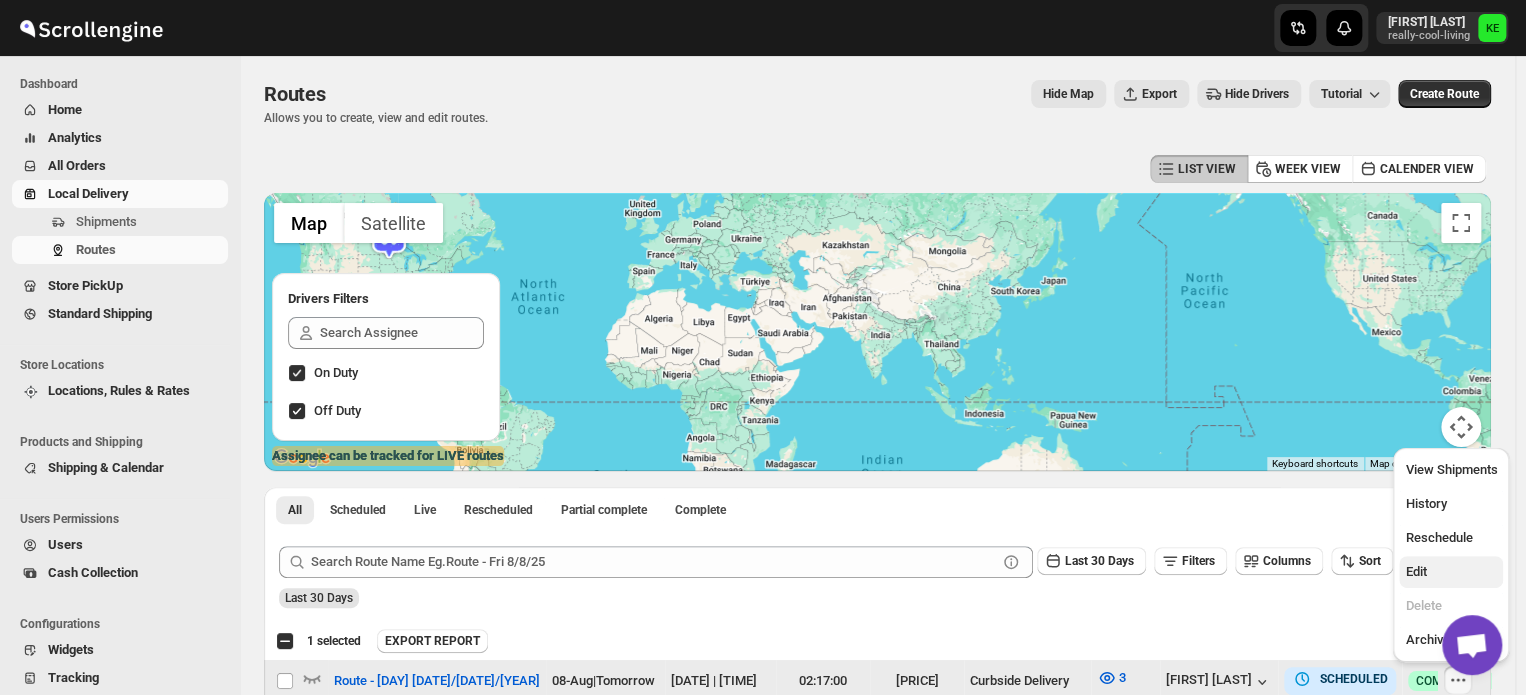 checkbox on "false" 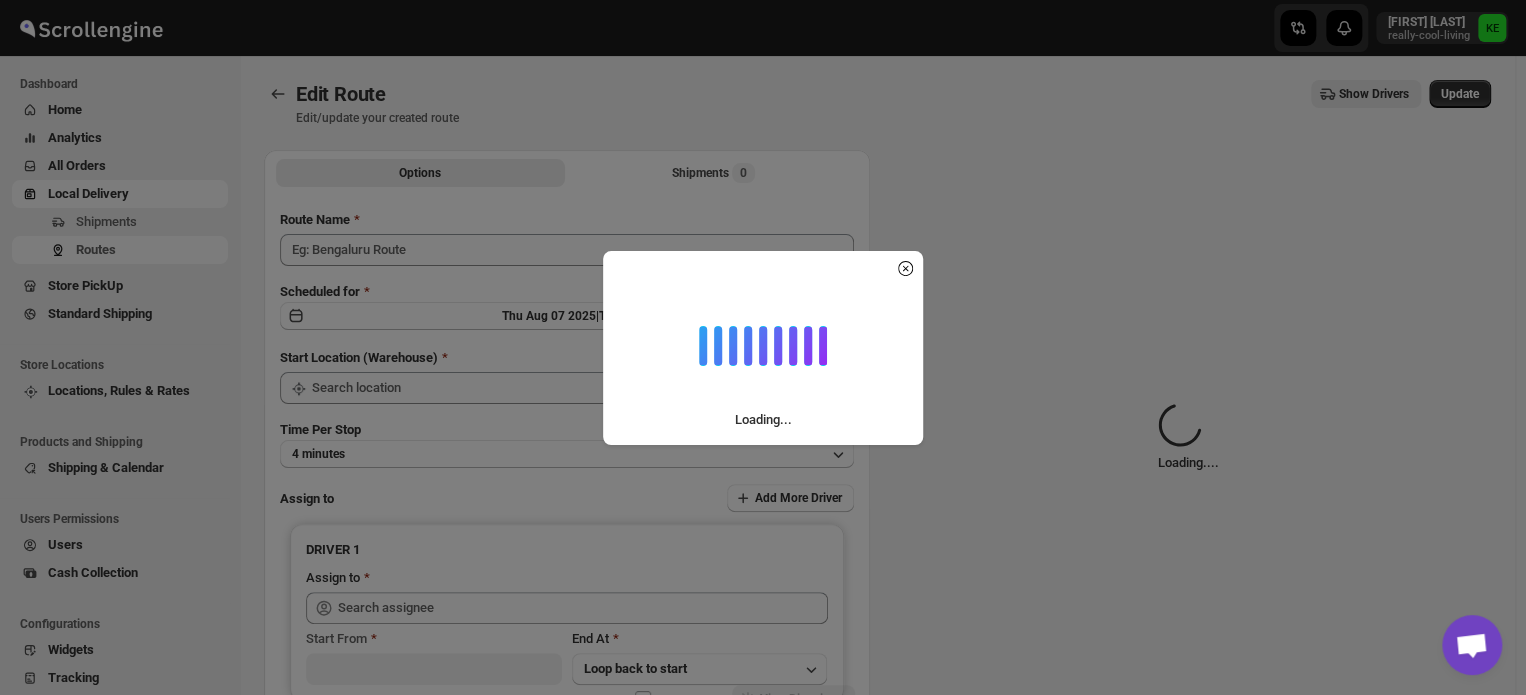 type on "Route - [DAY] [DATE]/[DATE]/[YEAR]" 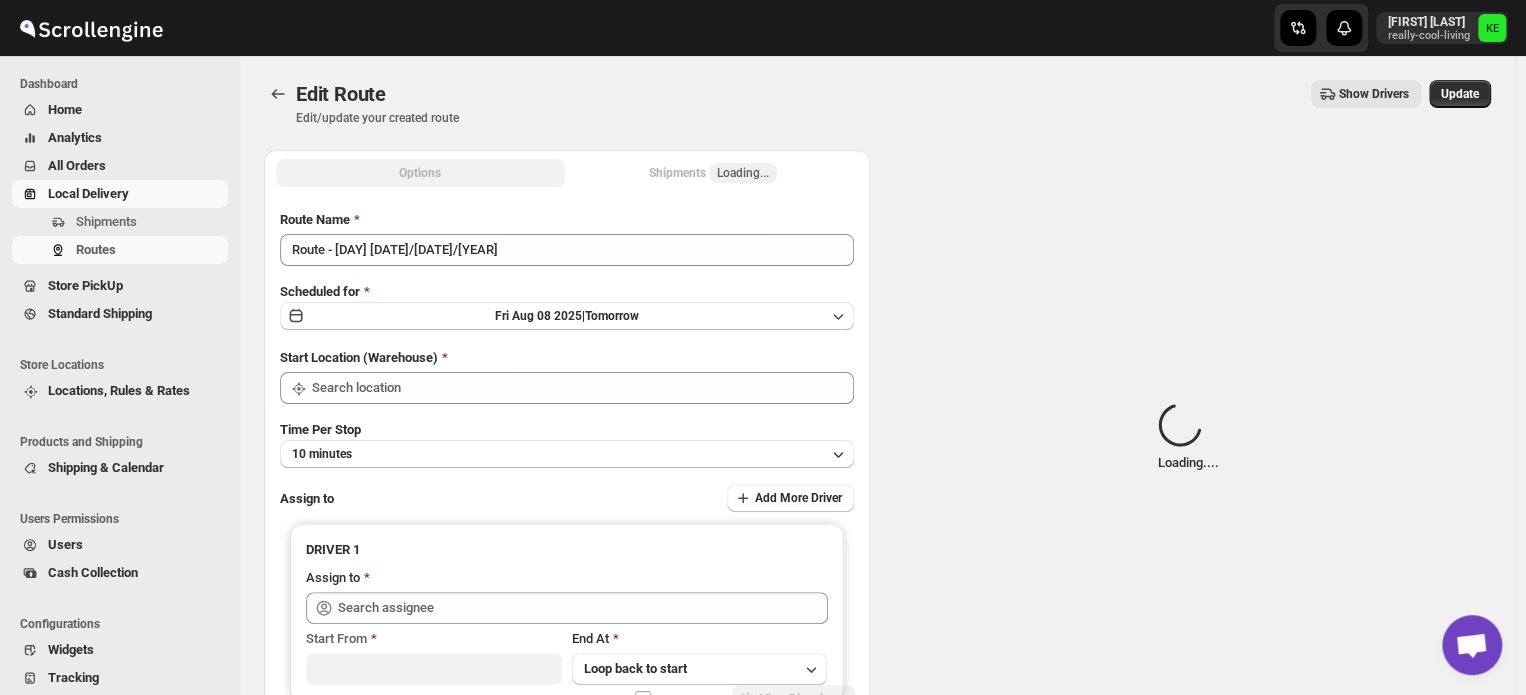 type on "[FIRST] [LAST] ([EMAIL])" 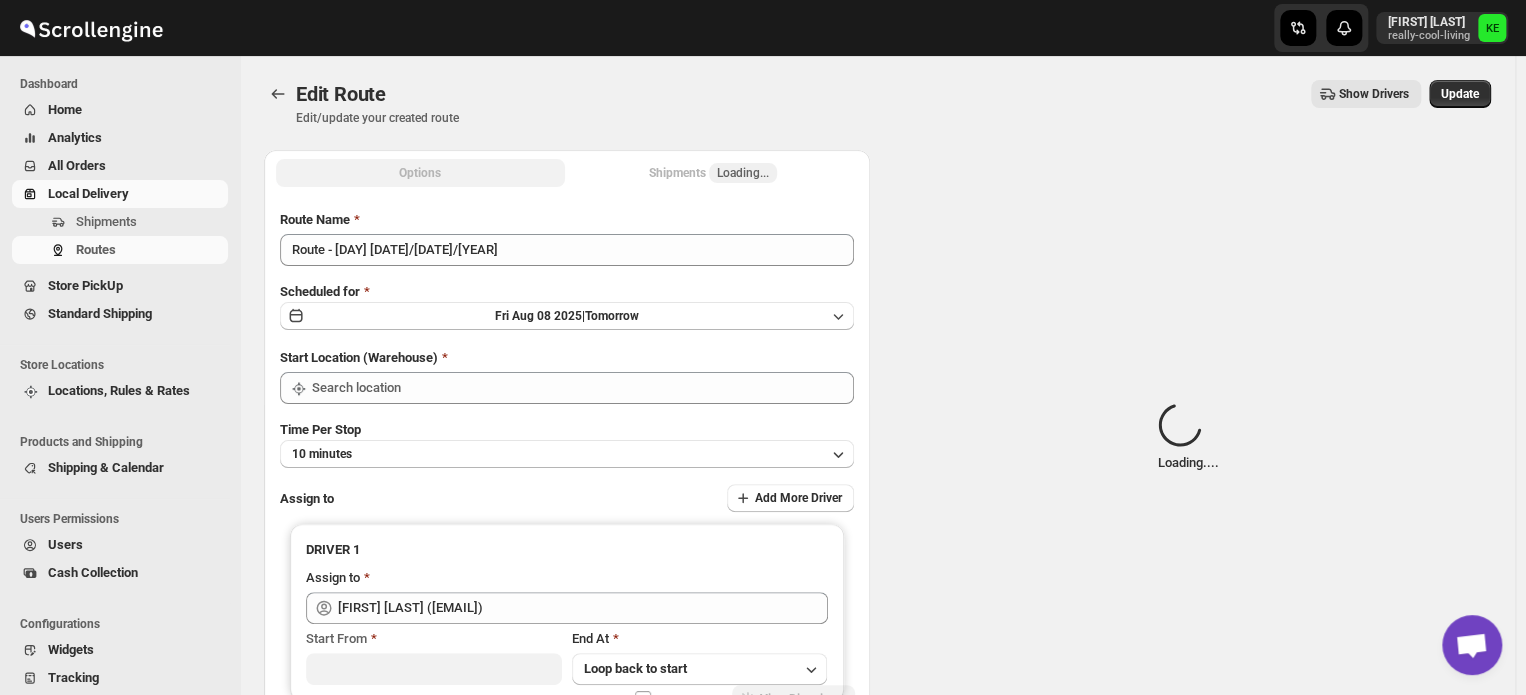 type on "Curbside Delivery" 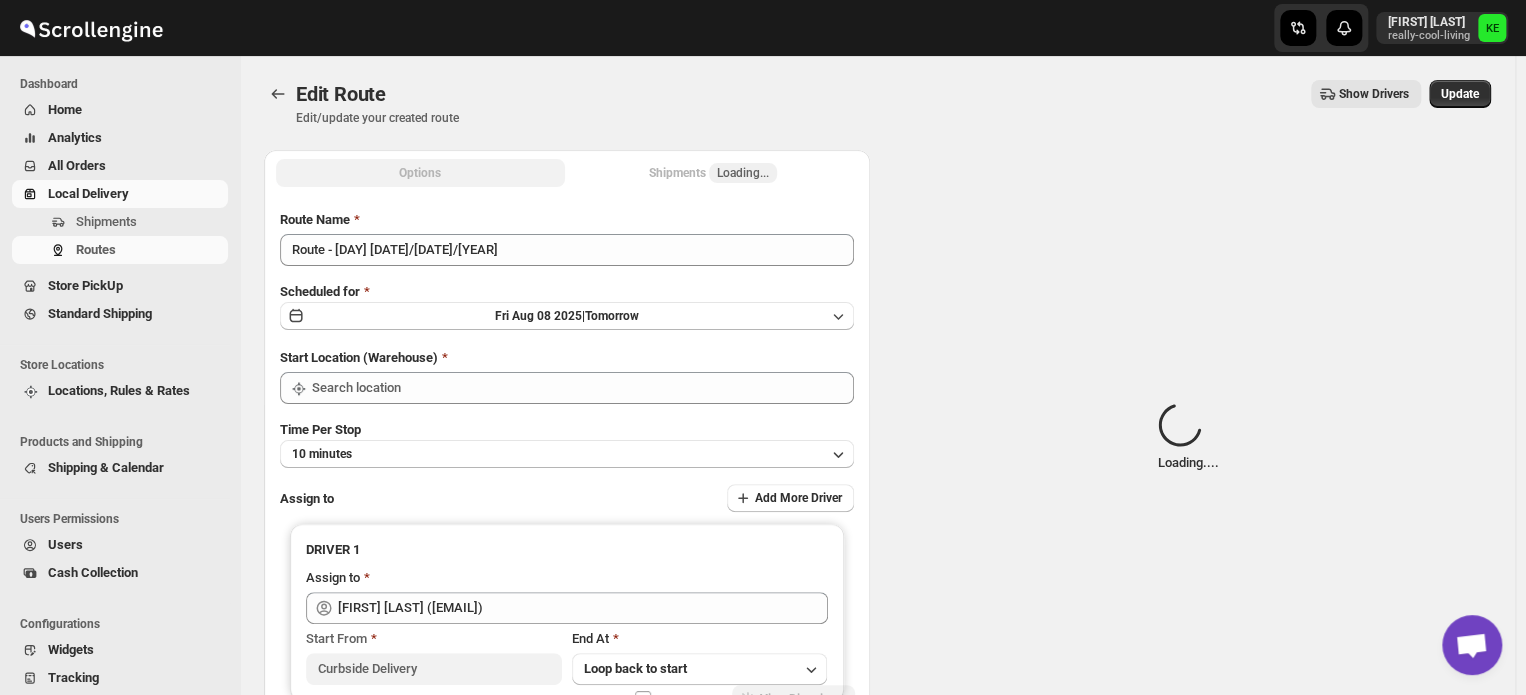 type on "Curbside Delivery" 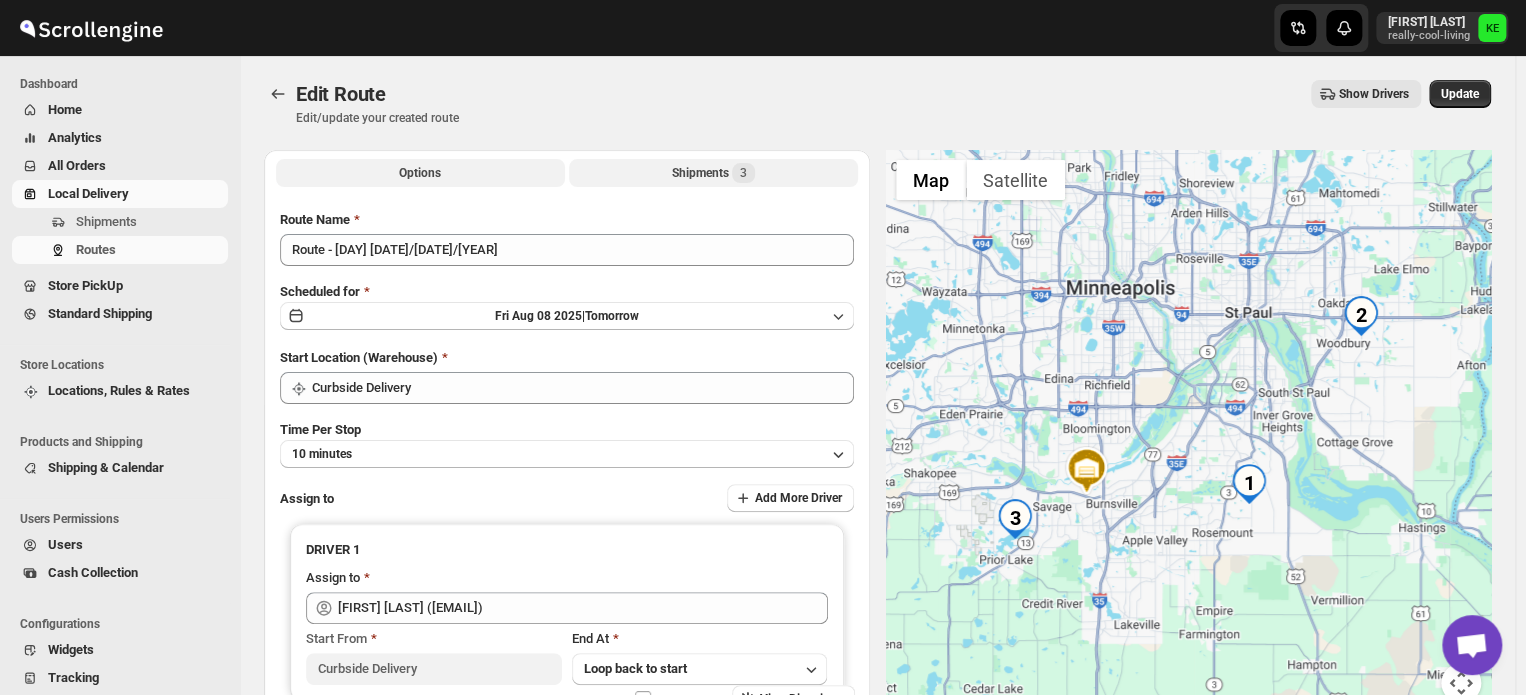 click on "Shipments   3" at bounding box center [713, 173] 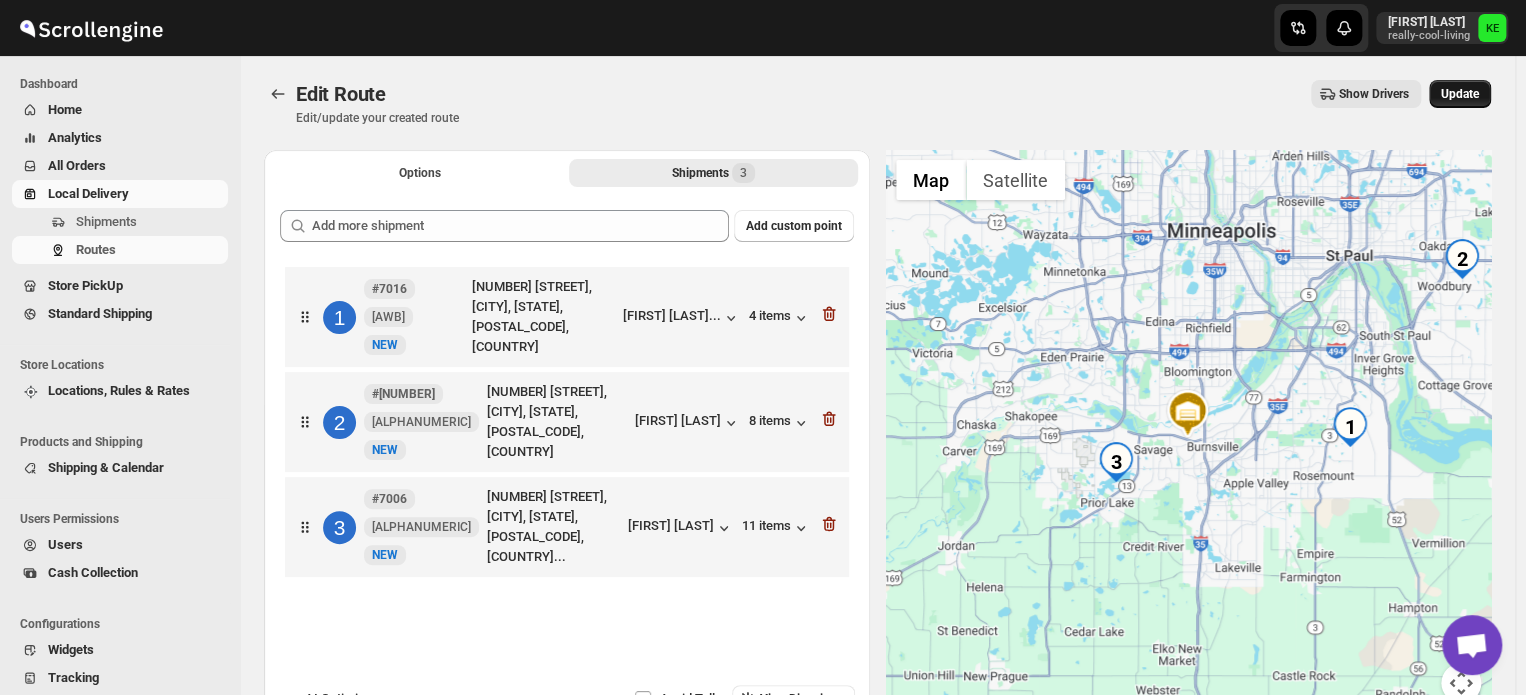 click on "Update" at bounding box center [1460, 94] 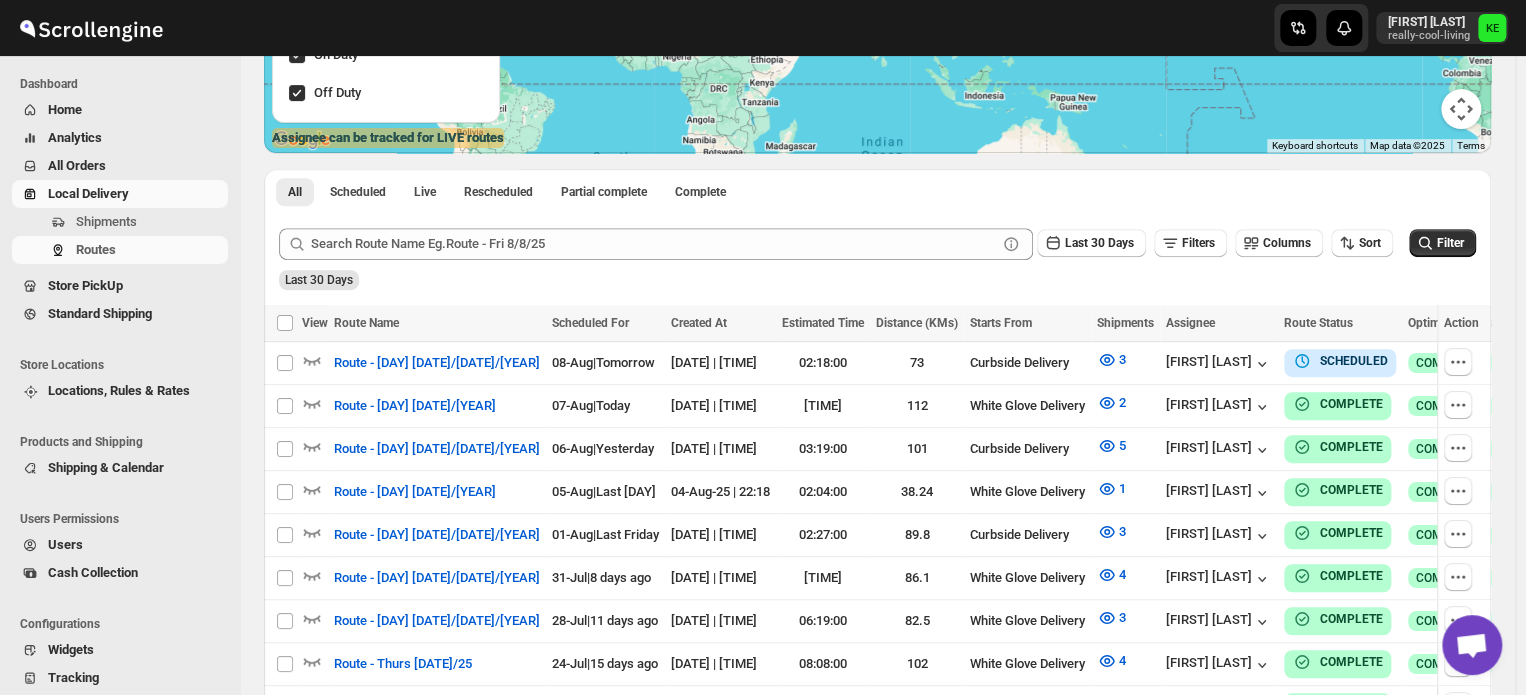 scroll, scrollTop: 320, scrollLeft: 0, axis: vertical 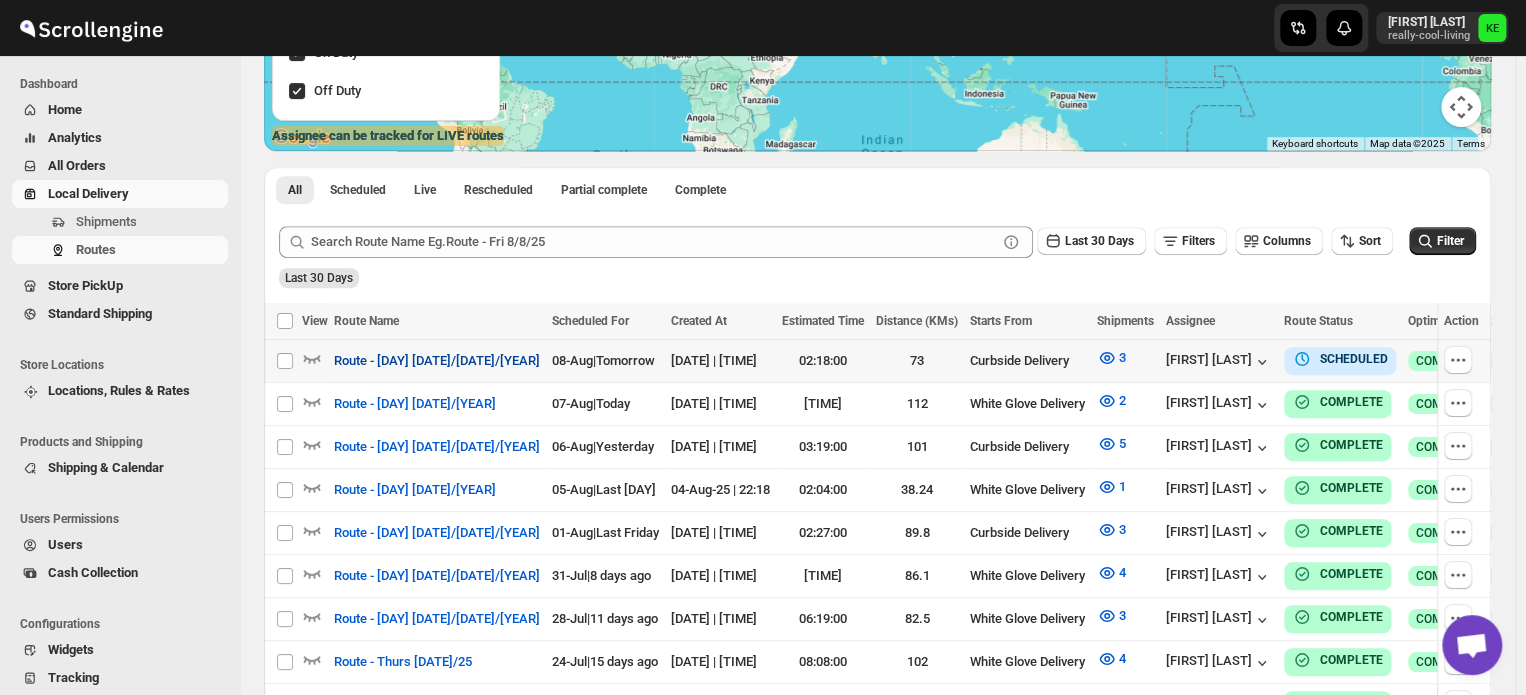 click on "Route - [DAY] [DATE]/[DATE]/[YEAR]" at bounding box center [437, 361] 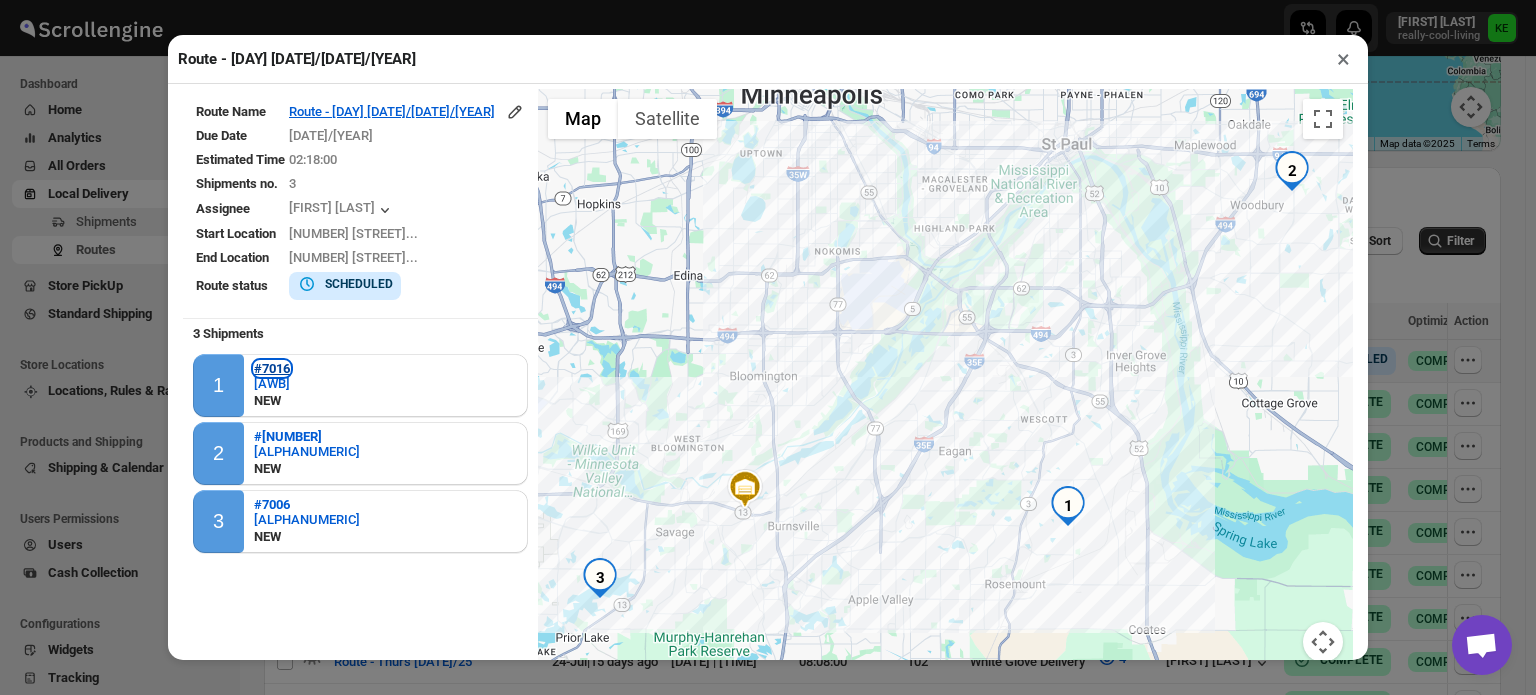 click on "#7016" at bounding box center [272, 368] 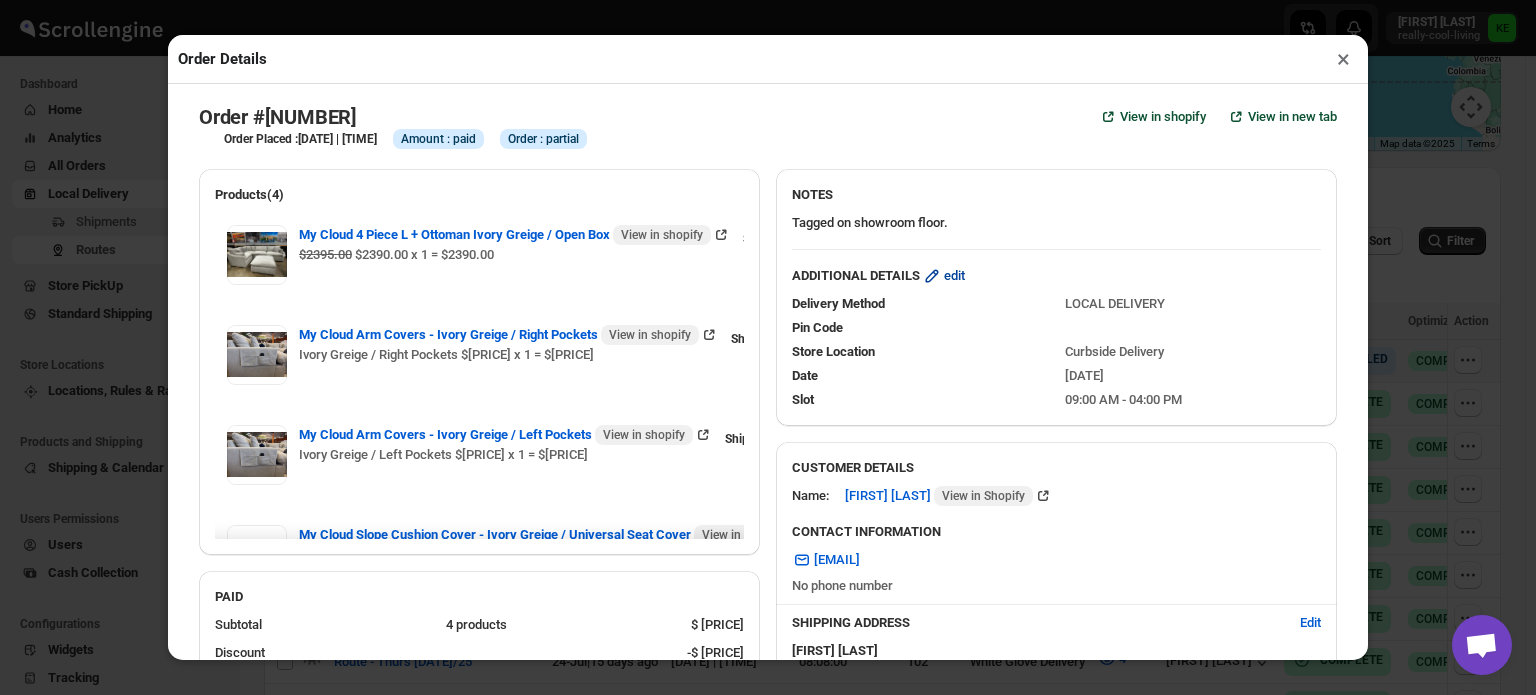 click on "edit" at bounding box center (954, 276) 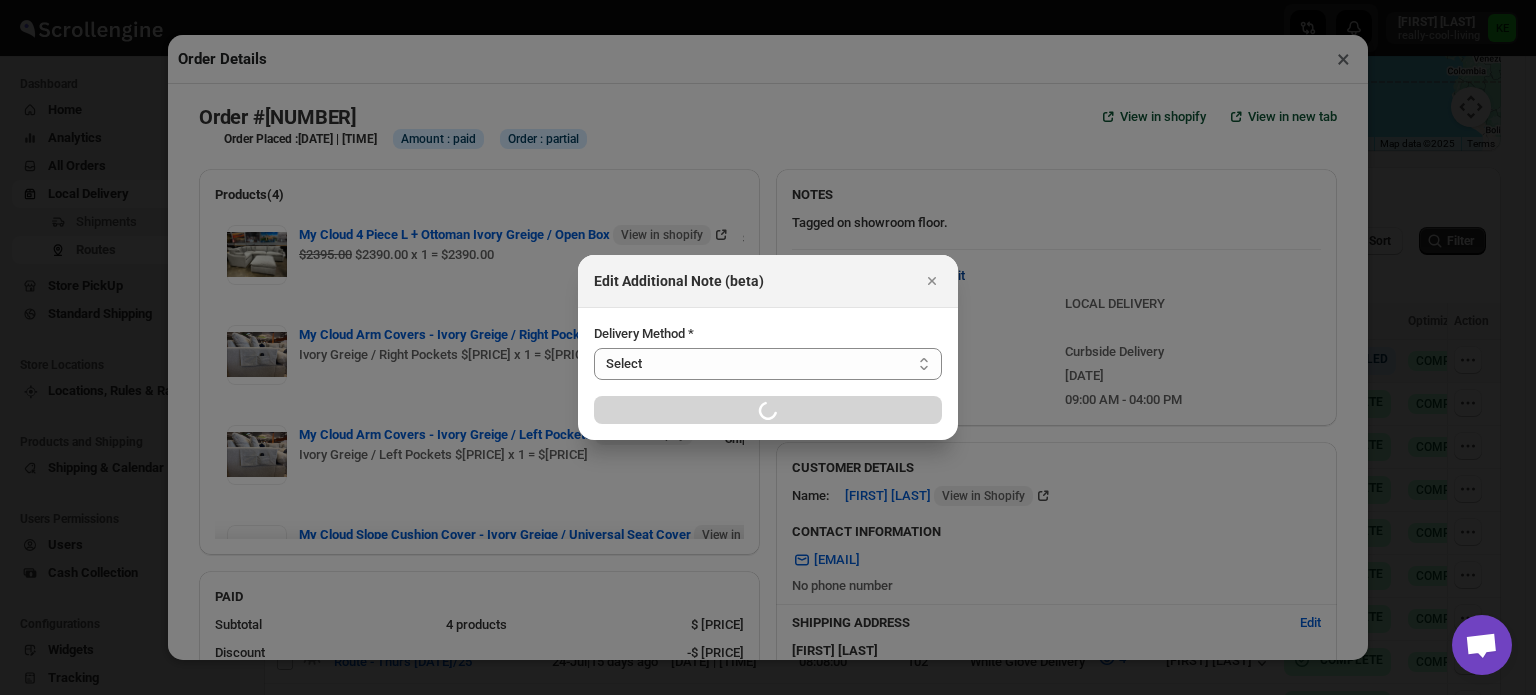 select on "LOCAL_DELIVERY" 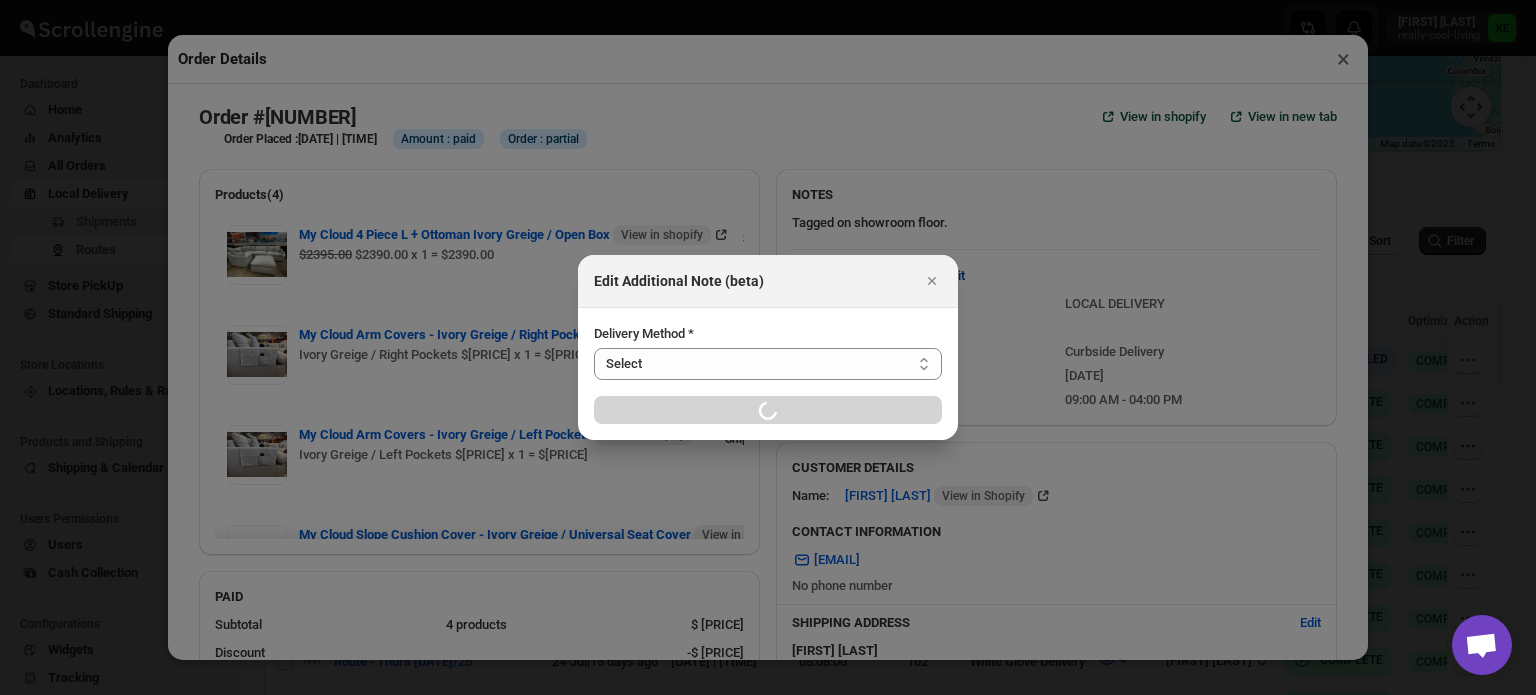 select on "LOCATION_BASES" 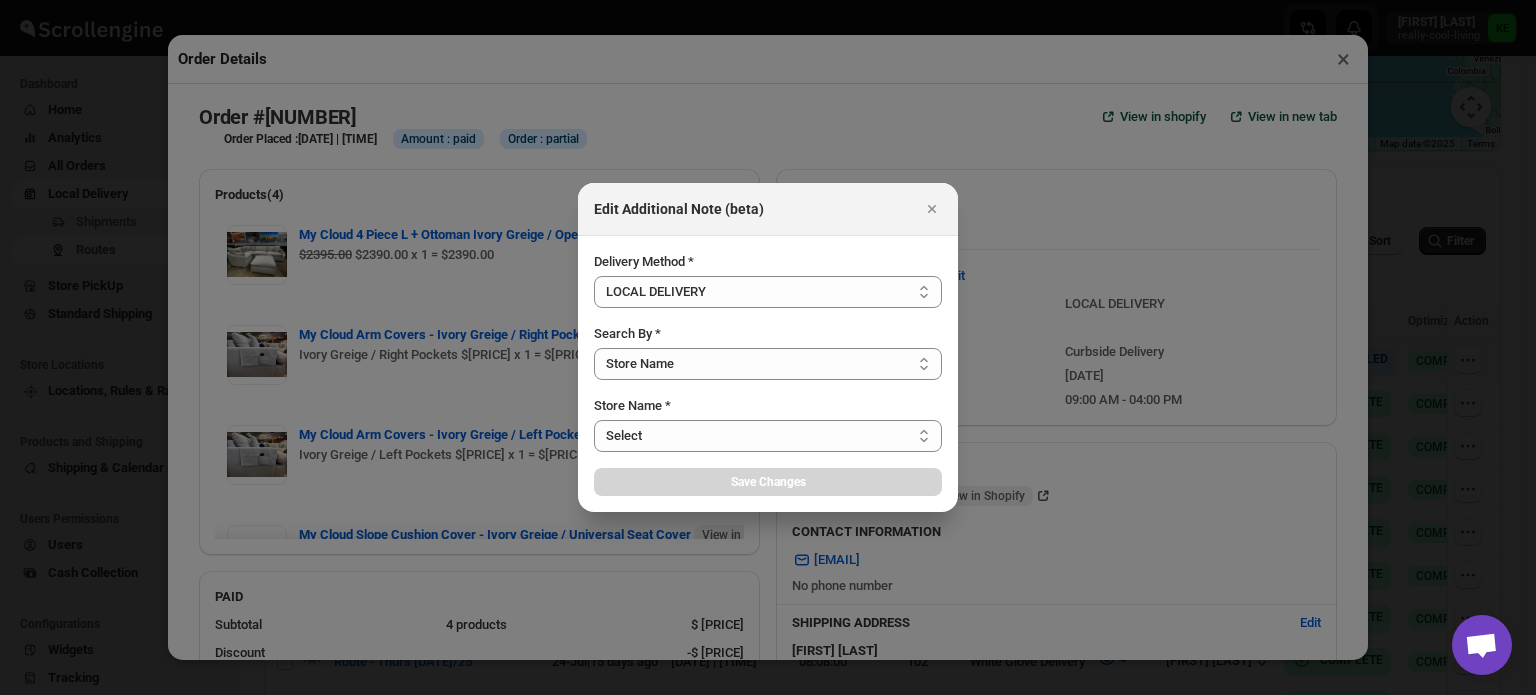 select on "656744df154a64d9bb065b6d" 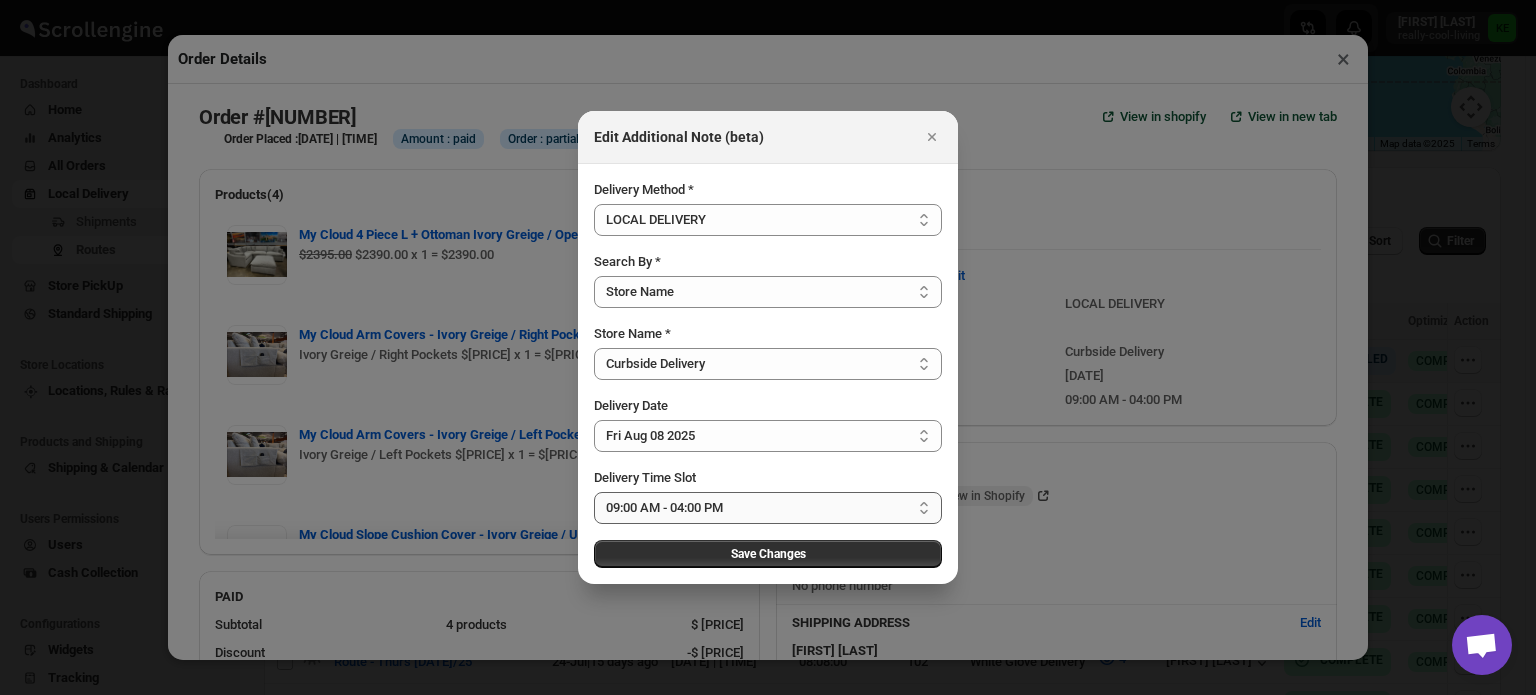 click on "Select [TIME] - [TIME] [TIME] - [TIME] [TIME] - [TIME] [TIME] - [TIME] [TIME] - [TIME] [TIME] - [TIME] [TIME] - [TIME] [TIME] - [TIME]" at bounding box center (768, 508) 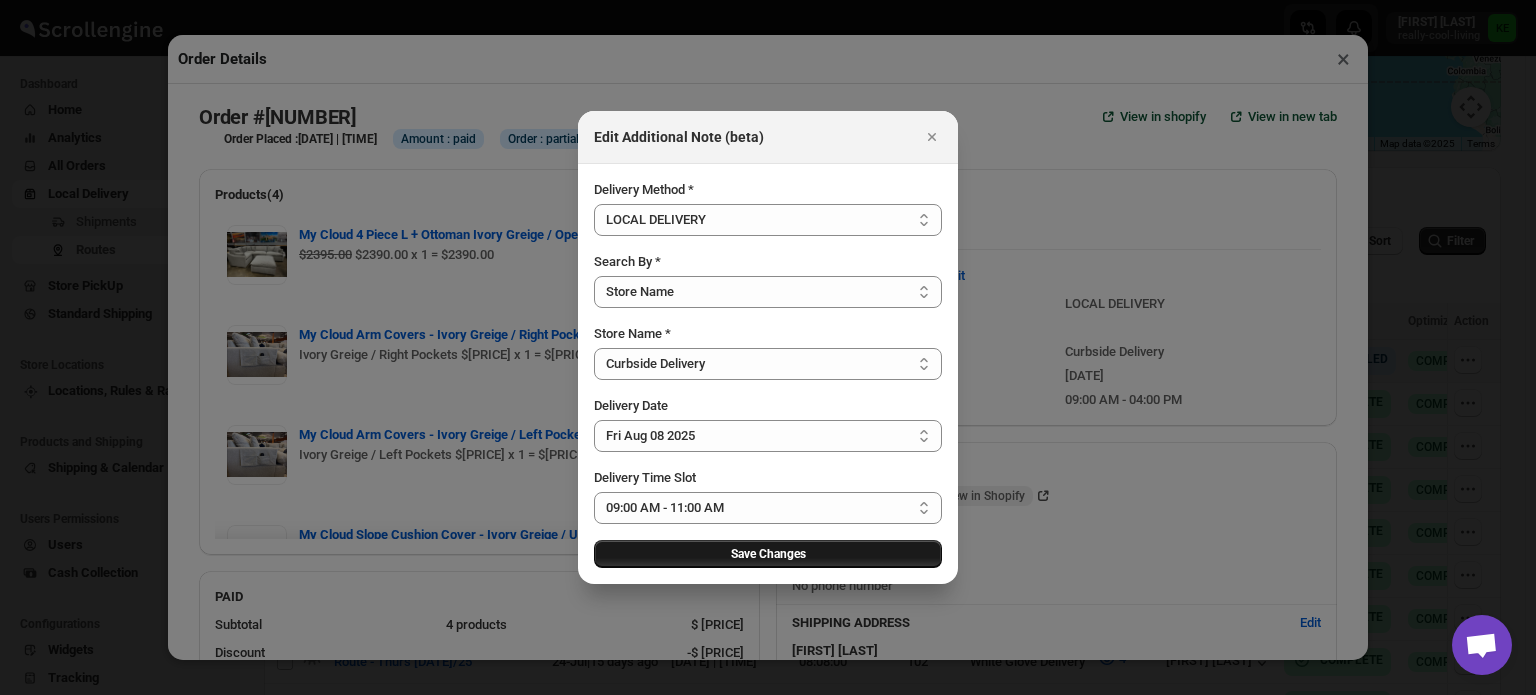 click on "Save Changes" at bounding box center (768, 554) 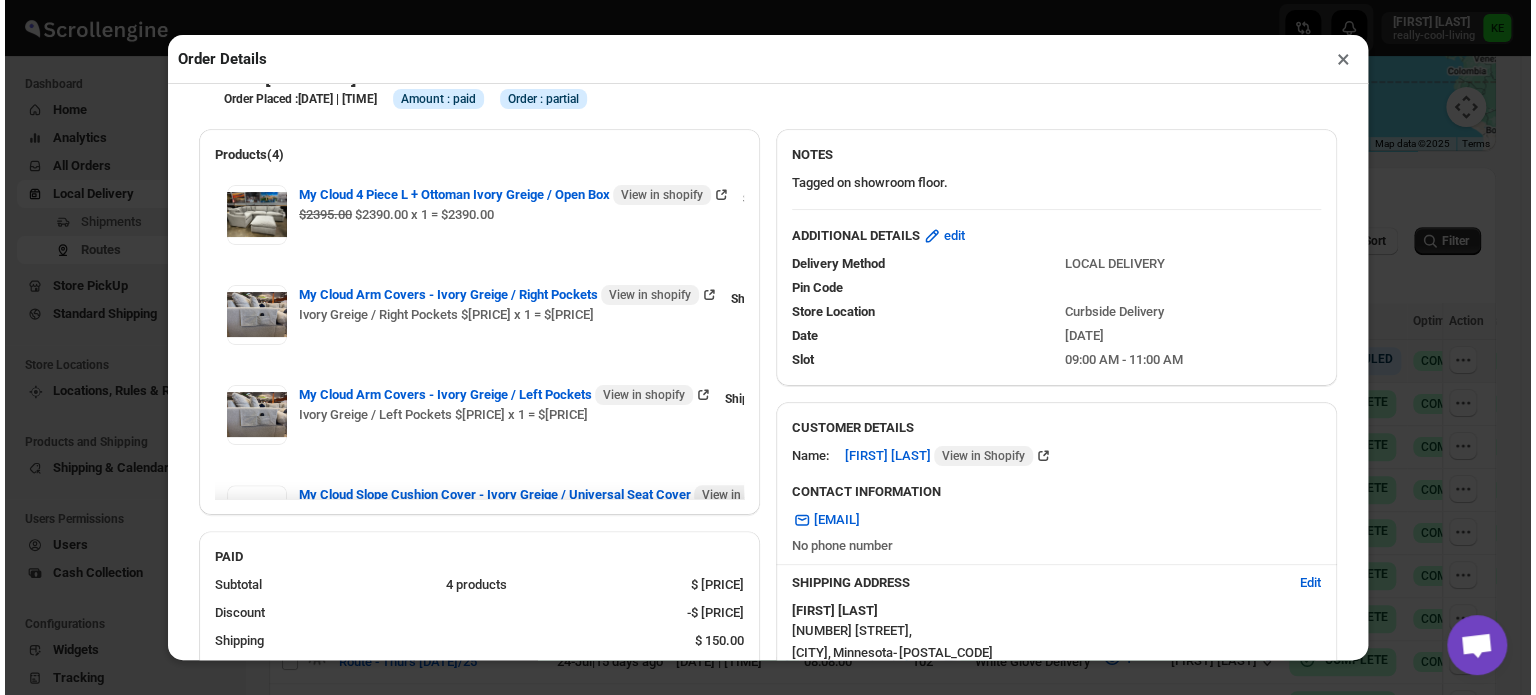 scroll, scrollTop: 80, scrollLeft: 0, axis: vertical 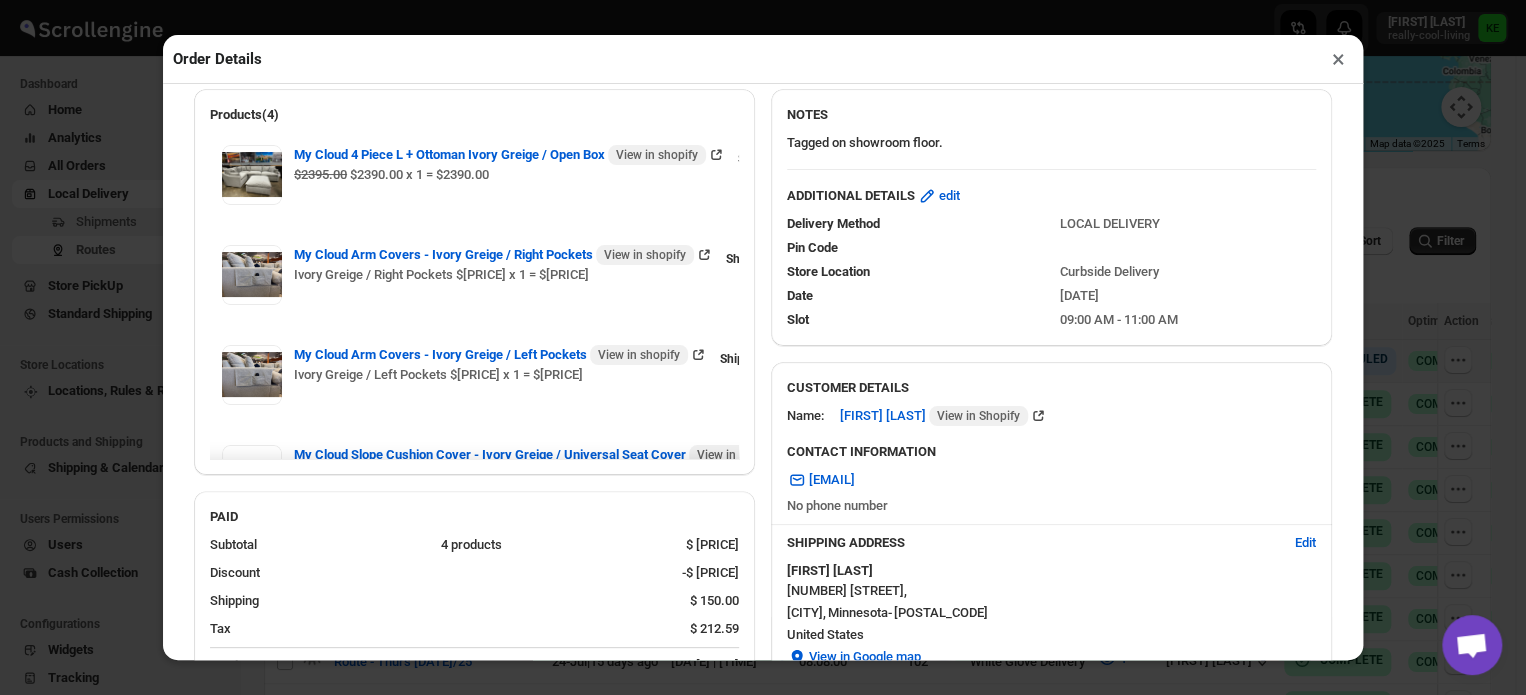 click on "×" at bounding box center [1338, 59] 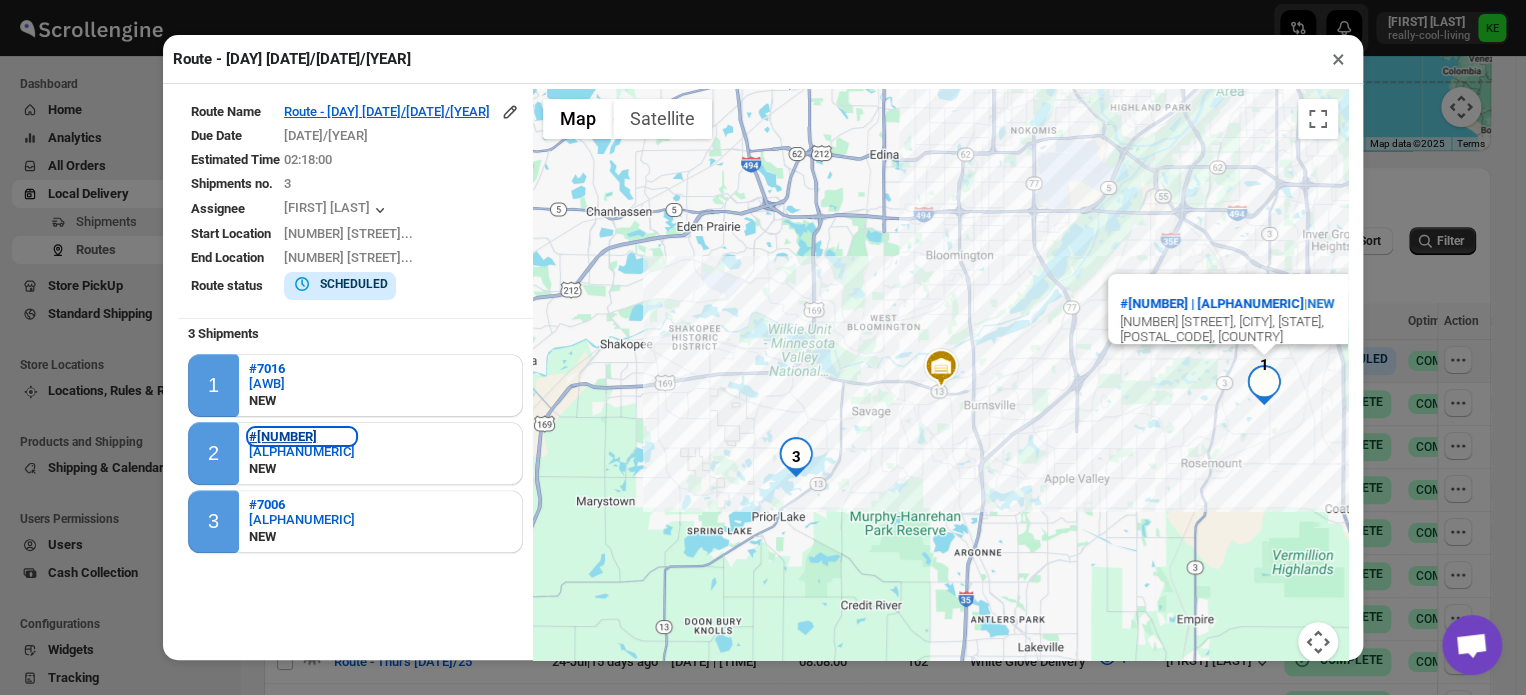 click on "#[NUMBER]" at bounding box center [283, 436] 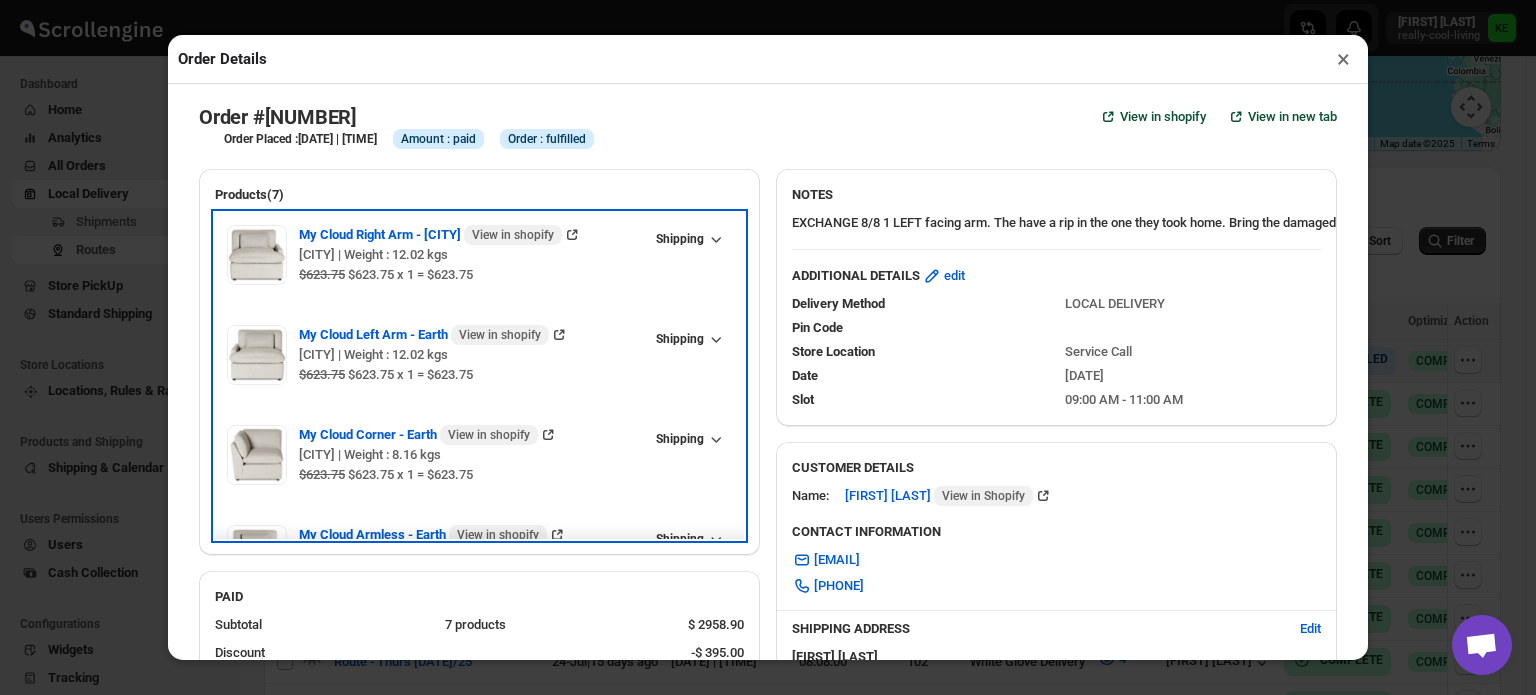 click at bounding box center (257, 455) 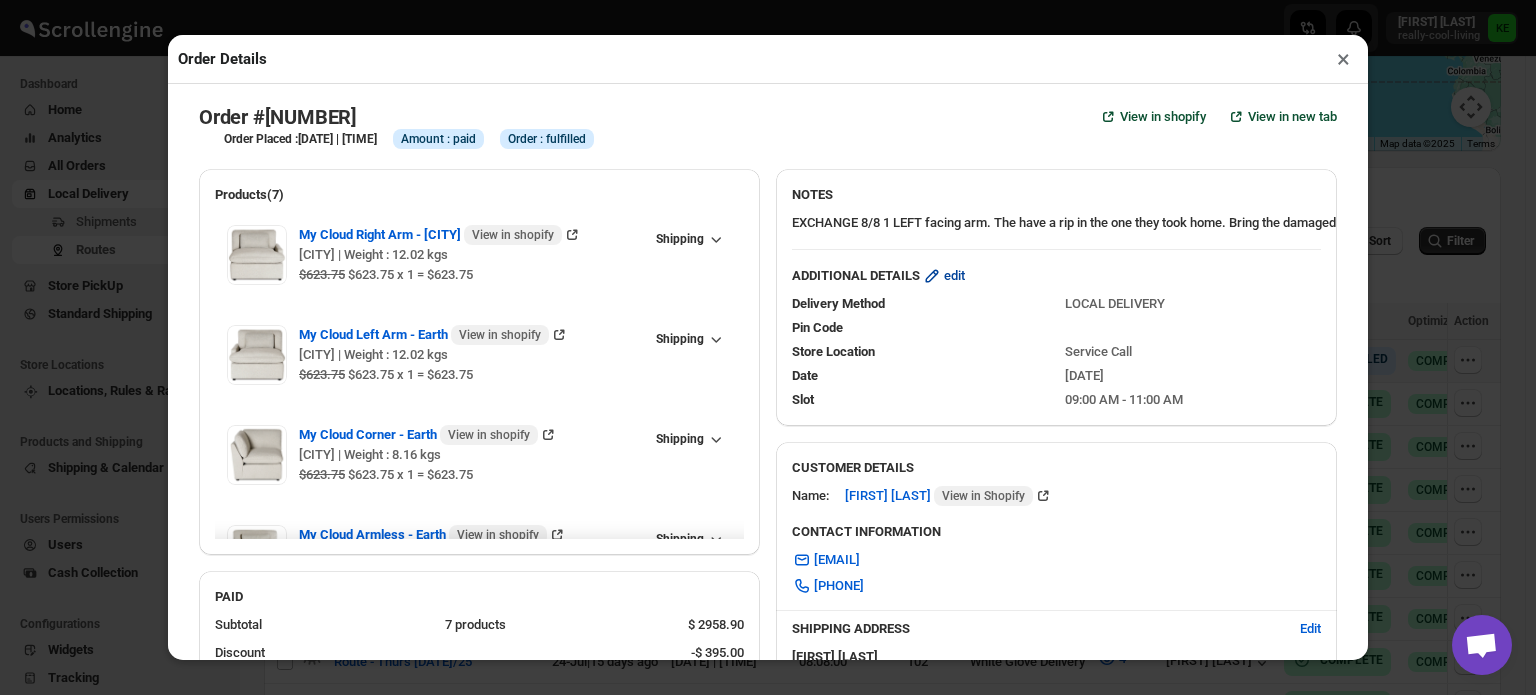 click on "edit" at bounding box center (954, 276) 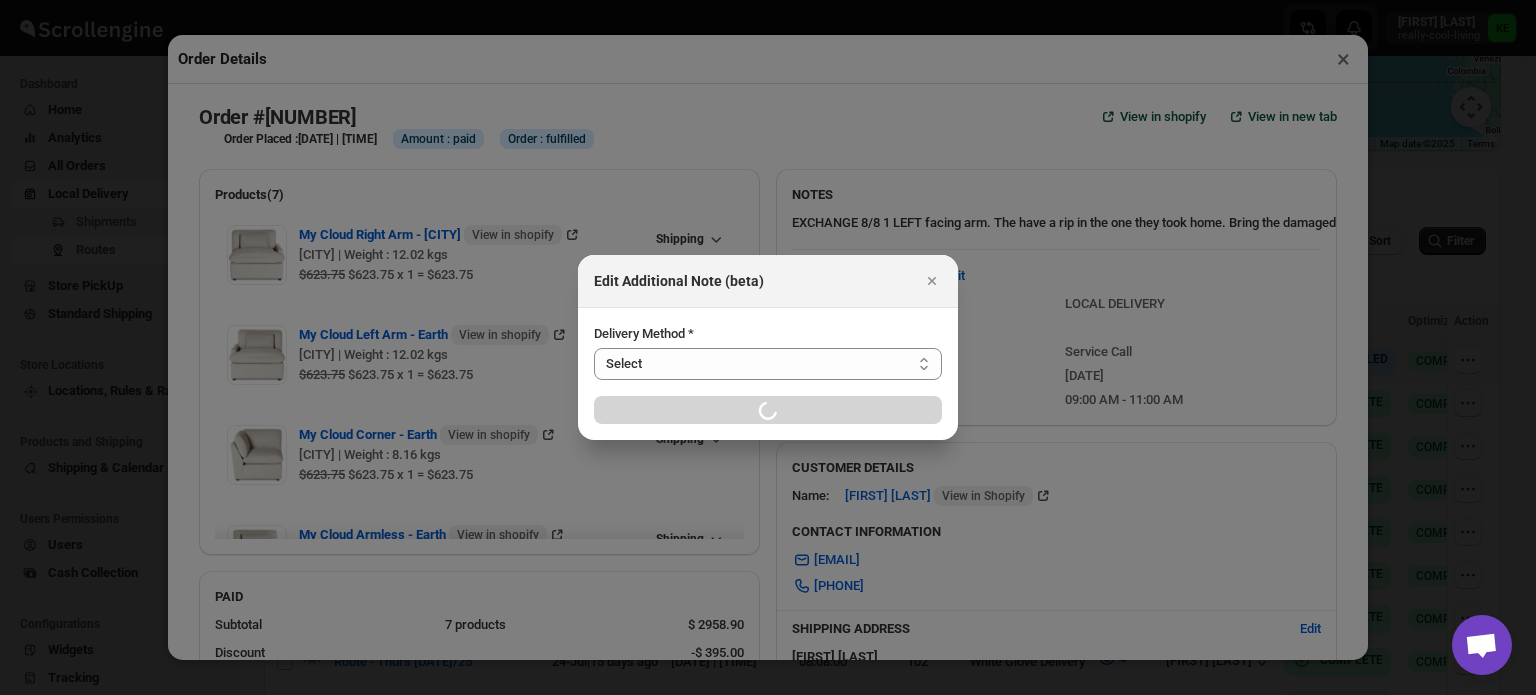 select on "LOCAL_DELIVERY" 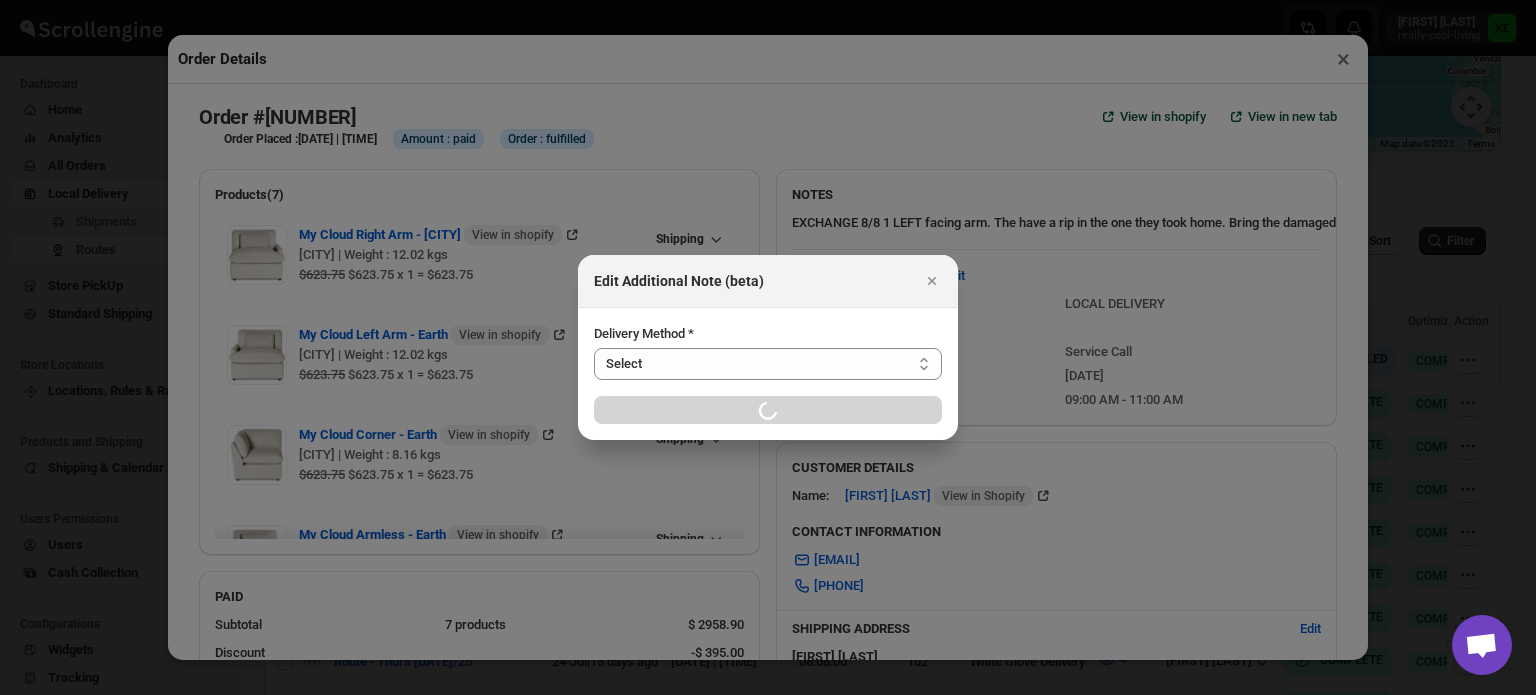select on "LOCATION_BASES" 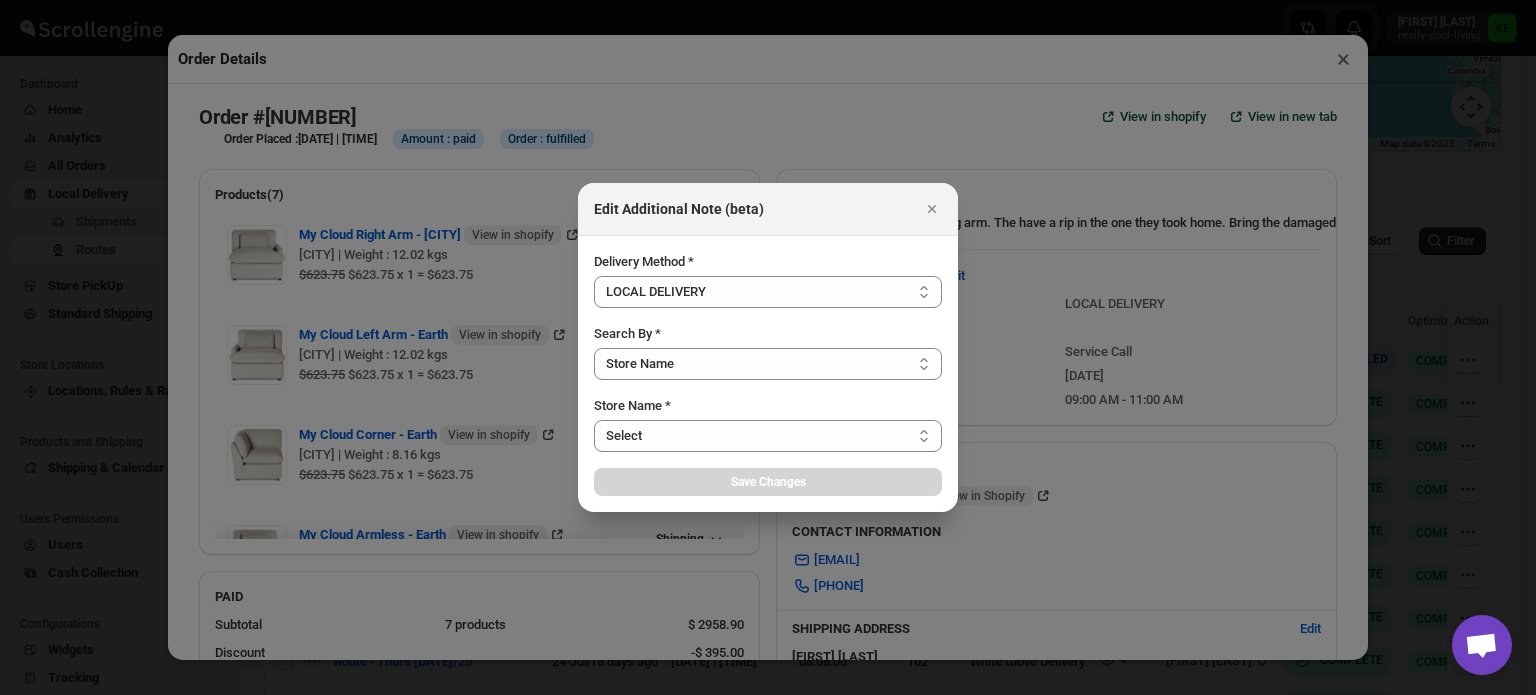 select on "67e6de93f0e7aabe03e07dcf" 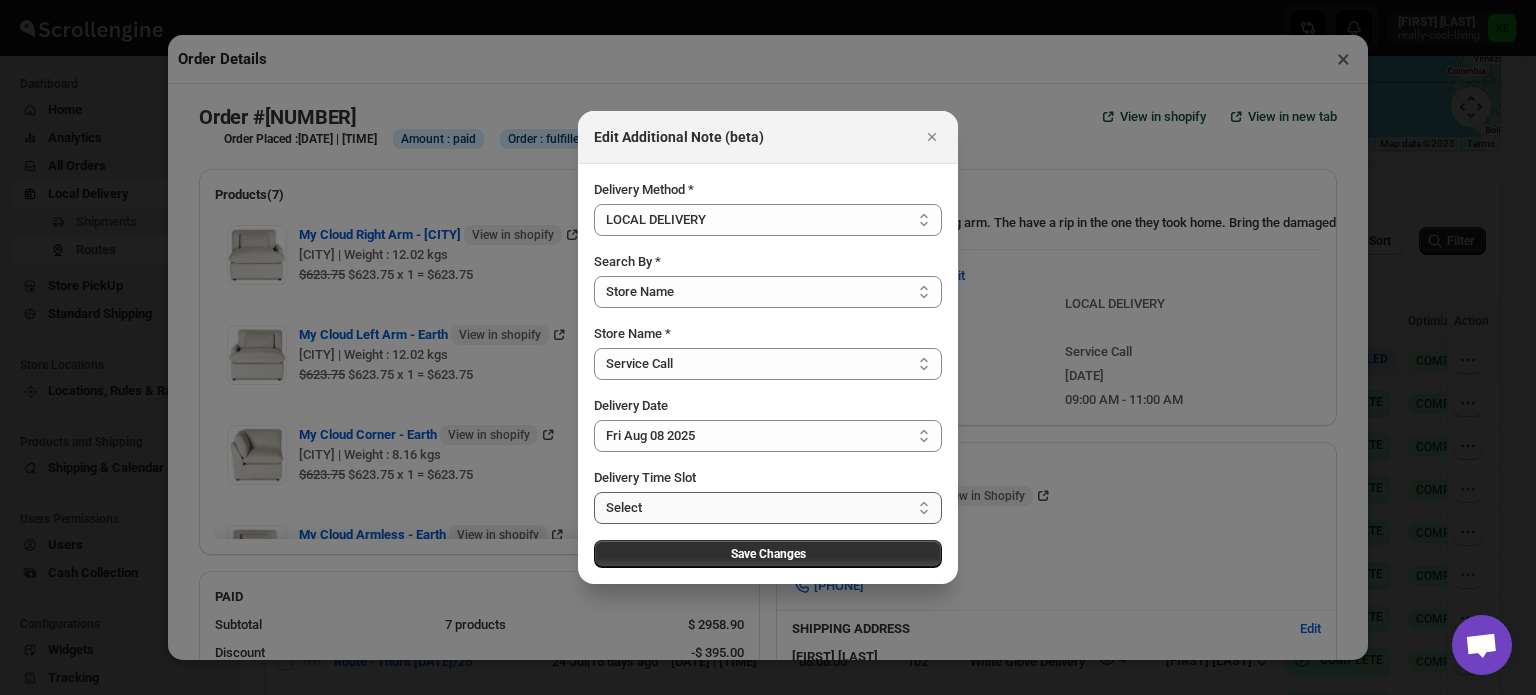click on "Select [TIME] [TIME] [TIME] [TIME] [TIME] [TIME] [TIME] [TIME]" at bounding box center (768, 508) 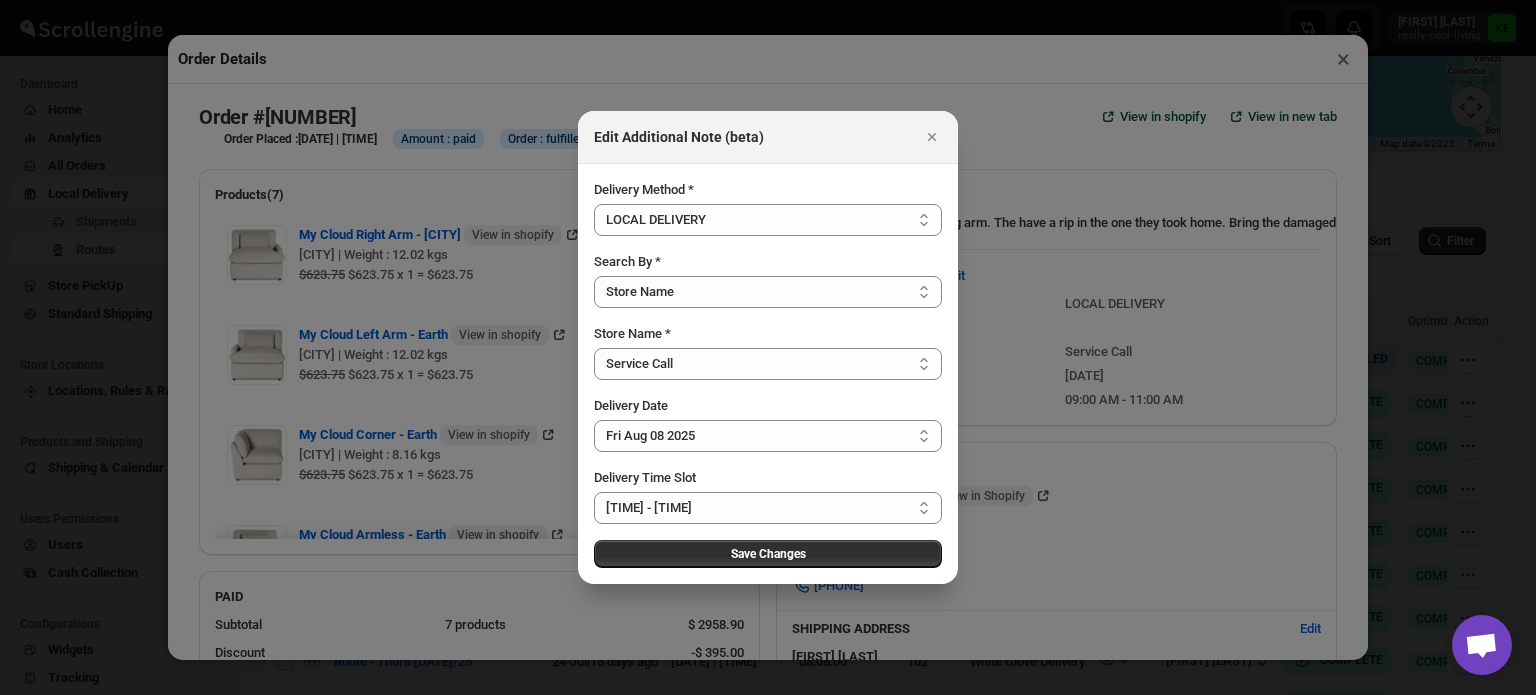 drag, startPoint x: 785, startPoint y: 551, endPoint x: 1154, endPoint y: 627, distance: 376.74527 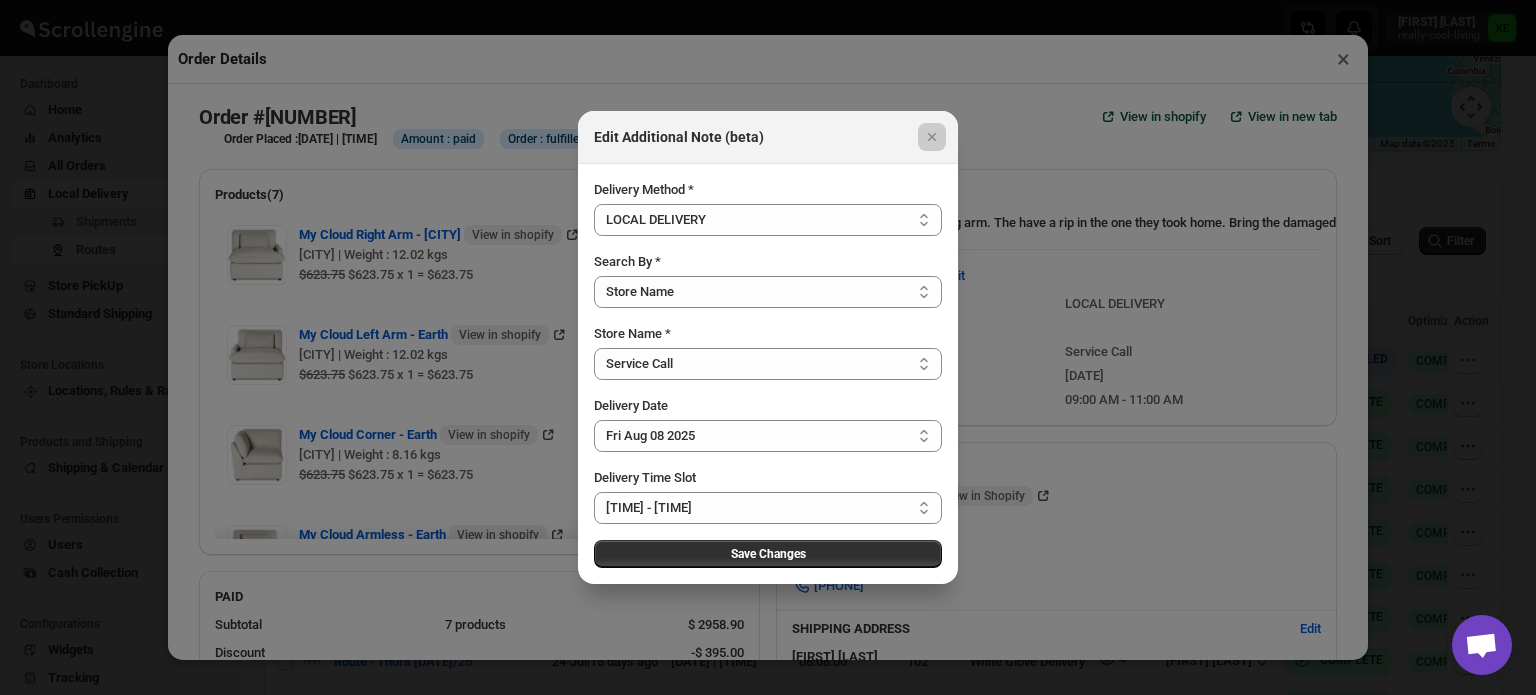 click at bounding box center [768, 347] 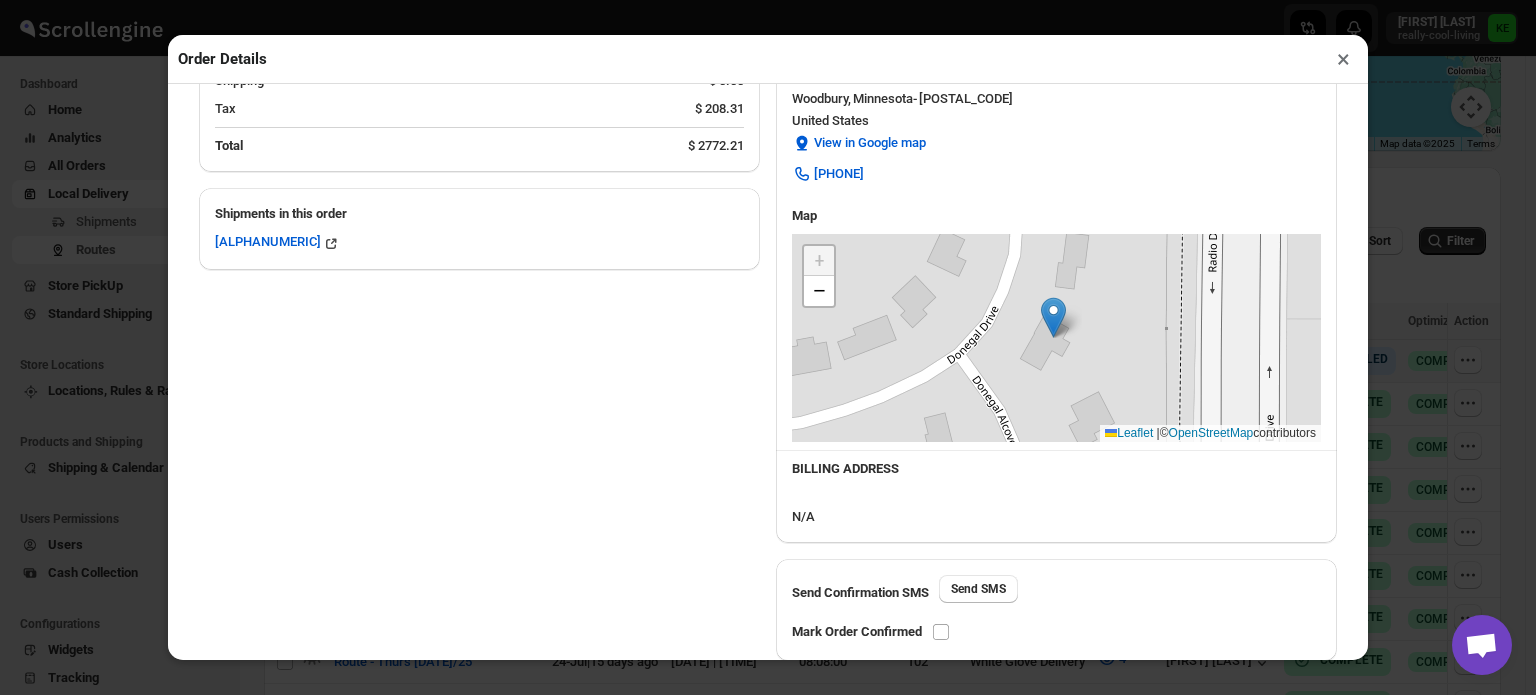 scroll, scrollTop: 690, scrollLeft: 0, axis: vertical 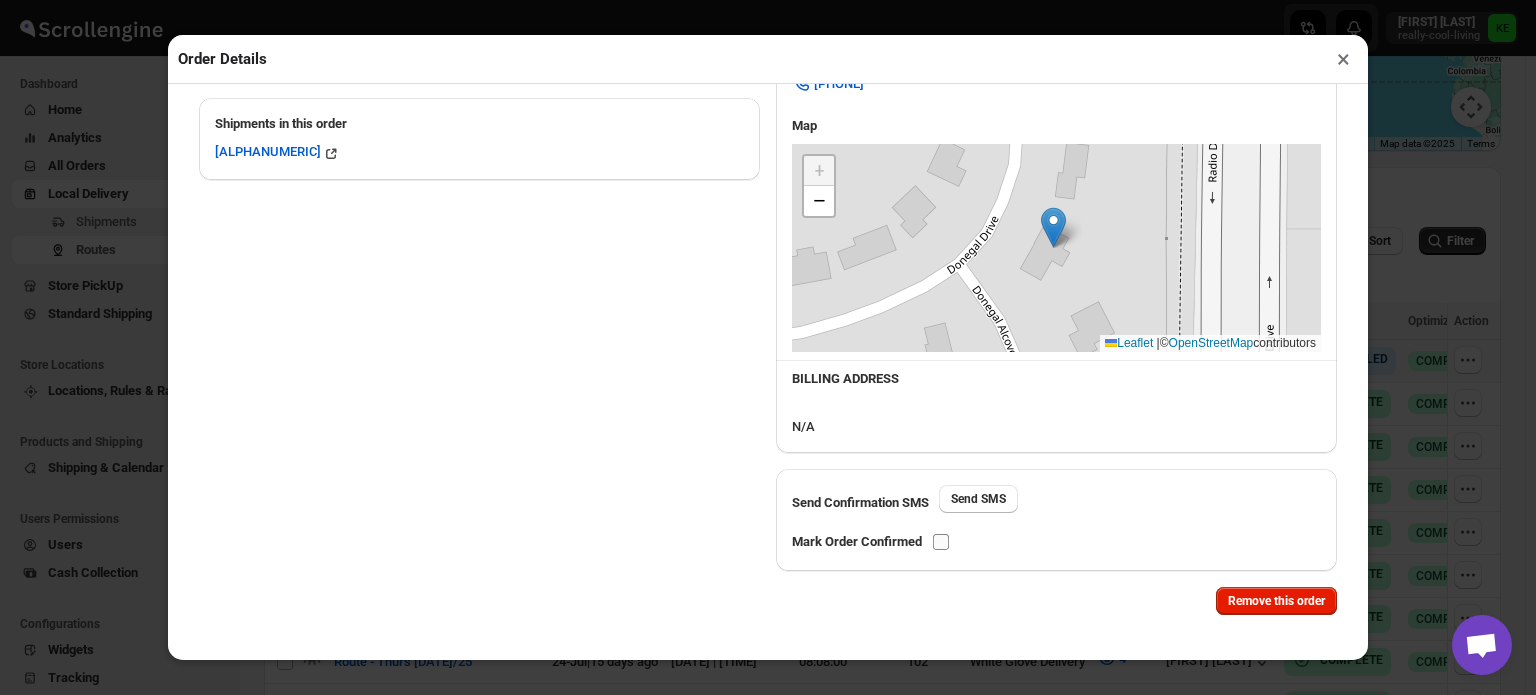 click at bounding box center [941, 542] 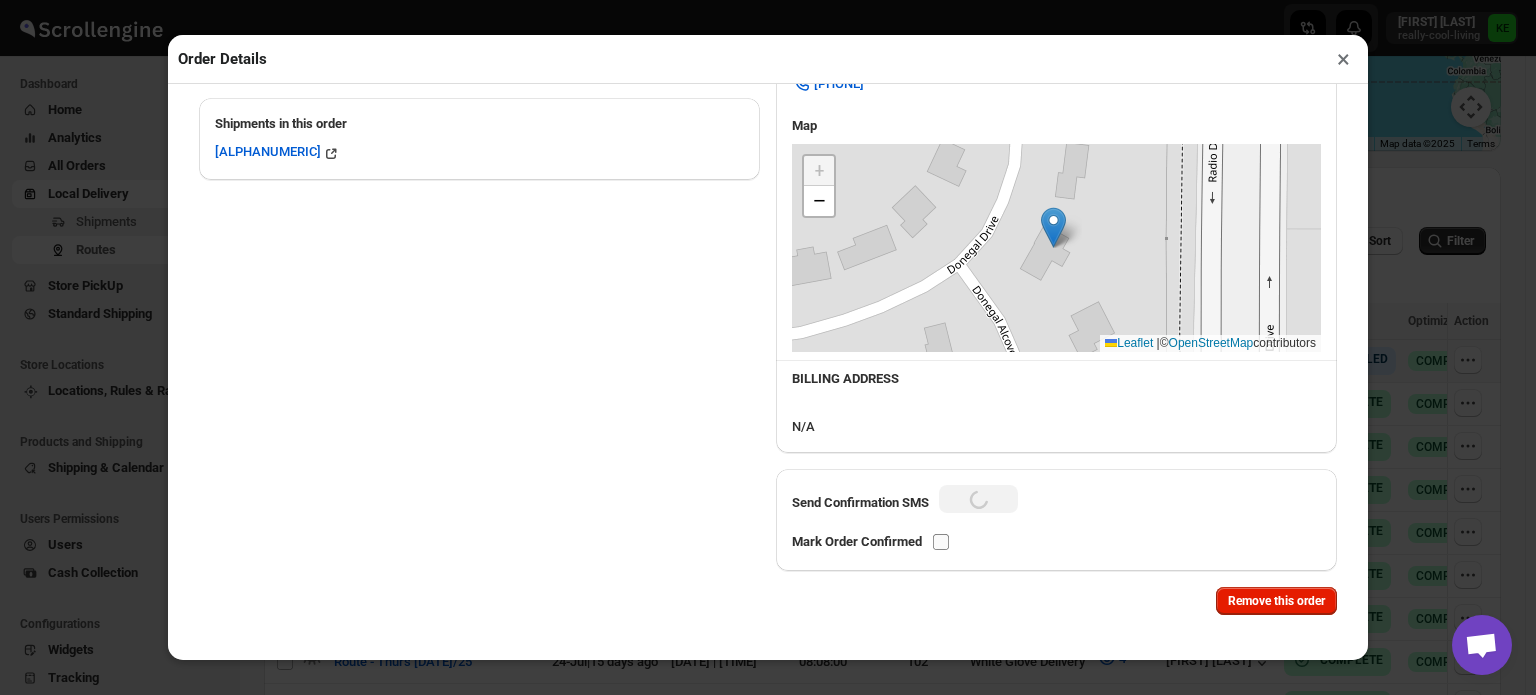 checkbox on "true" 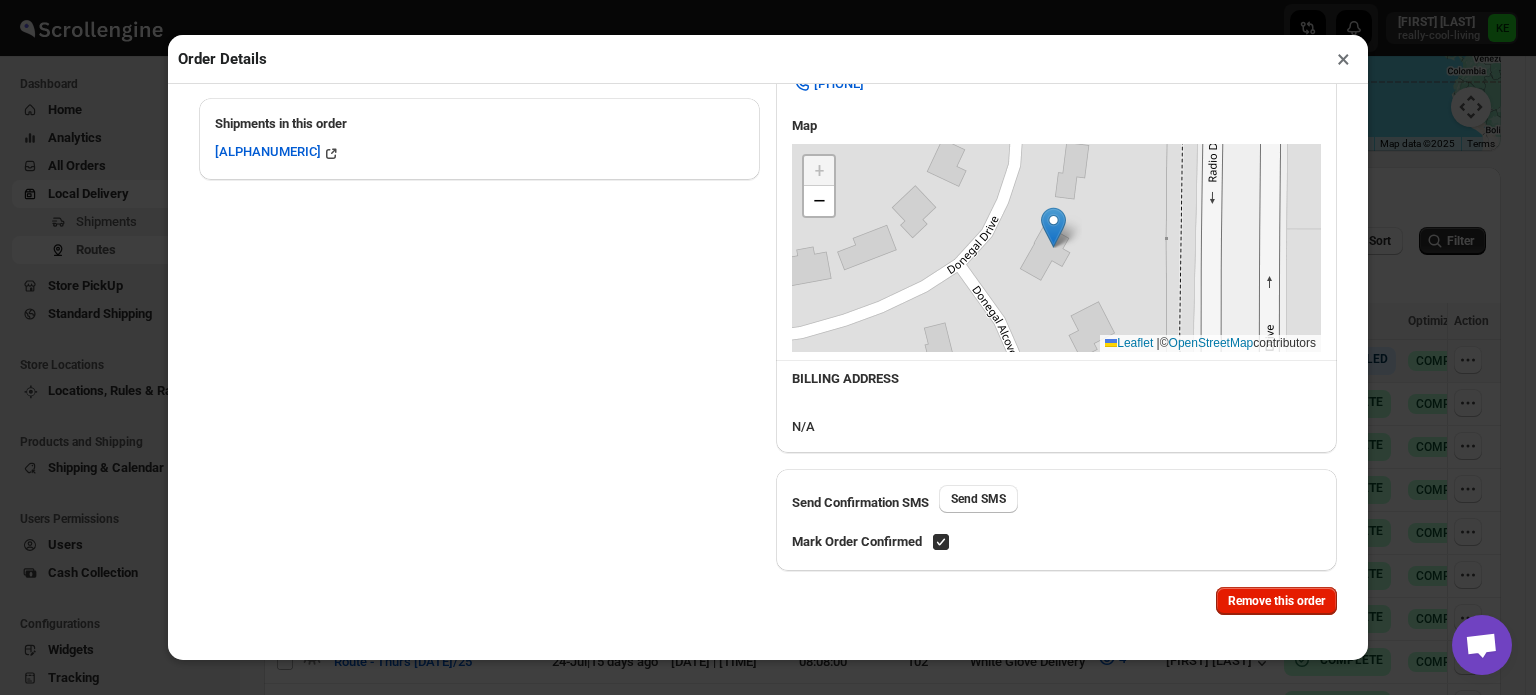click on "×" at bounding box center [1343, 59] 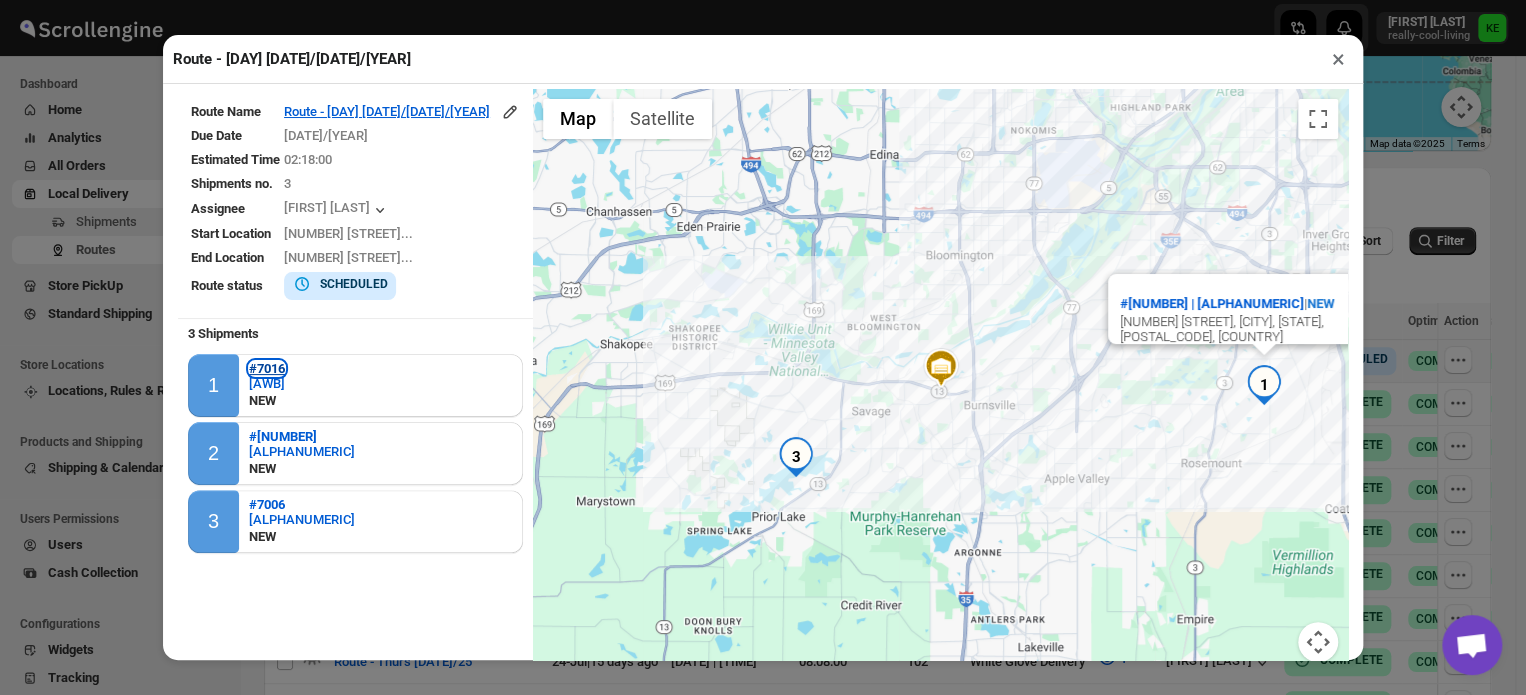 click on "#7016" at bounding box center [267, 368] 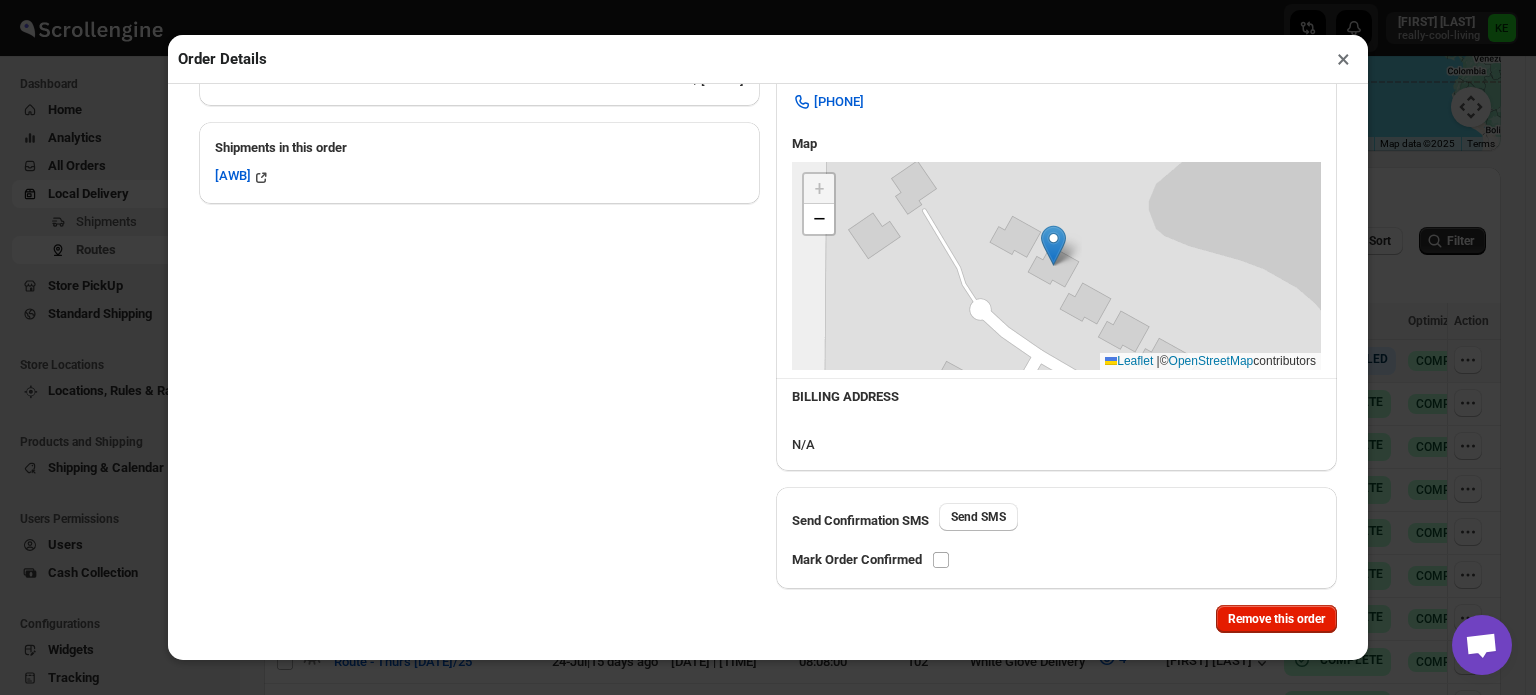 scroll, scrollTop: 685, scrollLeft: 0, axis: vertical 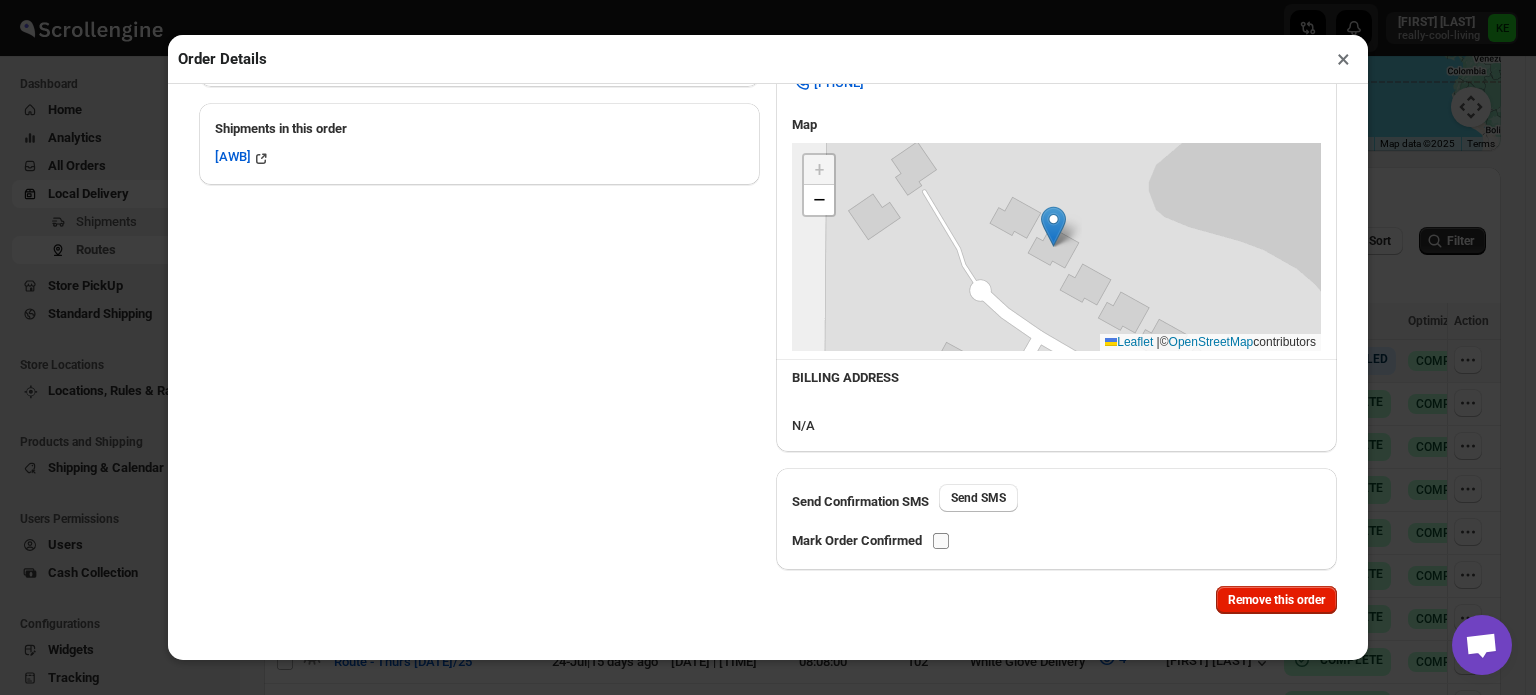 click at bounding box center (941, 541) 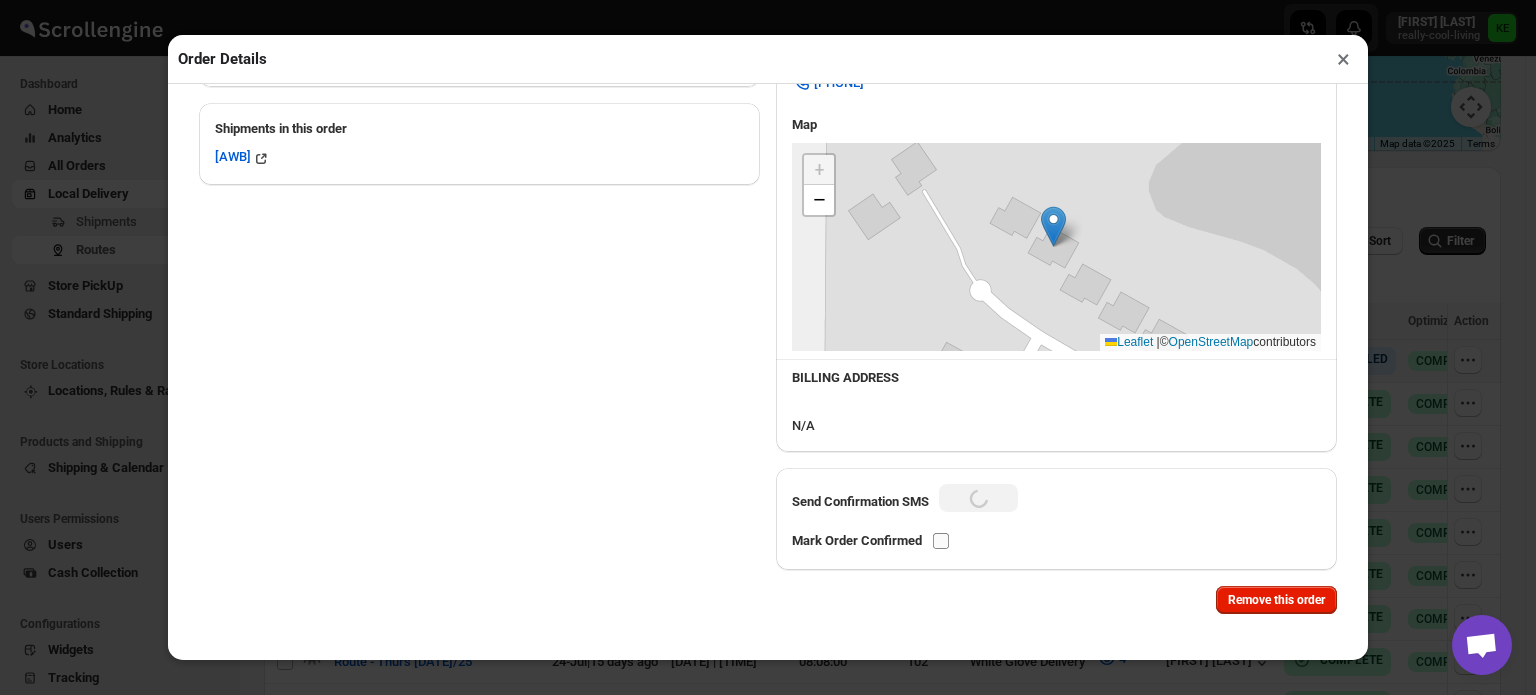 checkbox on "true" 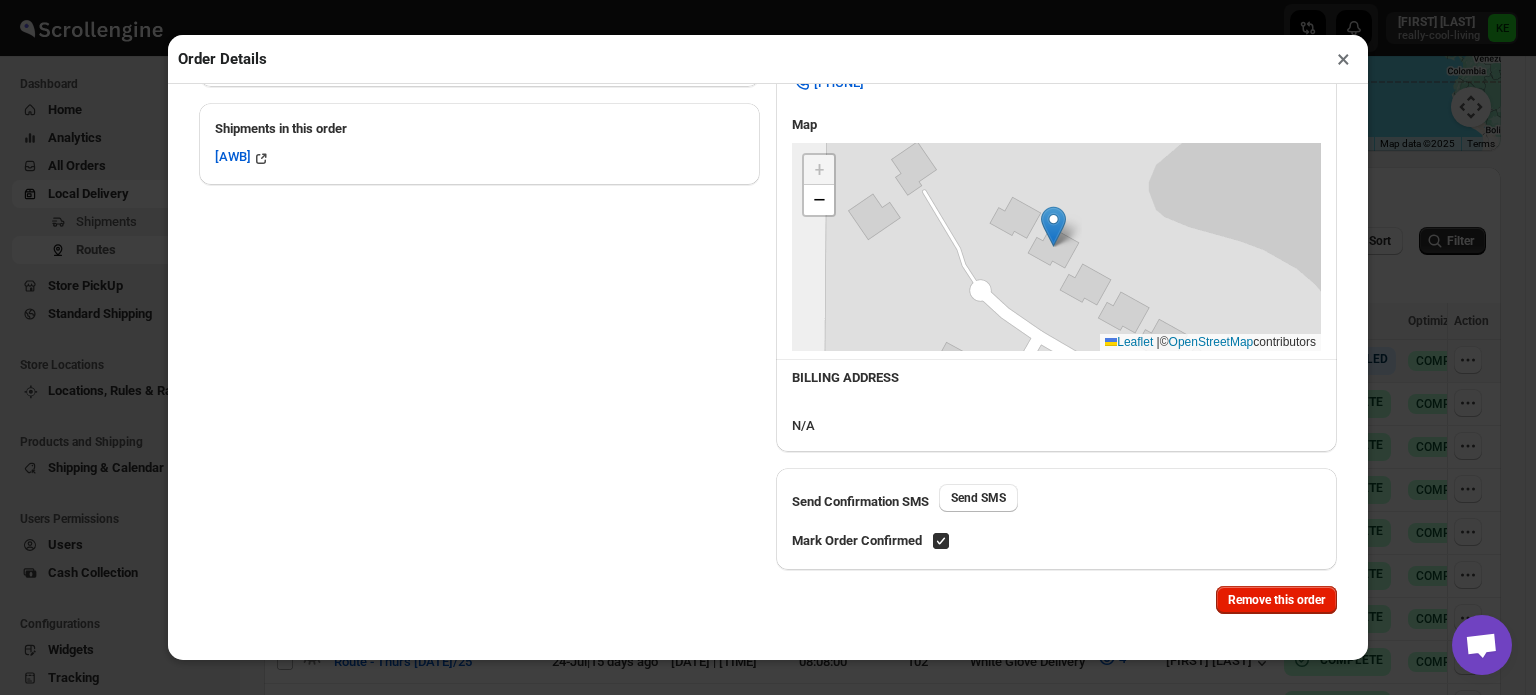 click on "×" at bounding box center (1343, 59) 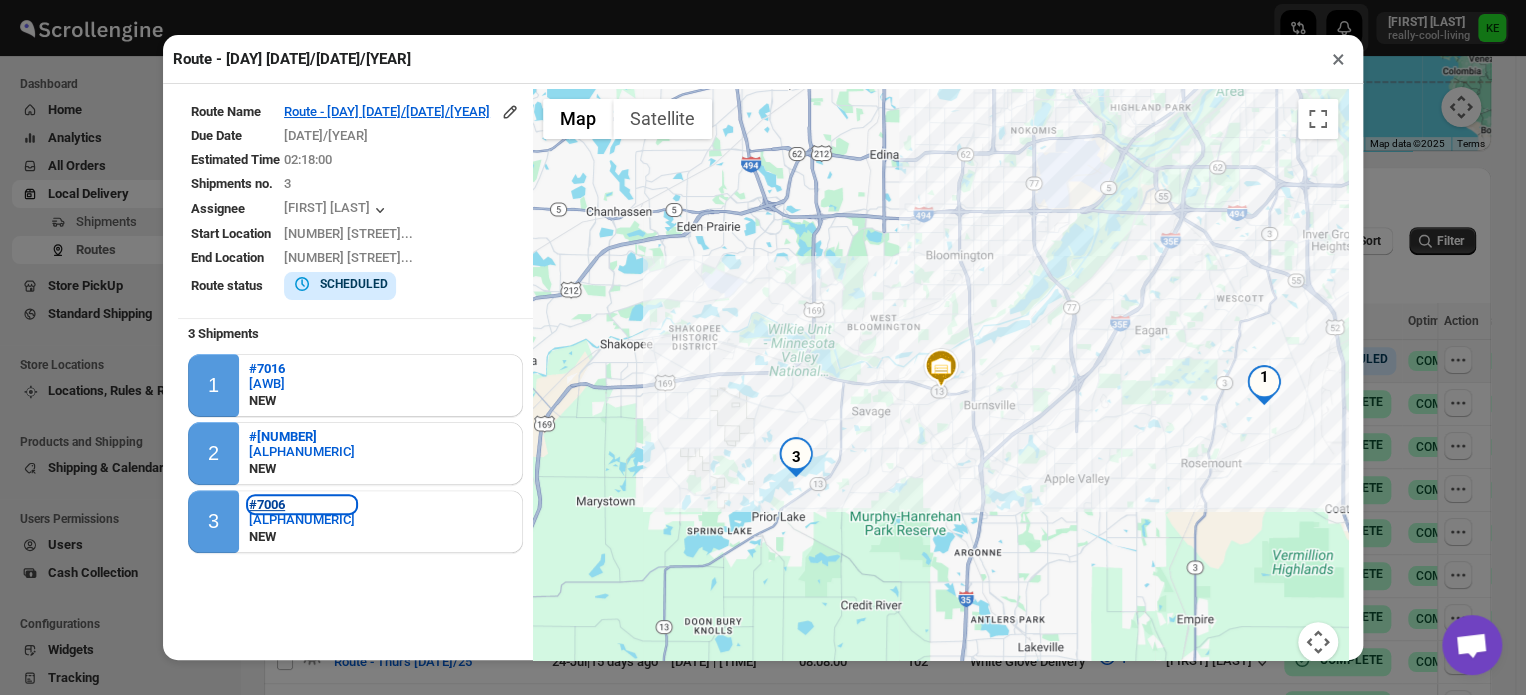 click on "#7006" at bounding box center [267, 504] 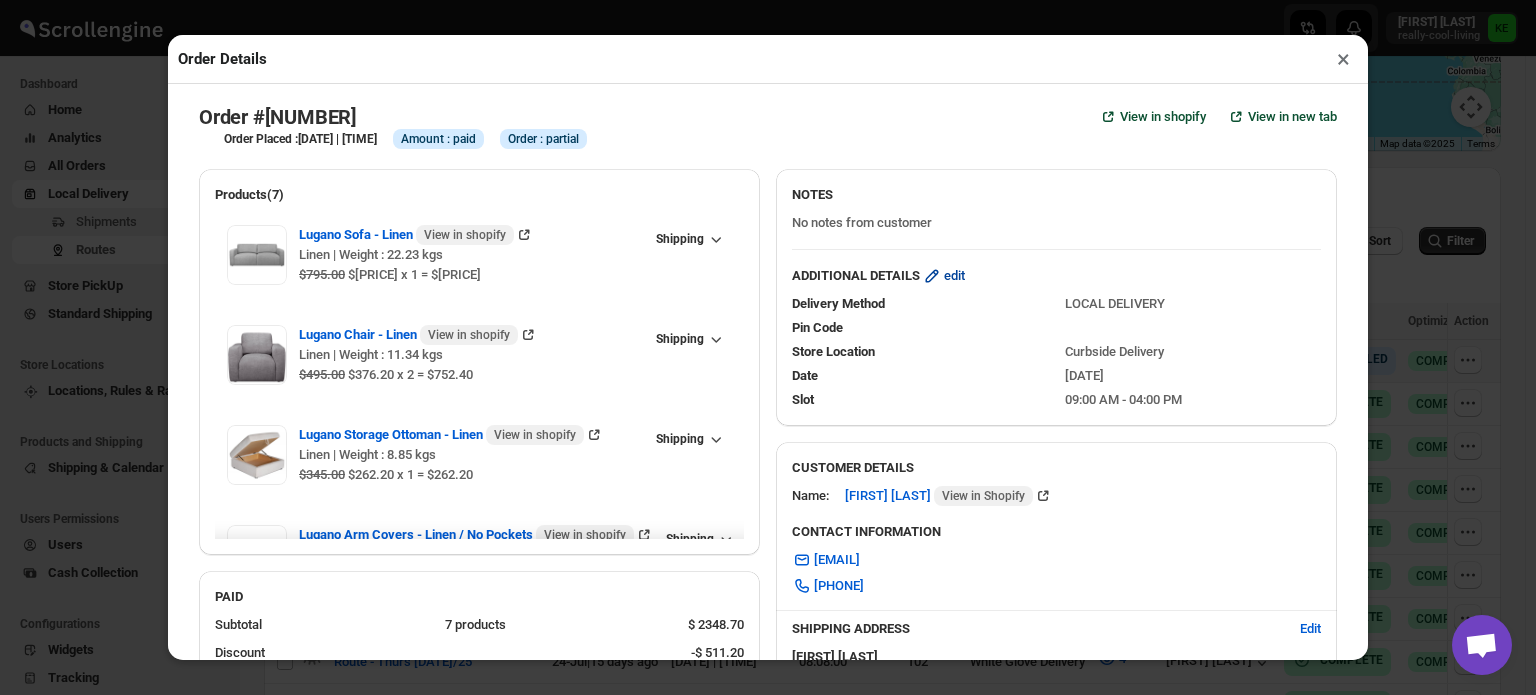 click on "edit" at bounding box center [954, 276] 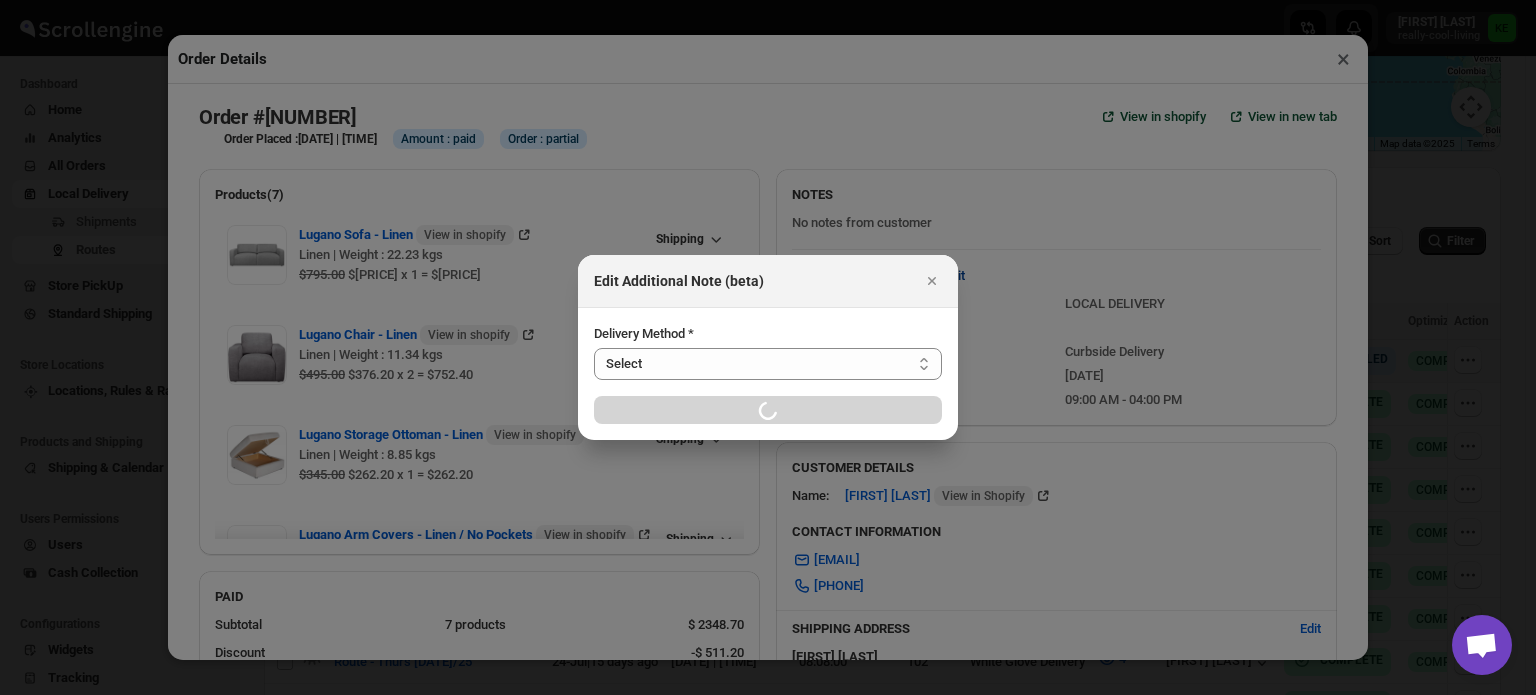 select on "LOCAL_DELIVERY" 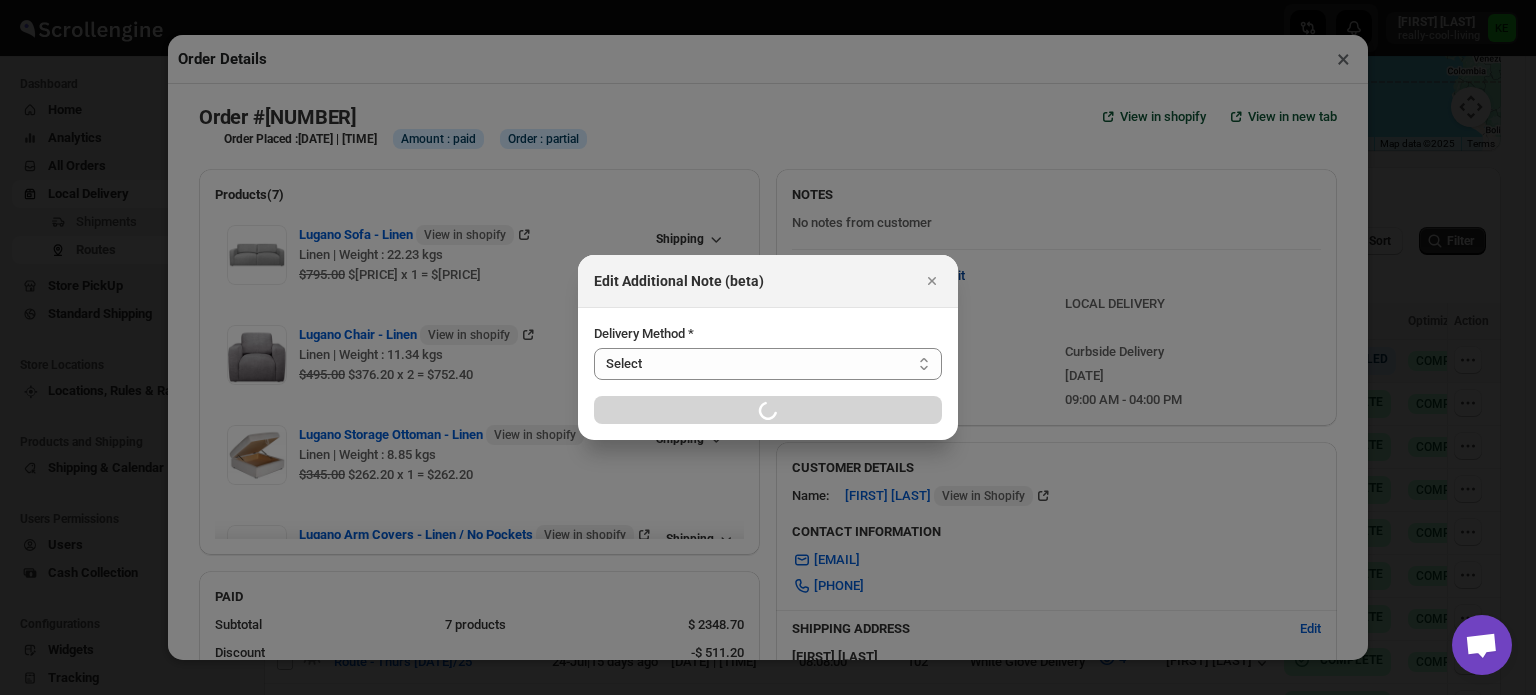 select on "LOCATION_BASES" 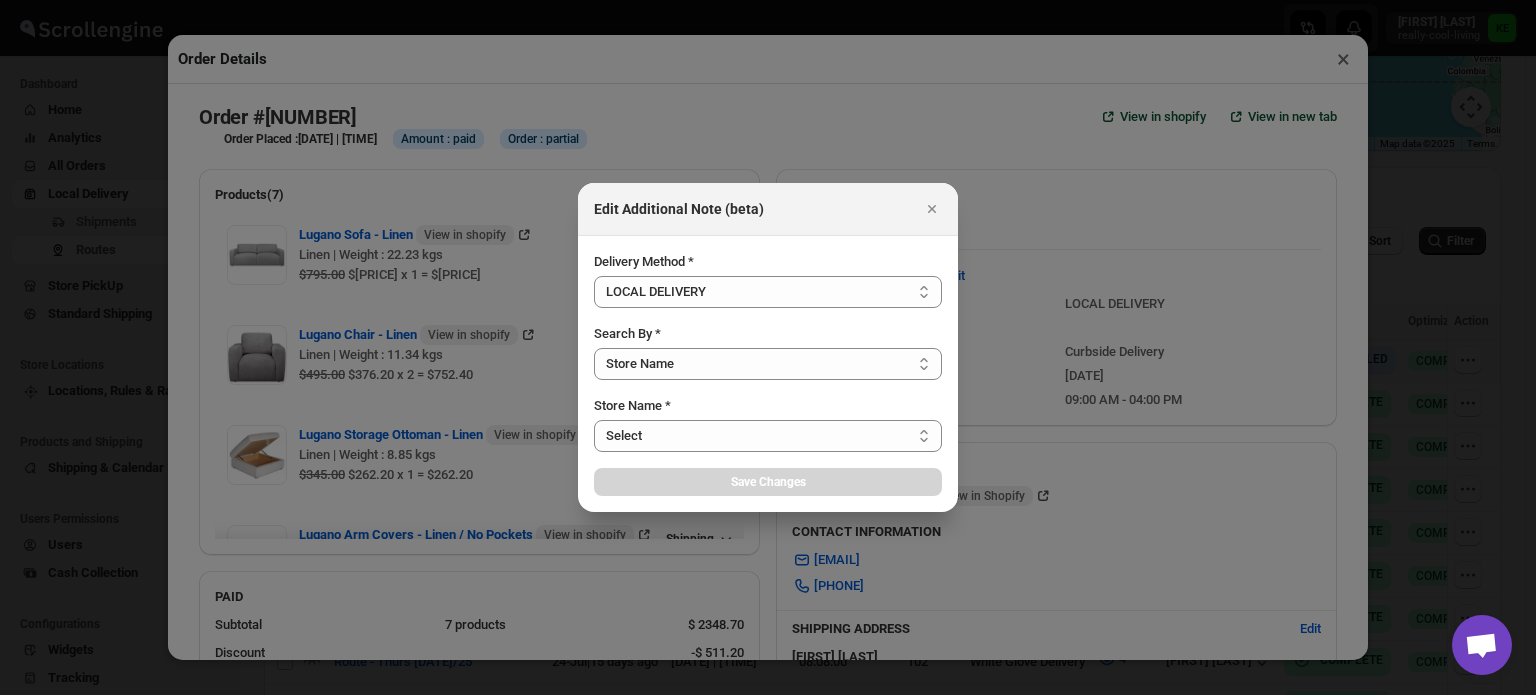 select on "656744df154a64d9bb065b6d" 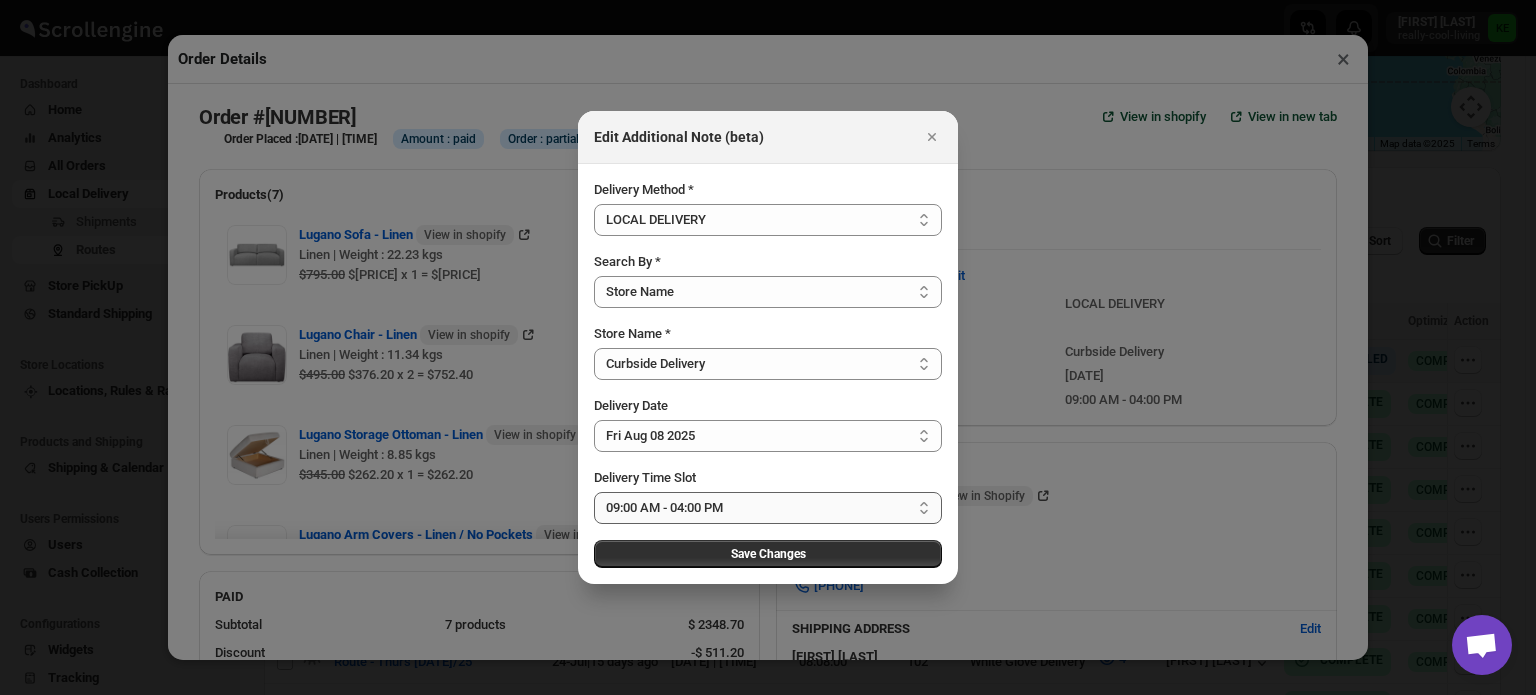 click on "Select [TIME] - [TIME] [TIME] - [TIME] [TIME] - [TIME] [TIME] - [TIME] [TIME] - [TIME] [TIME] - [TIME] [TIME] - [TIME] [TIME] - [TIME]" at bounding box center (768, 508) 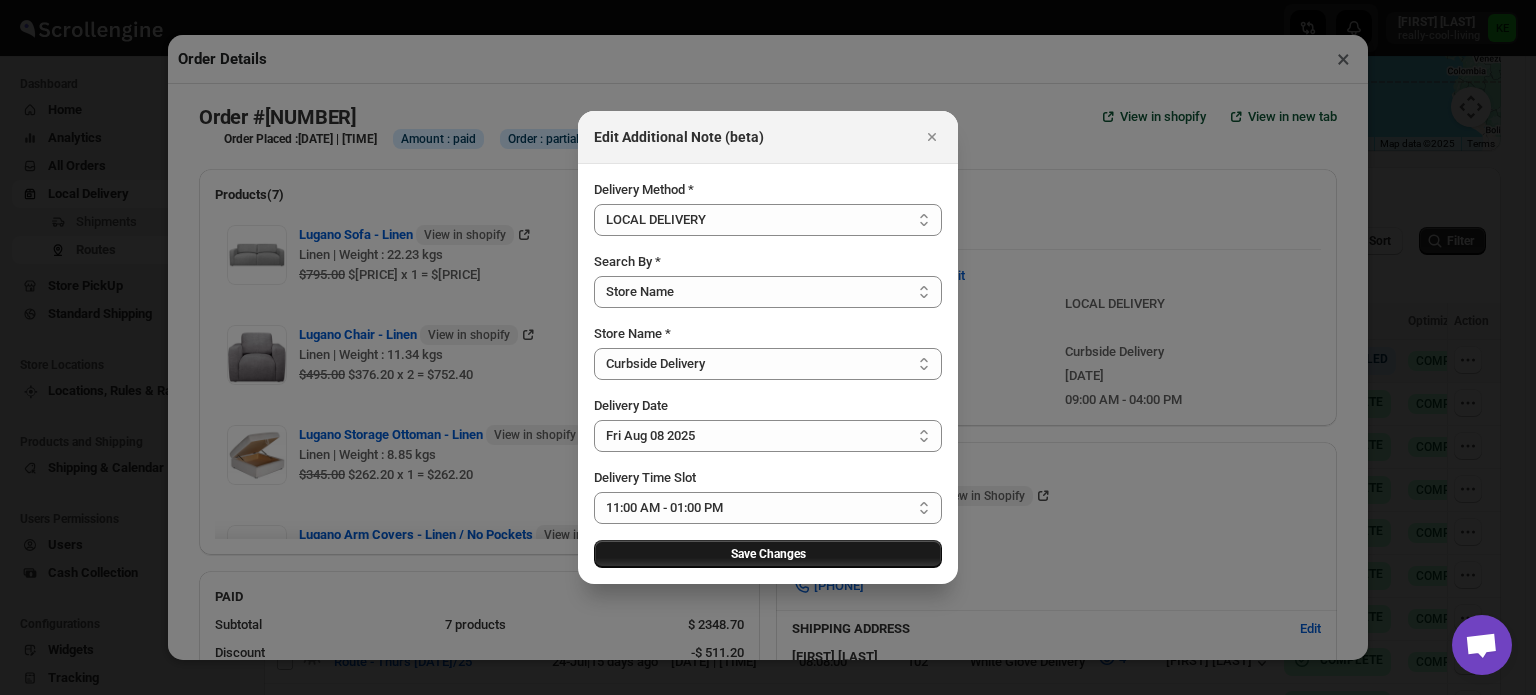 click on "Save Changes" at bounding box center (768, 554) 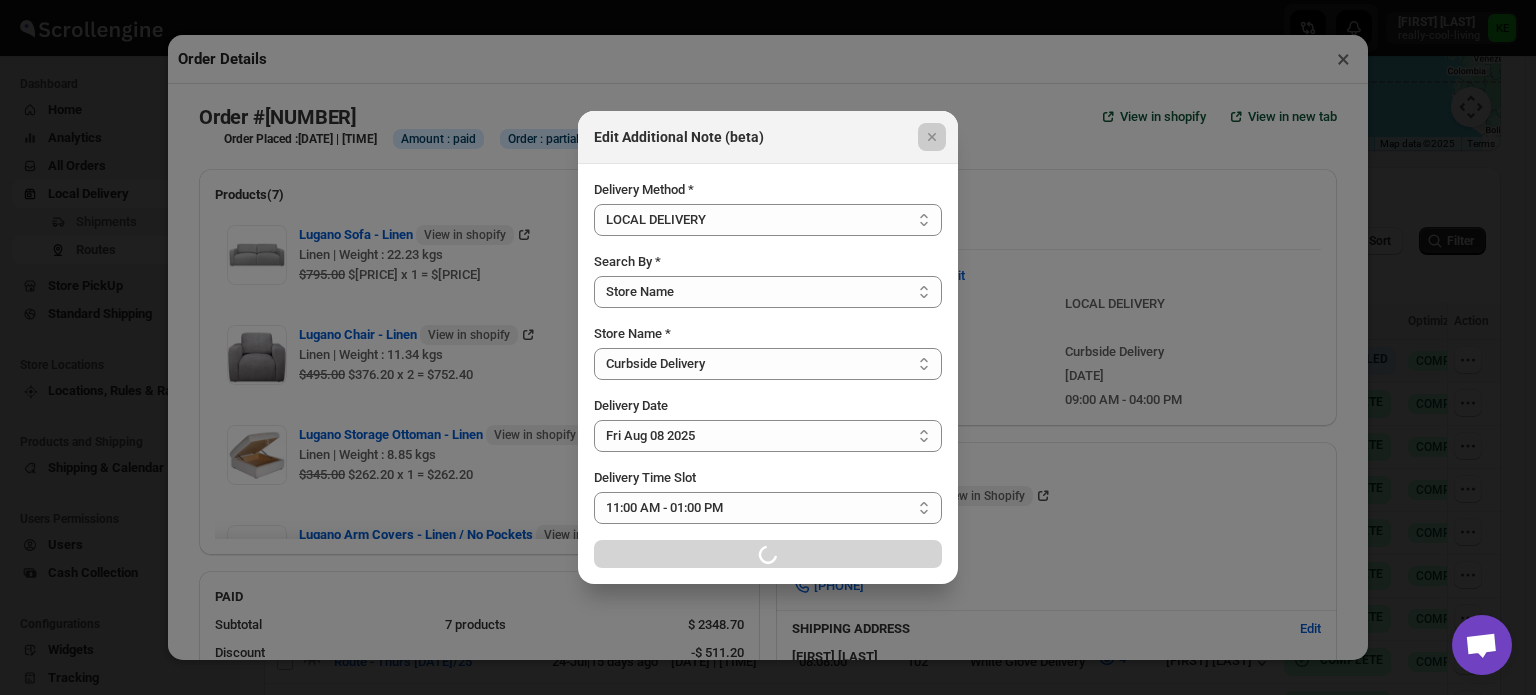 click at bounding box center [768, 347] 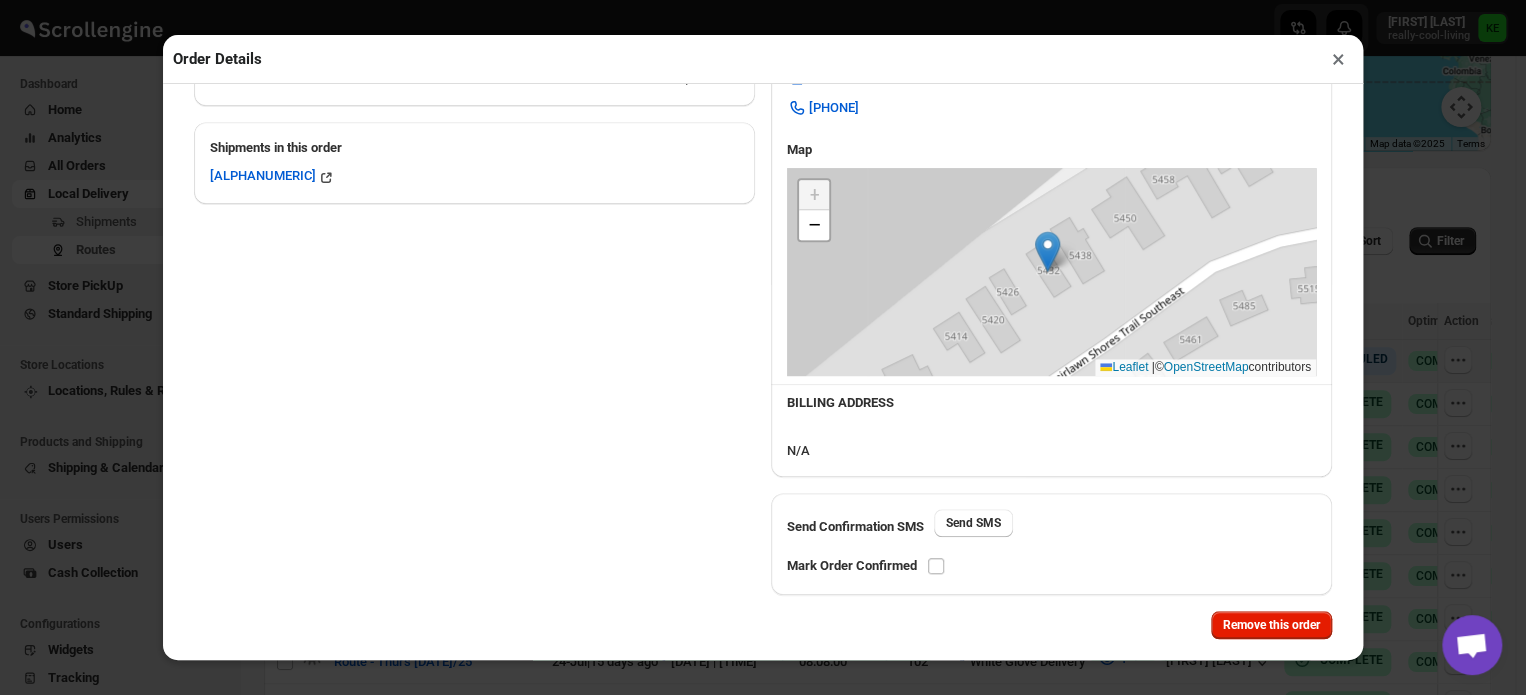 scroll, scrollTop: 690, scrollLeft: 0, axis: vertical 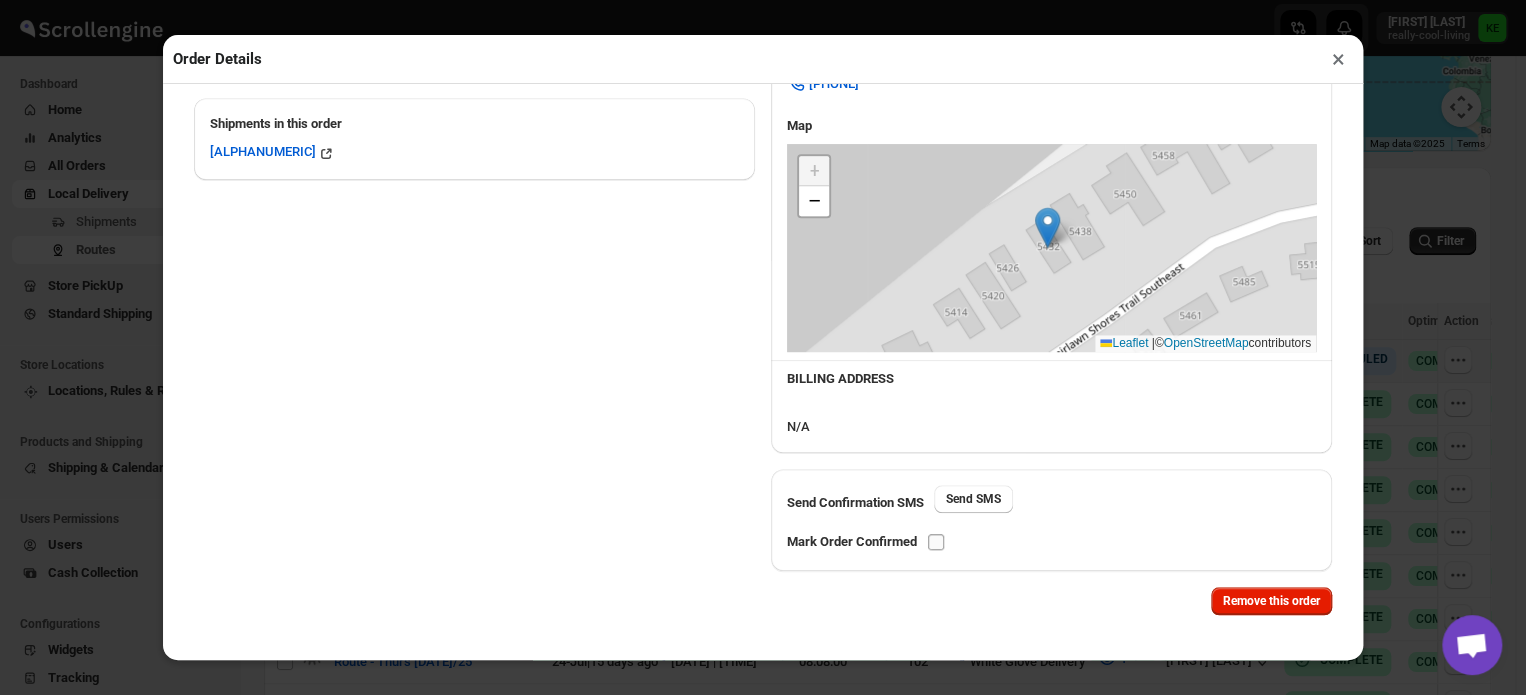 click at bounding box center (936, 542) 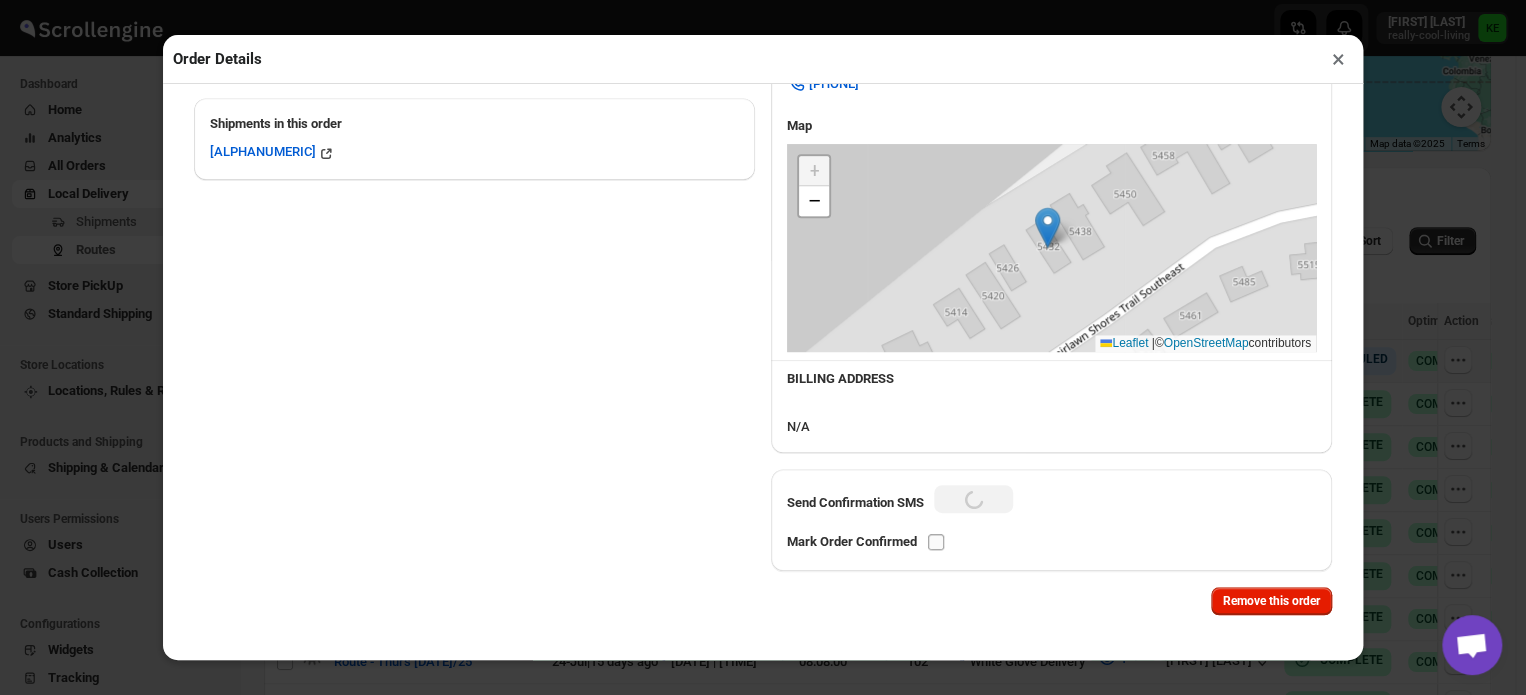 checkbox on "true" 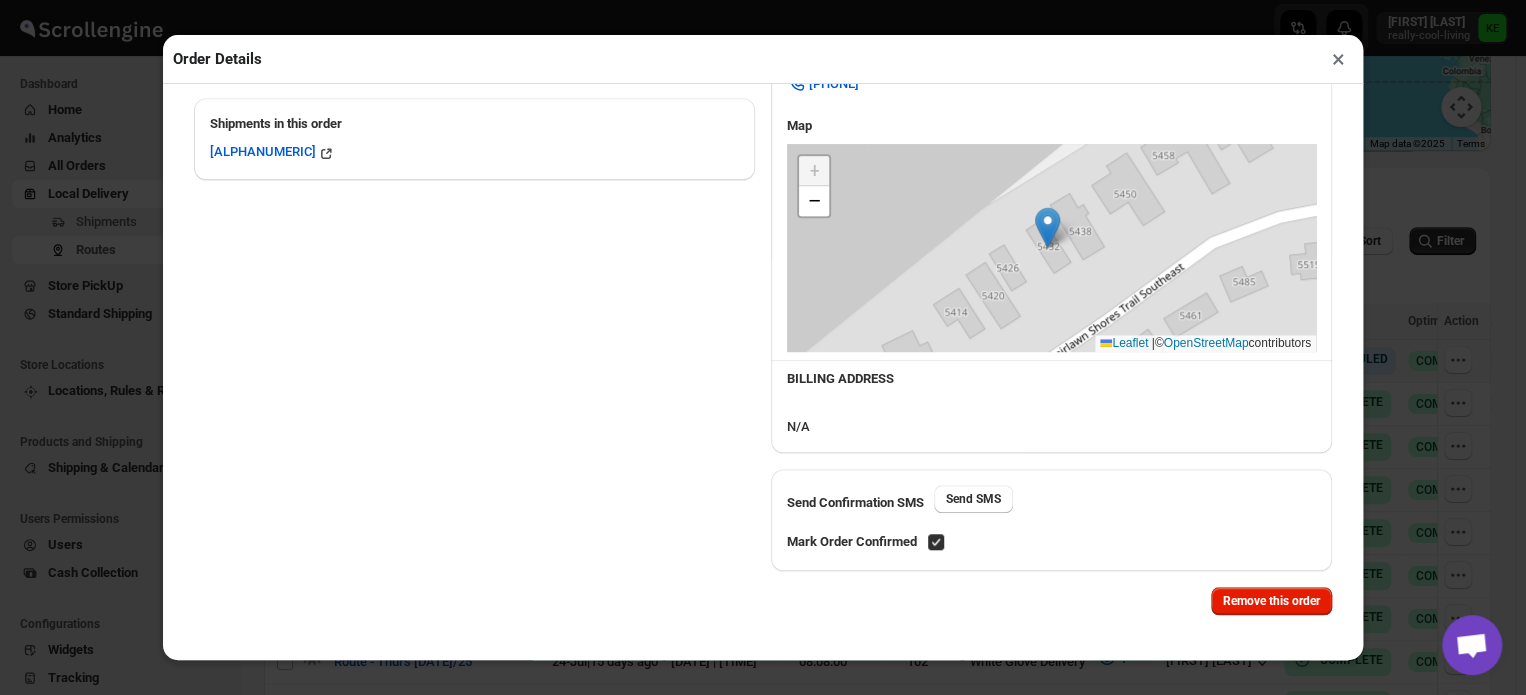 click on "×" at bounding box center [1338, 59] 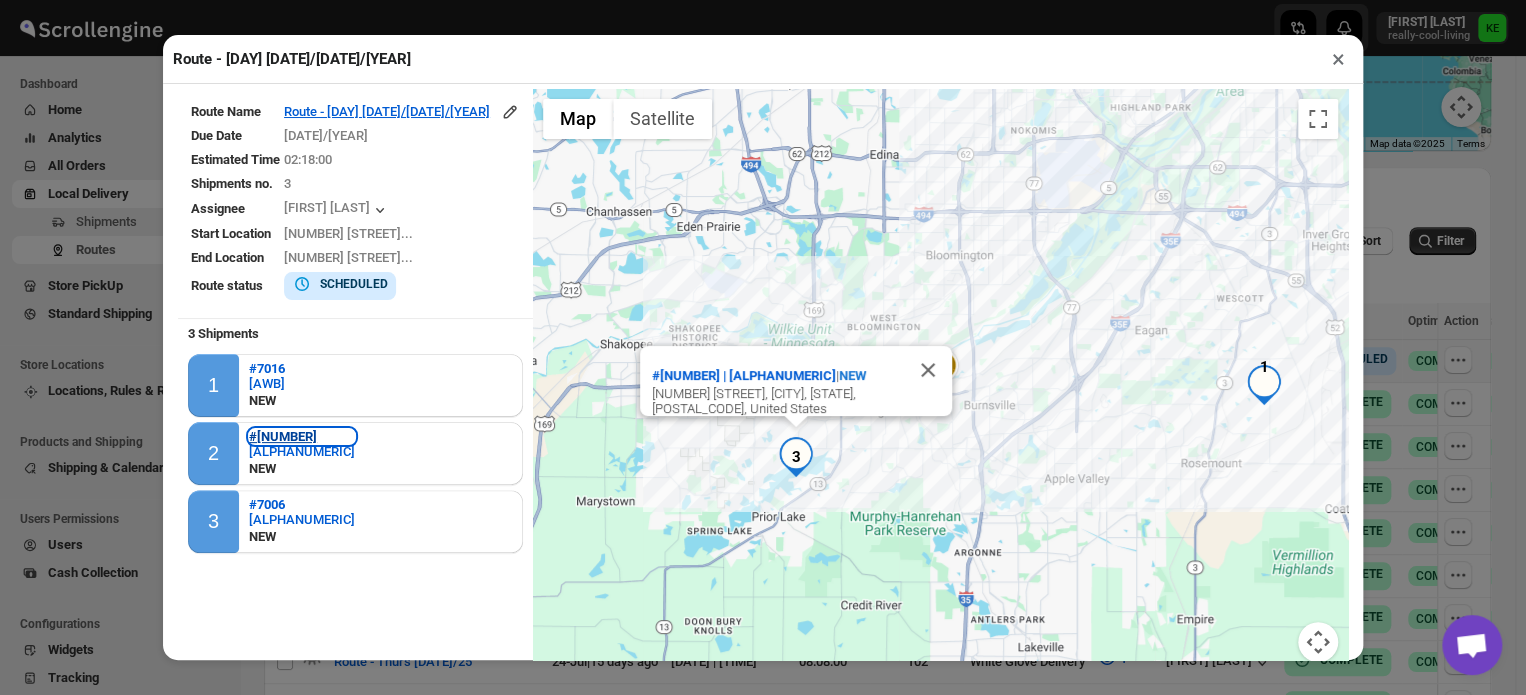 click on "#[NUMBER]" at bounding box center [283, 436] 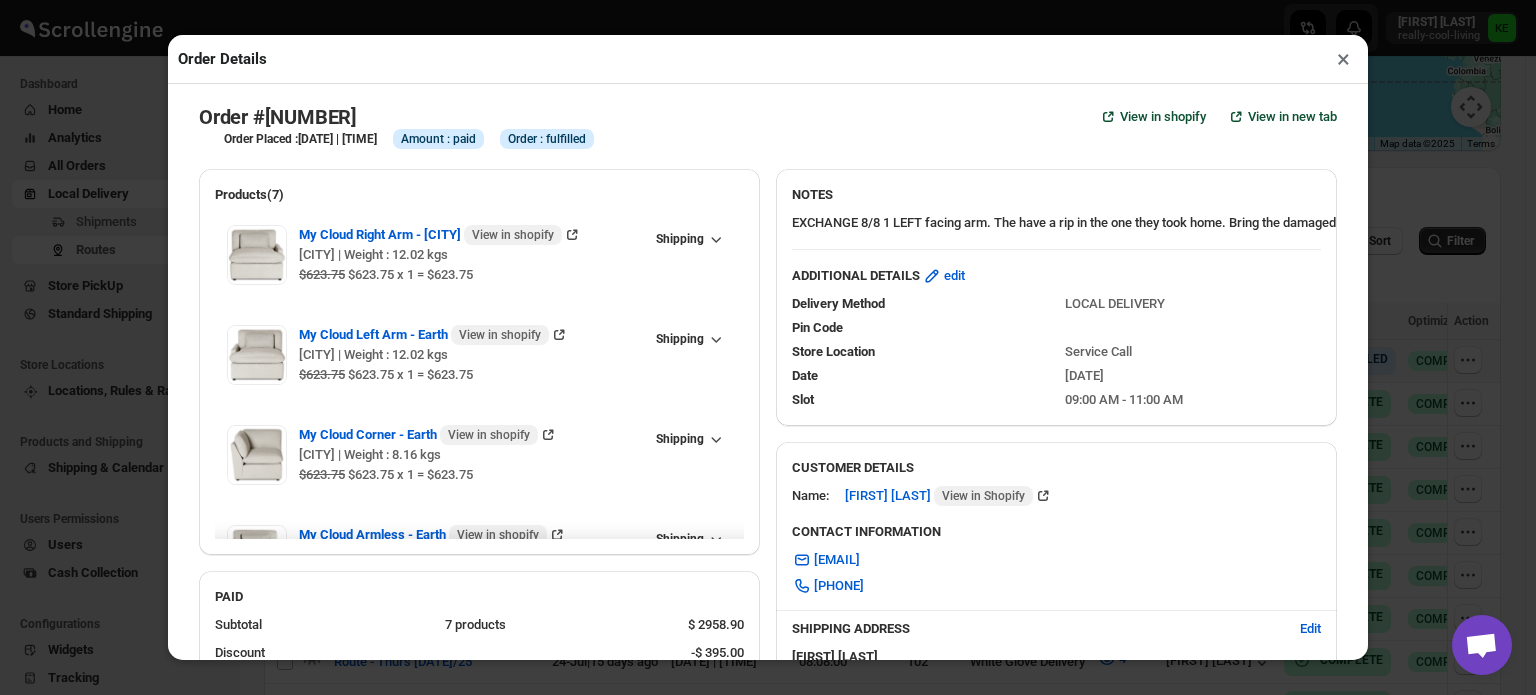 checkbox on "true" 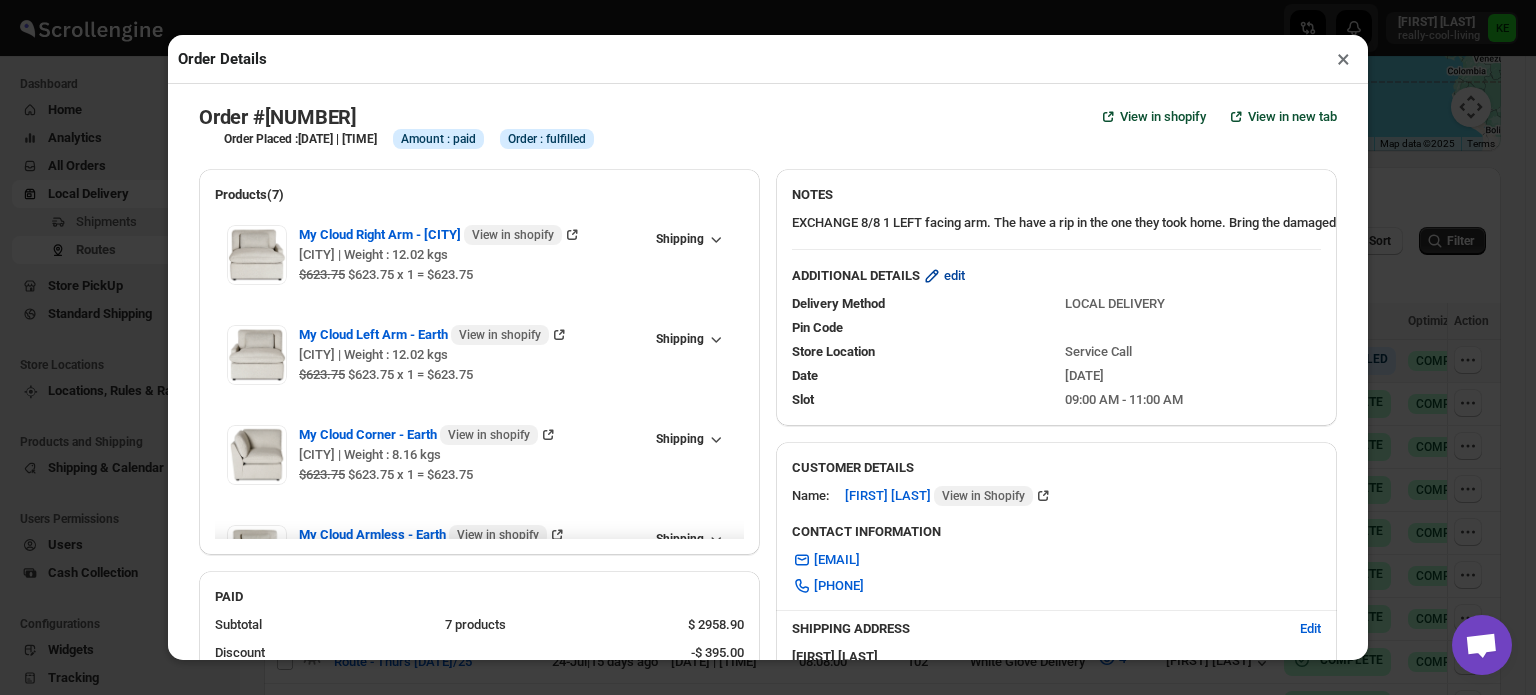 click on "edit" at bounding box center (954, 276) 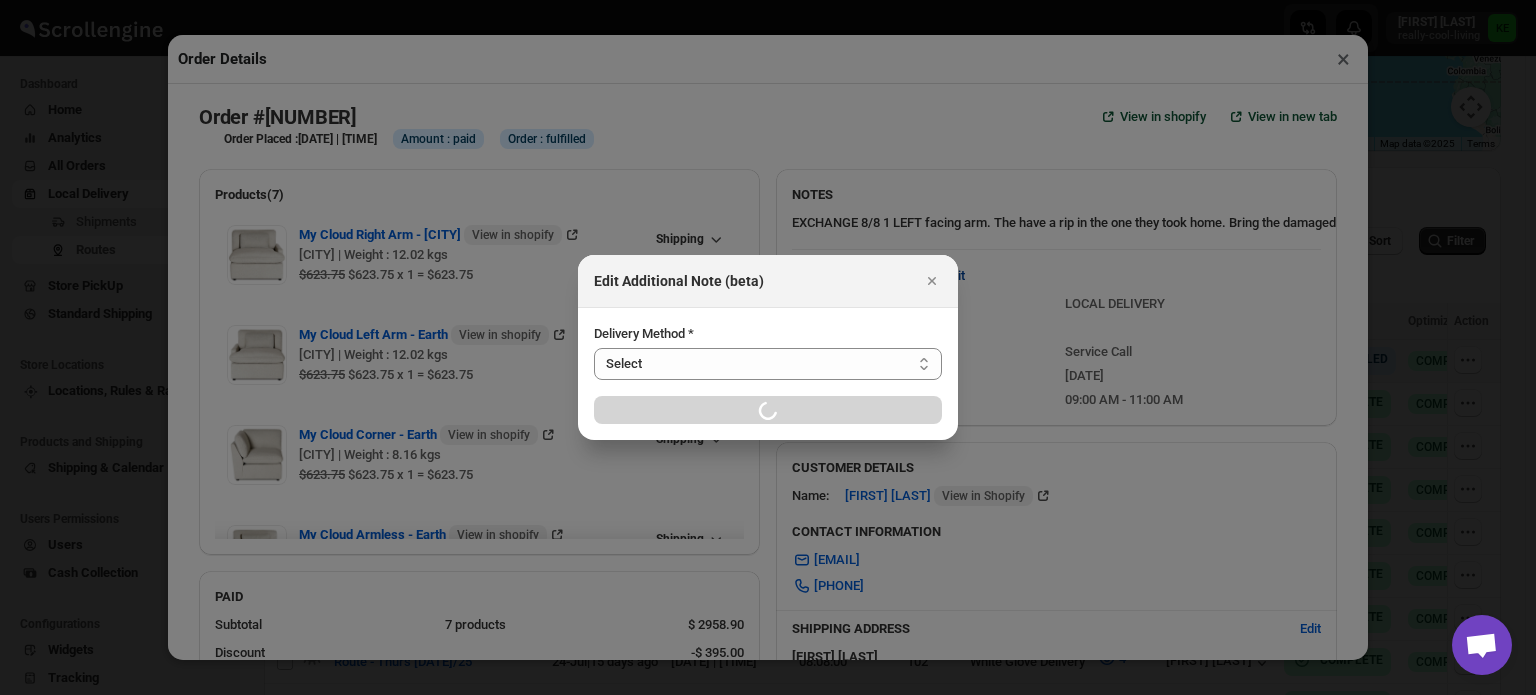 select on "LOCAL_DELIVERY" 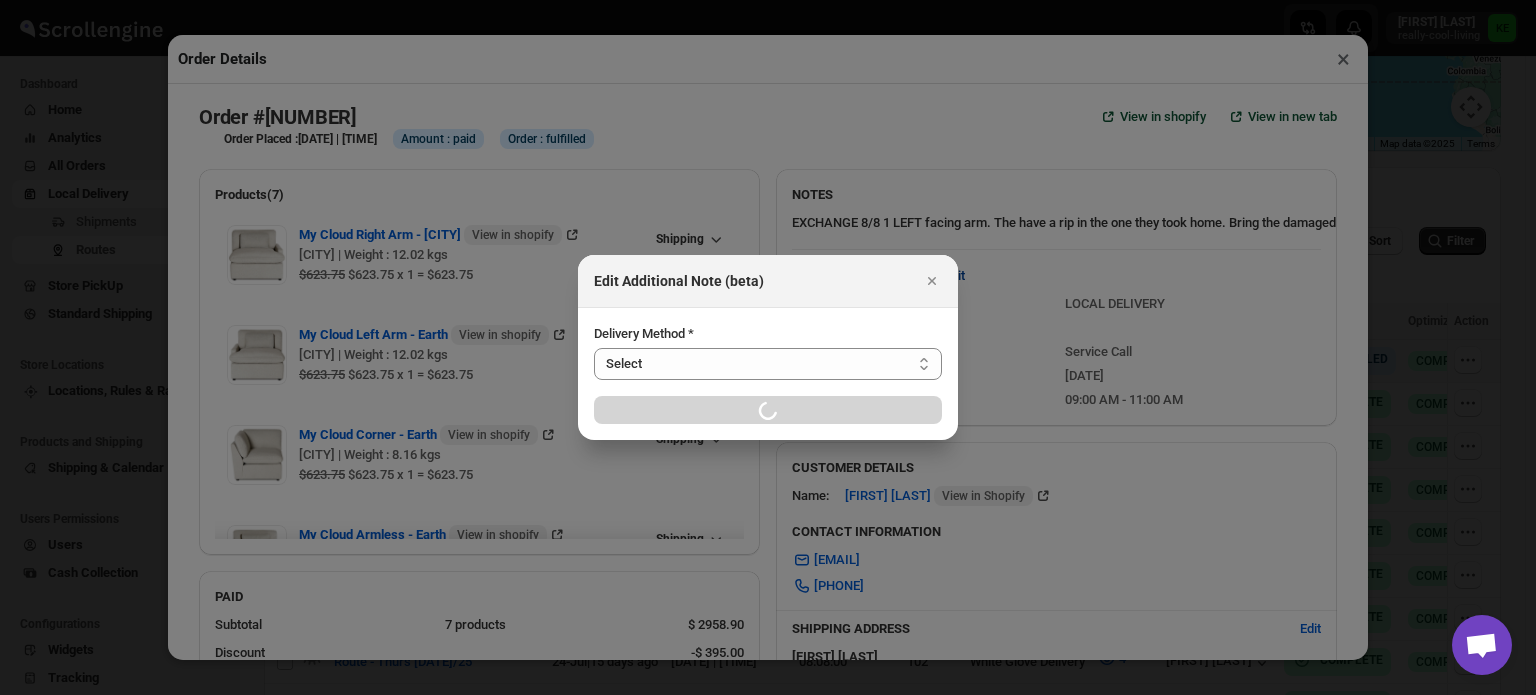 select on "LOCATION_BASES" 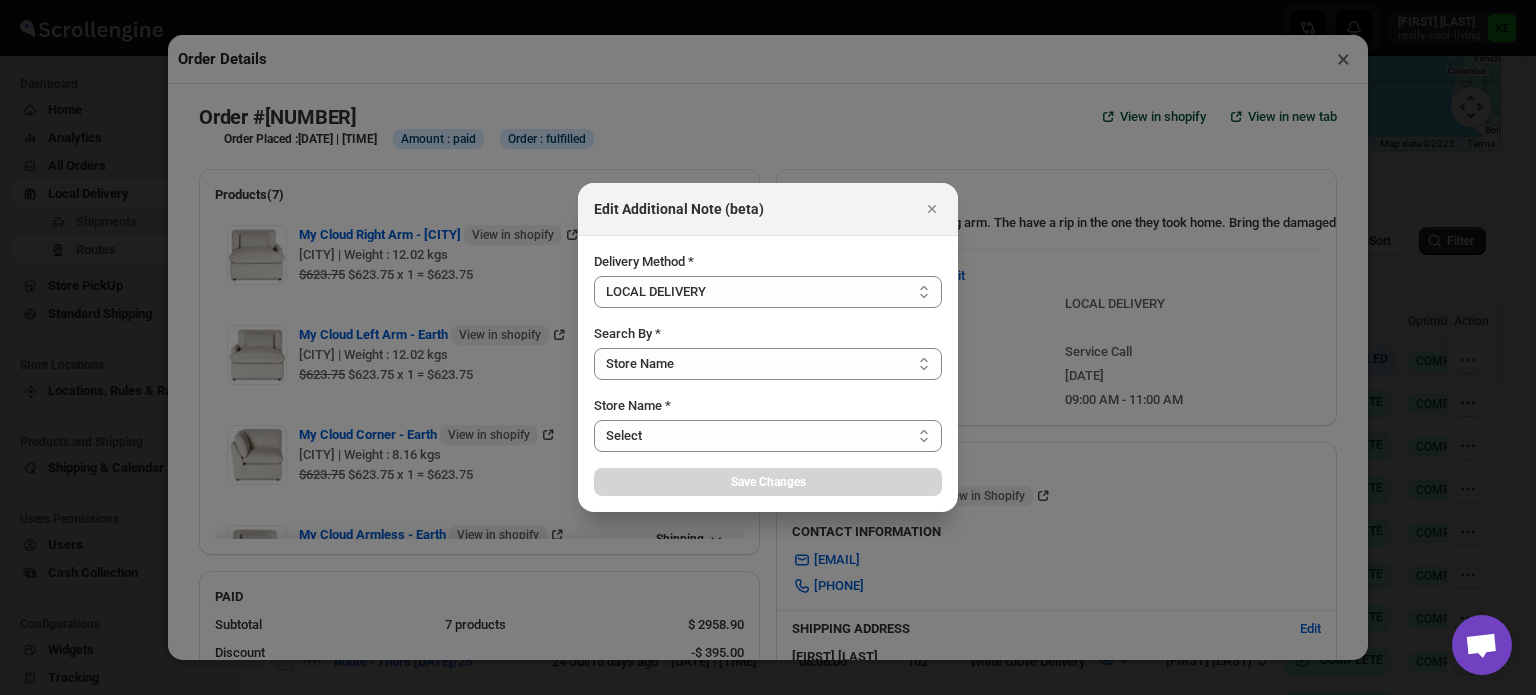 select on "67e6de93f0e7aabe03e07dcf" 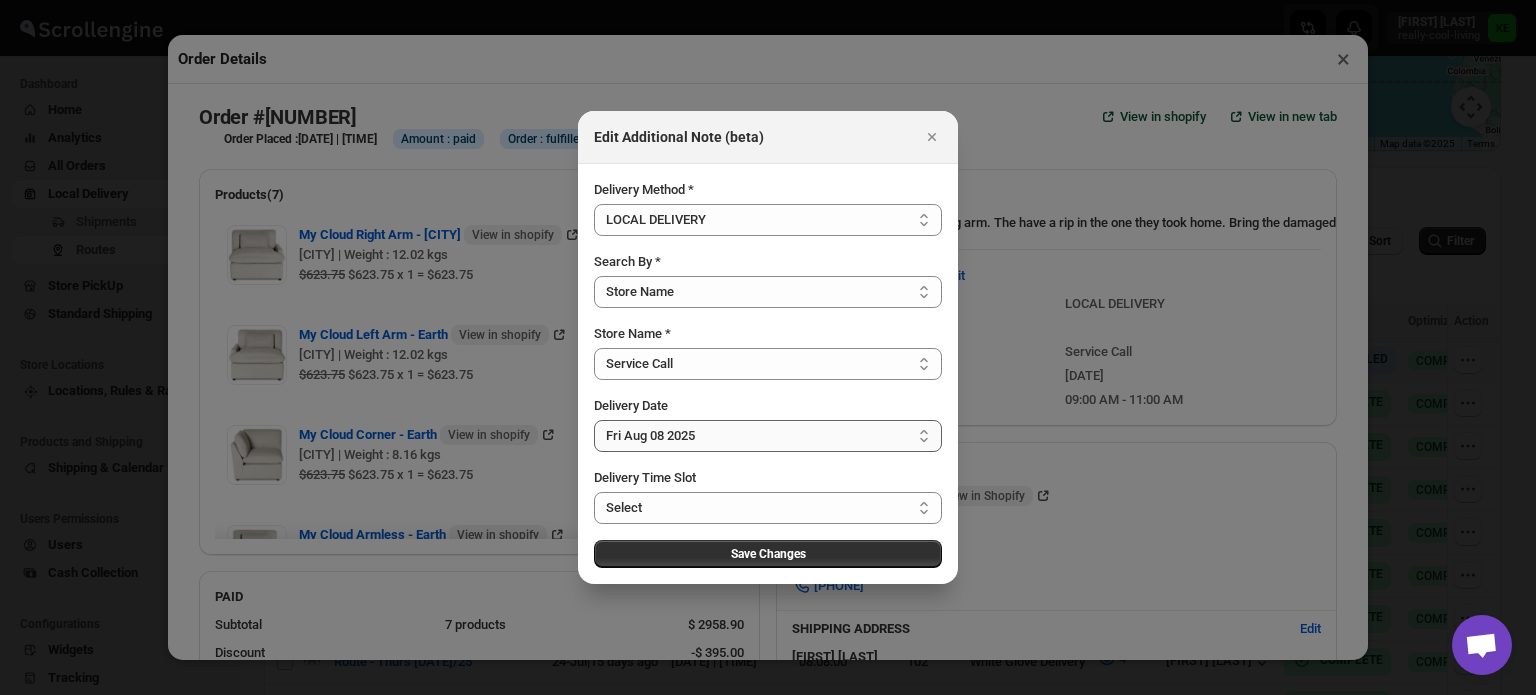 click on "Select [DATE] [DATE] [DATE] [DATE] [DATE] [DATE] [DATE] [DATE] [DATE] [DATE] [DATE] [DATE] [DATE] [DATE] [DATE] [DATE] [DATE] [DATE] [DATE] [DATE] [DATE] [DATE] [DATE] [DATE] [DATE] [DATE] [DATE] [DATE]" at bounding box center [768, 436] 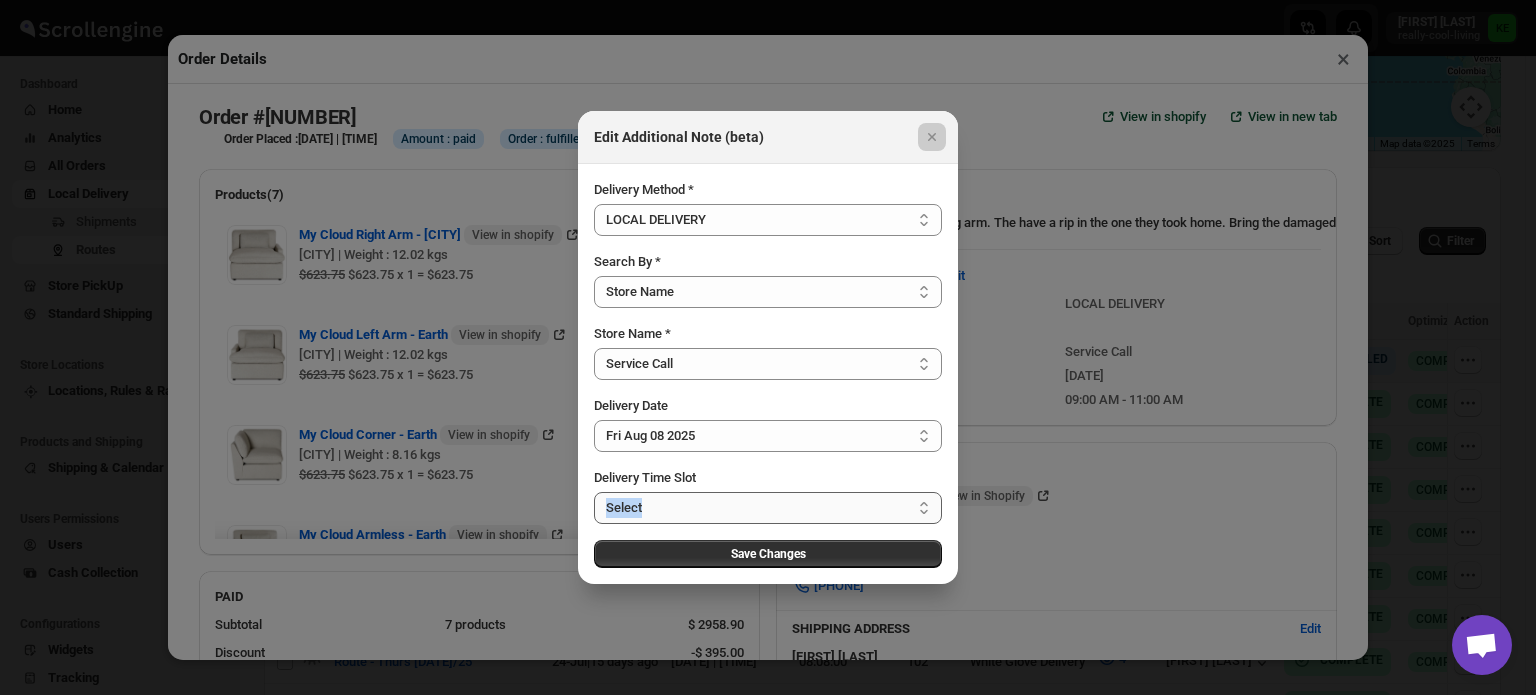 drag, startPoint x: 1024, startPoint y: 428, endPoint x: 925, endPoint y: 509, distance: 127.91403 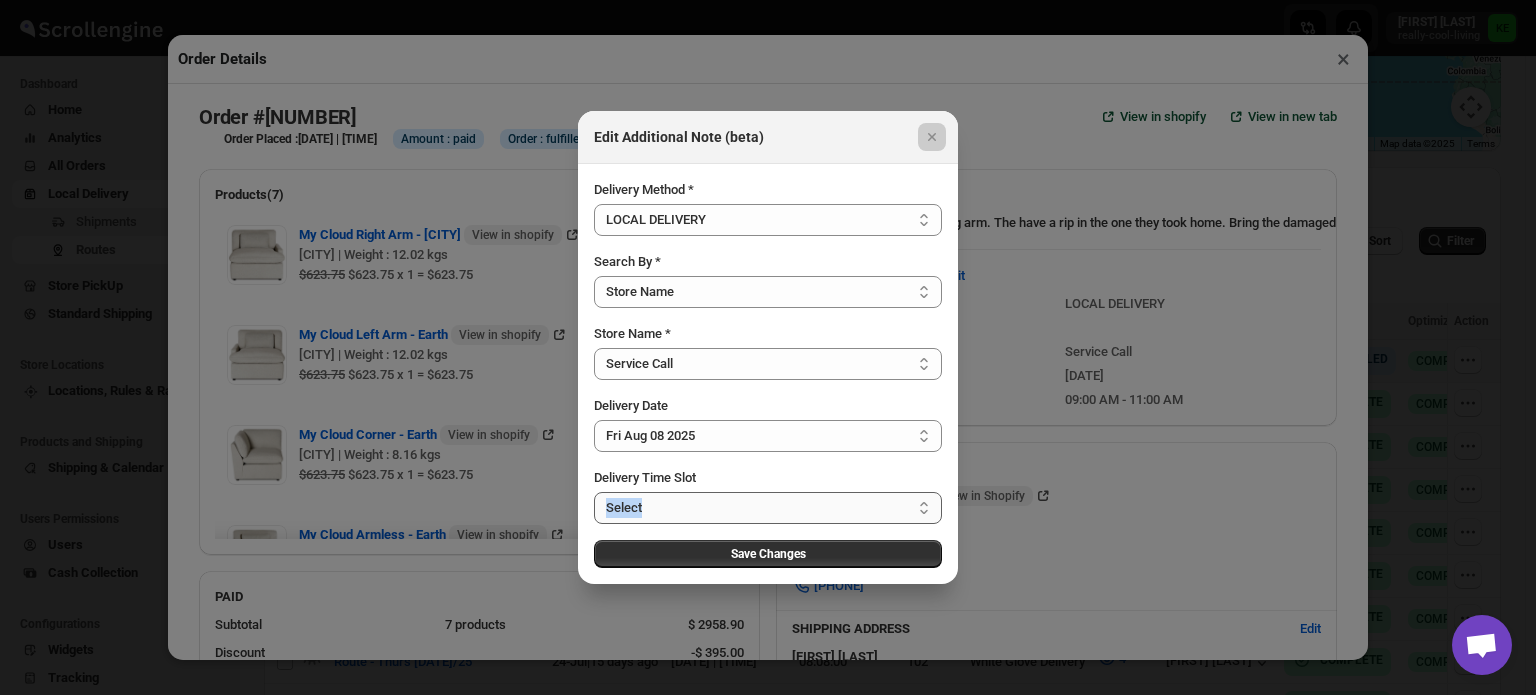 select on "[ALPHANUMERIC]" 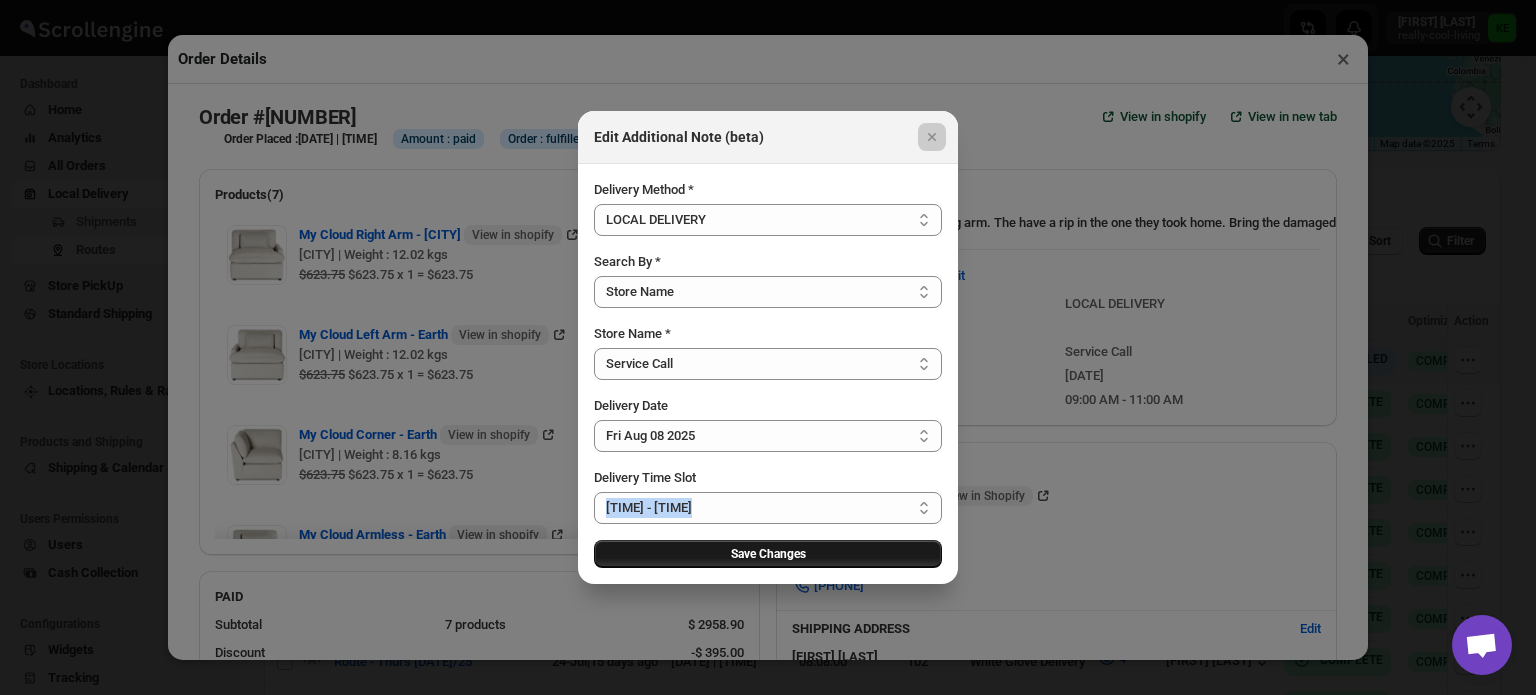 click on "Save Changes" at bounding box center [768, 554] 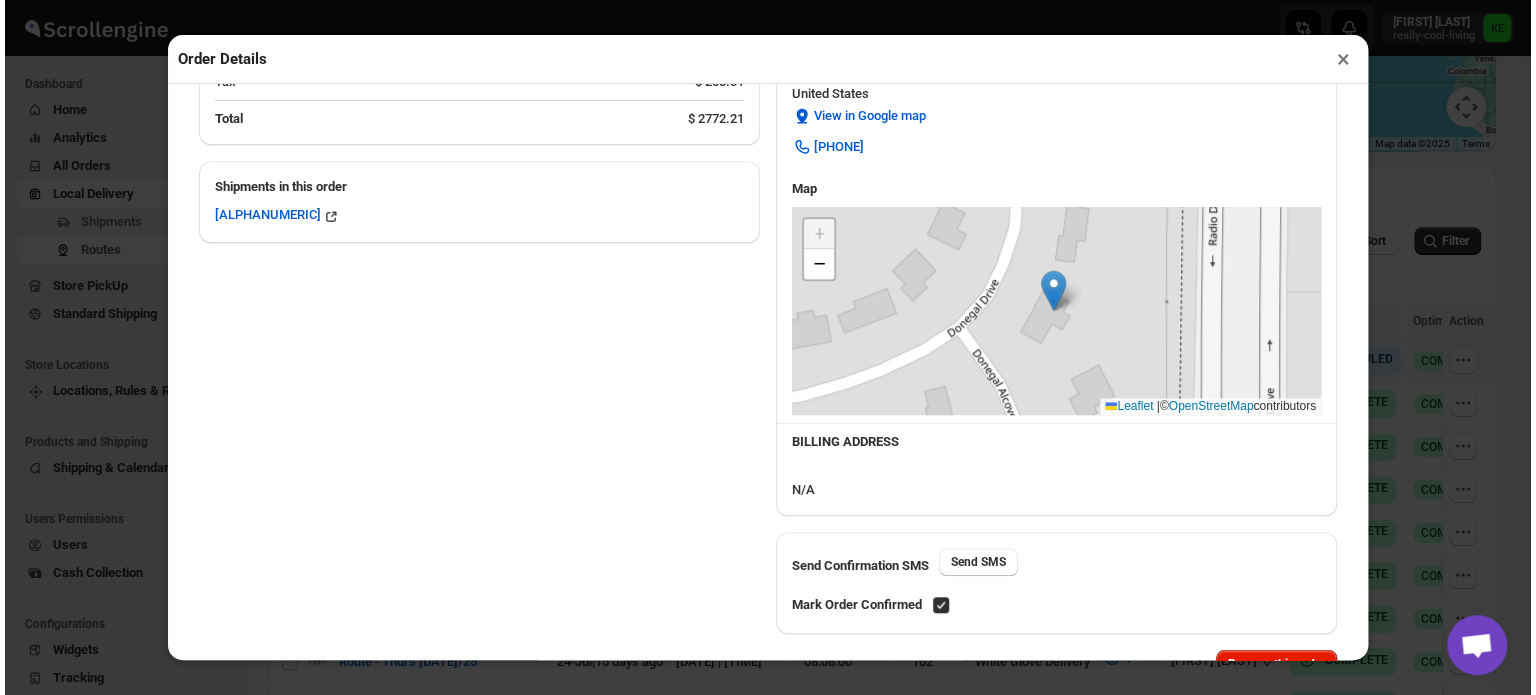 scroll, scrollTop: 690, scrollLeft: 0, axis: vertical 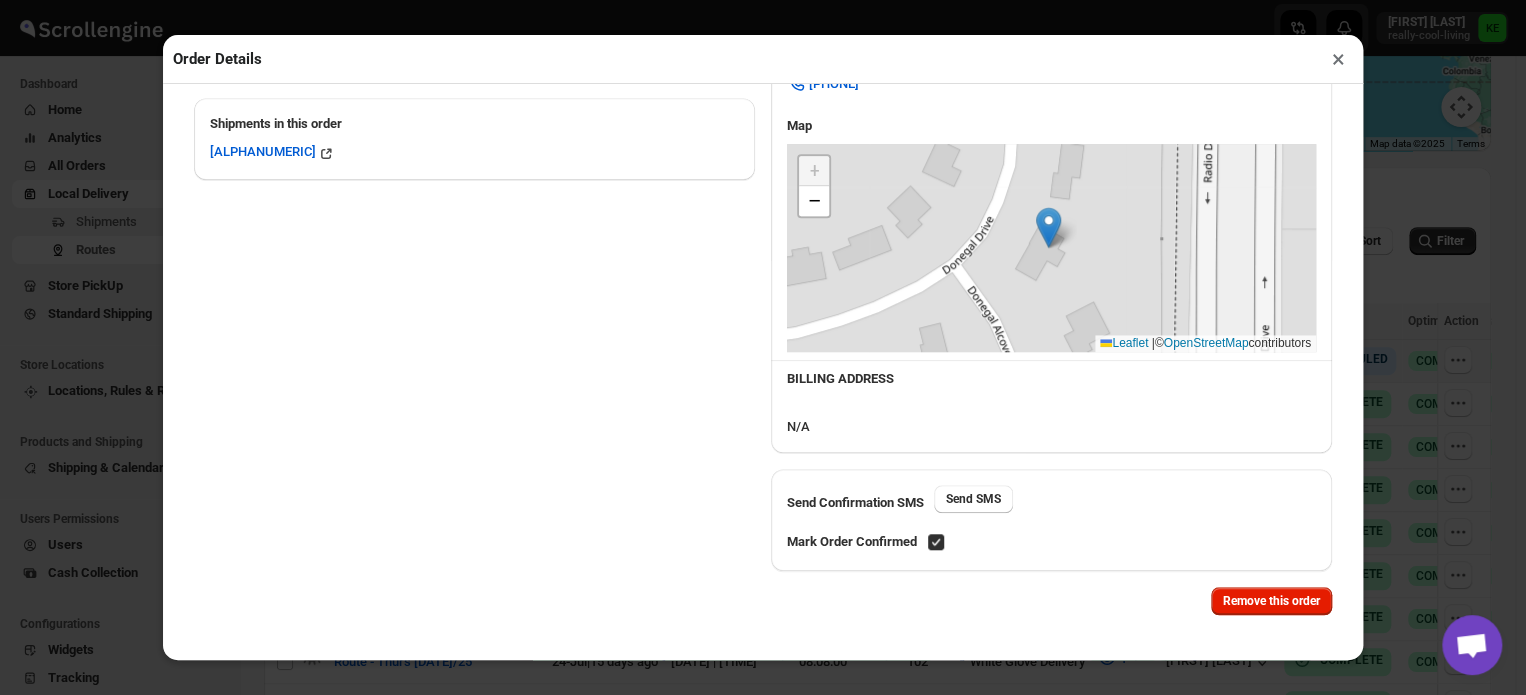 click on "×" at bounding box center (1338, 59) 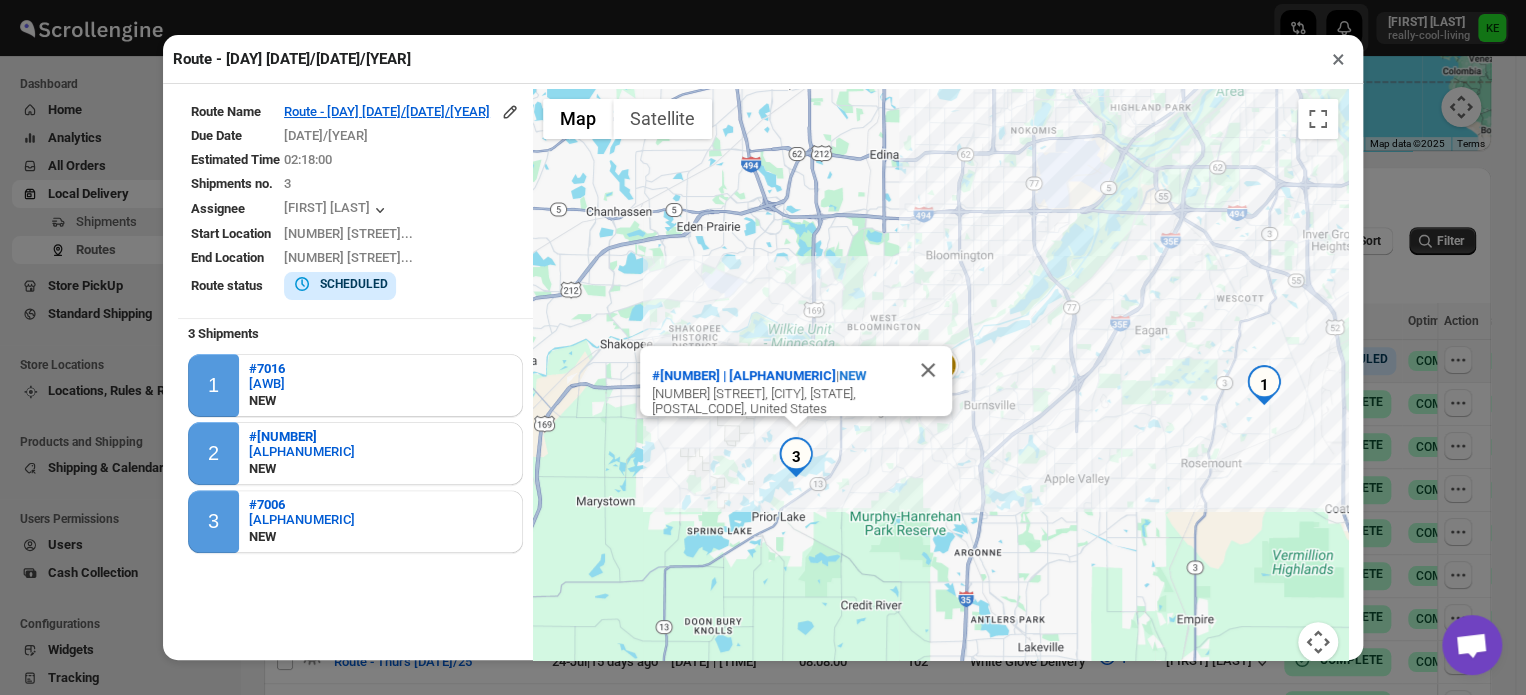 click on "×" at bounding box center (1338, 59) 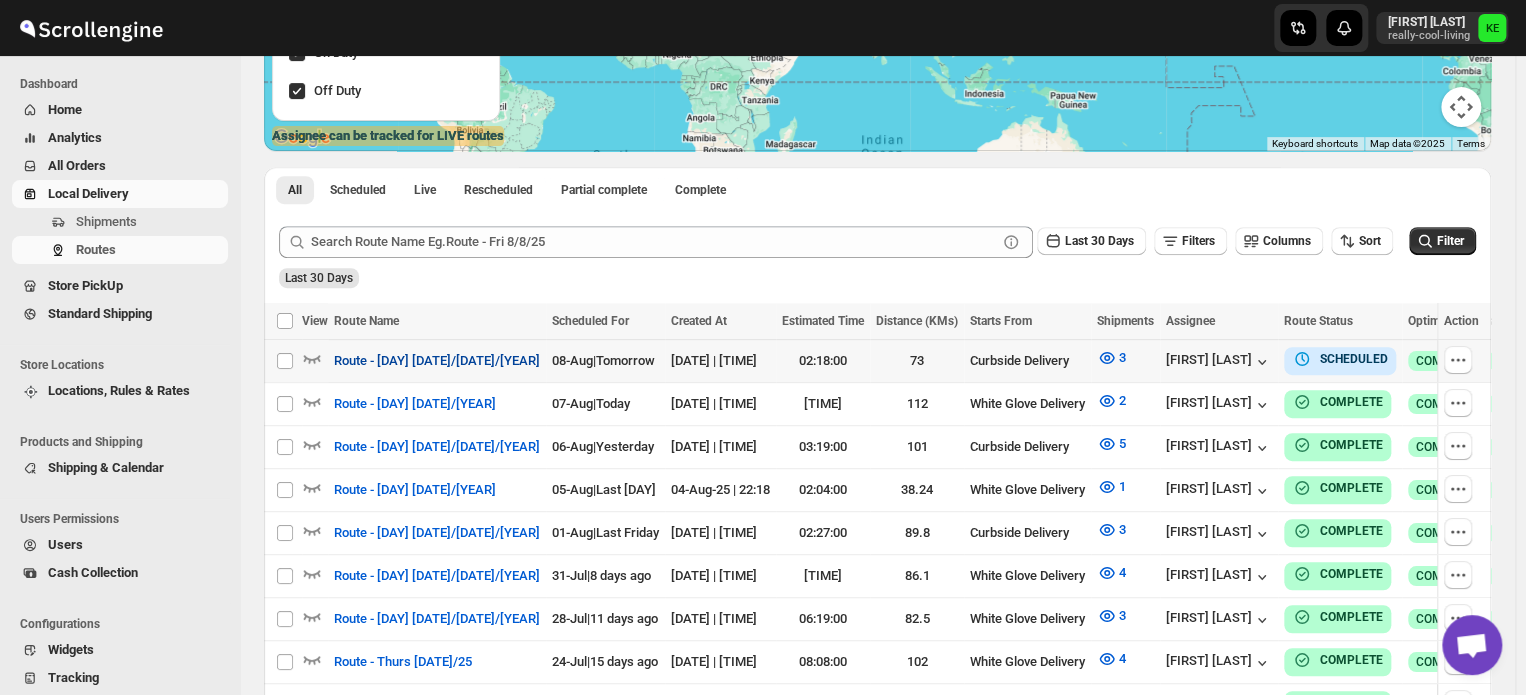 click on "Route - [DAY] [DATE]/[DATE]/[YEAR]" at bounding box center (437, 361) 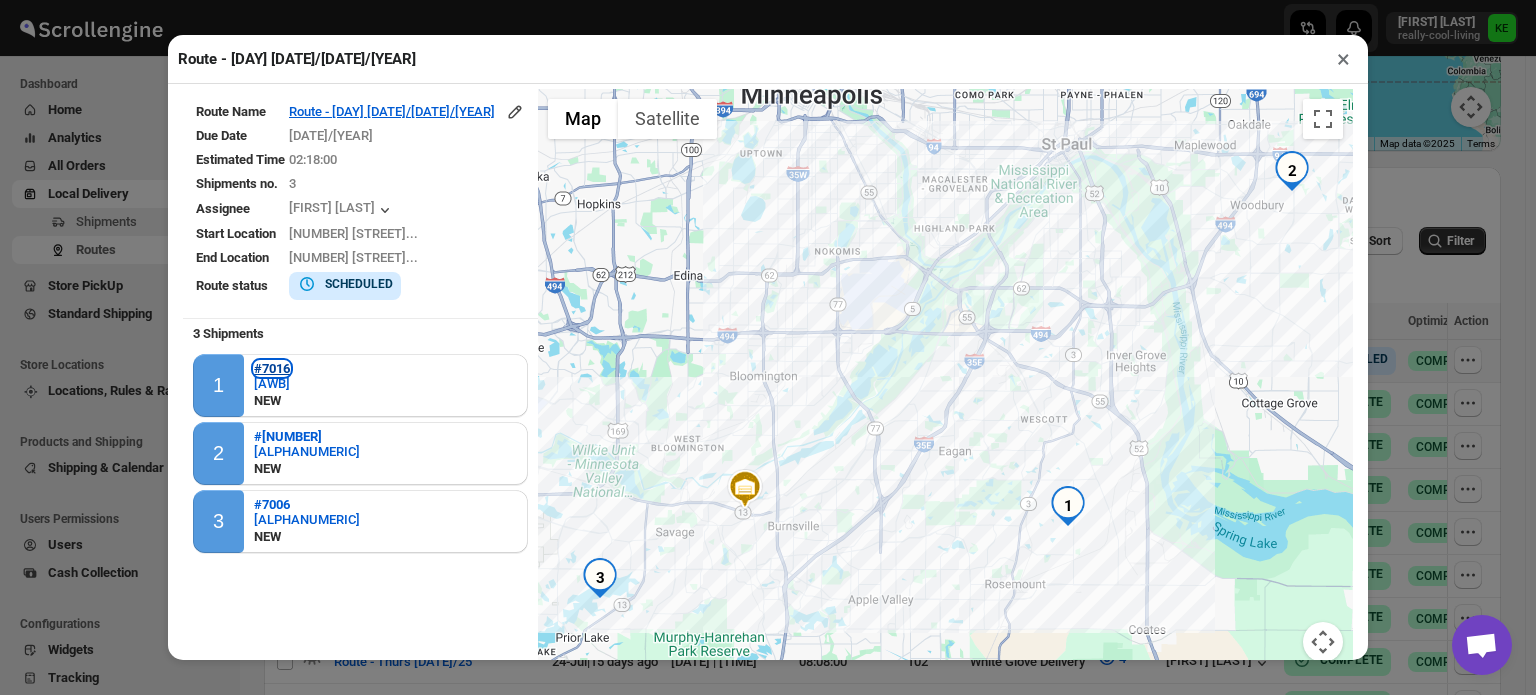 click on "#7016" at bounding box center (272, 368) 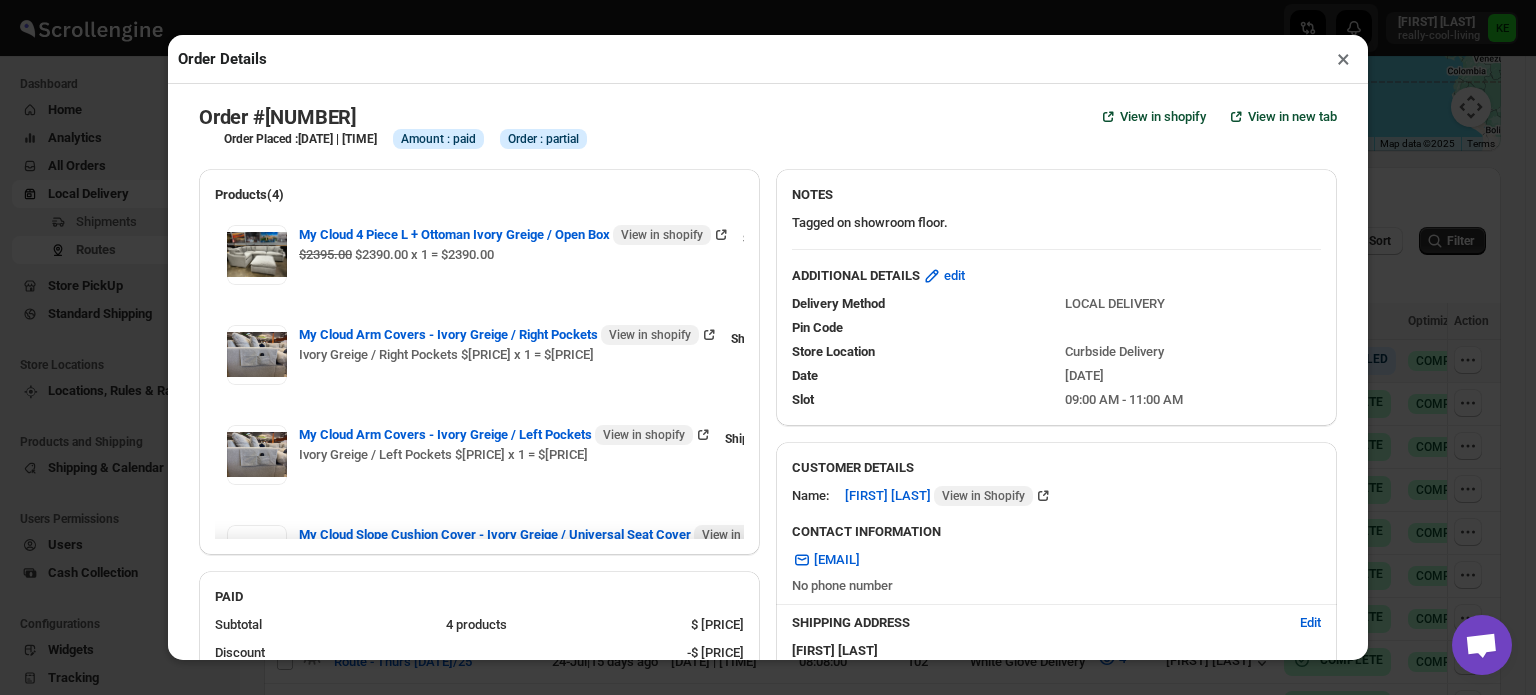 checkbox on "true" 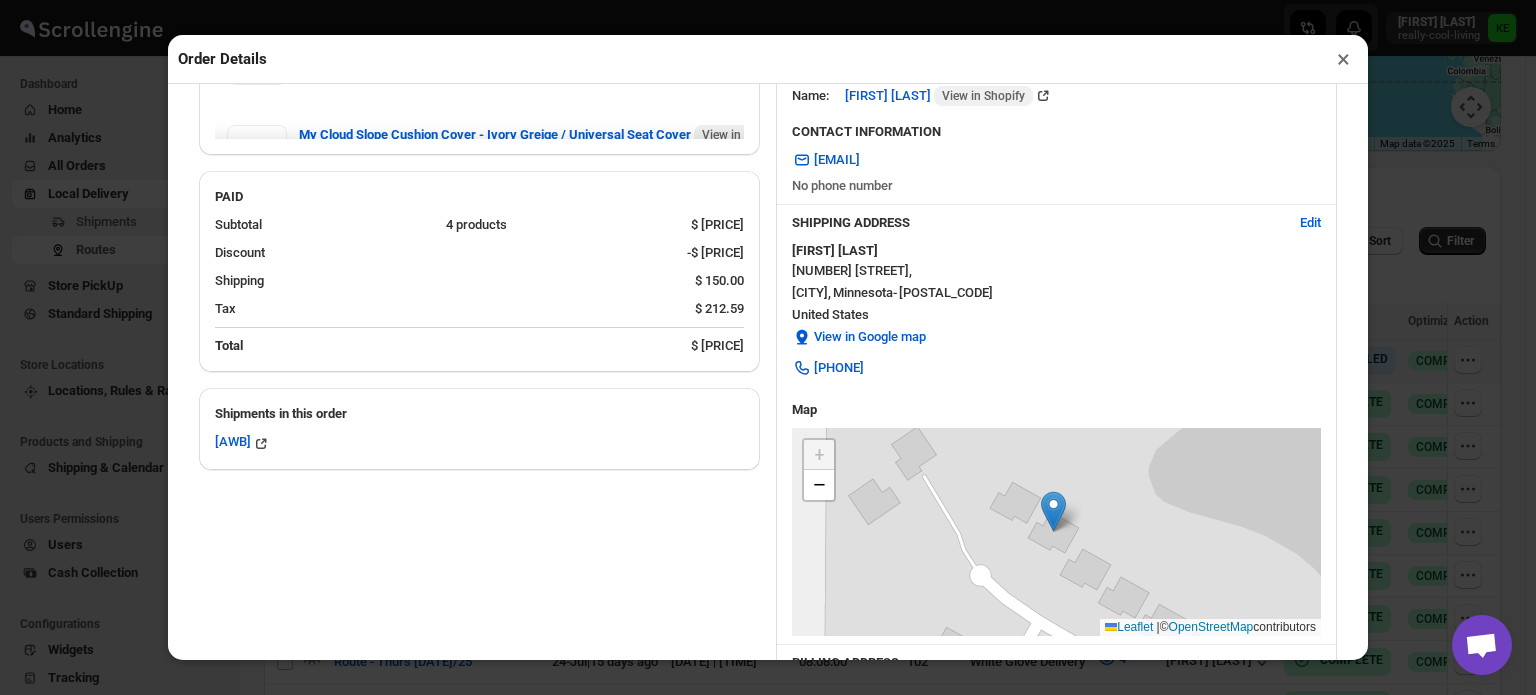 scroll, scrollTop: 480, scrollLeft: 0, axis: vertical 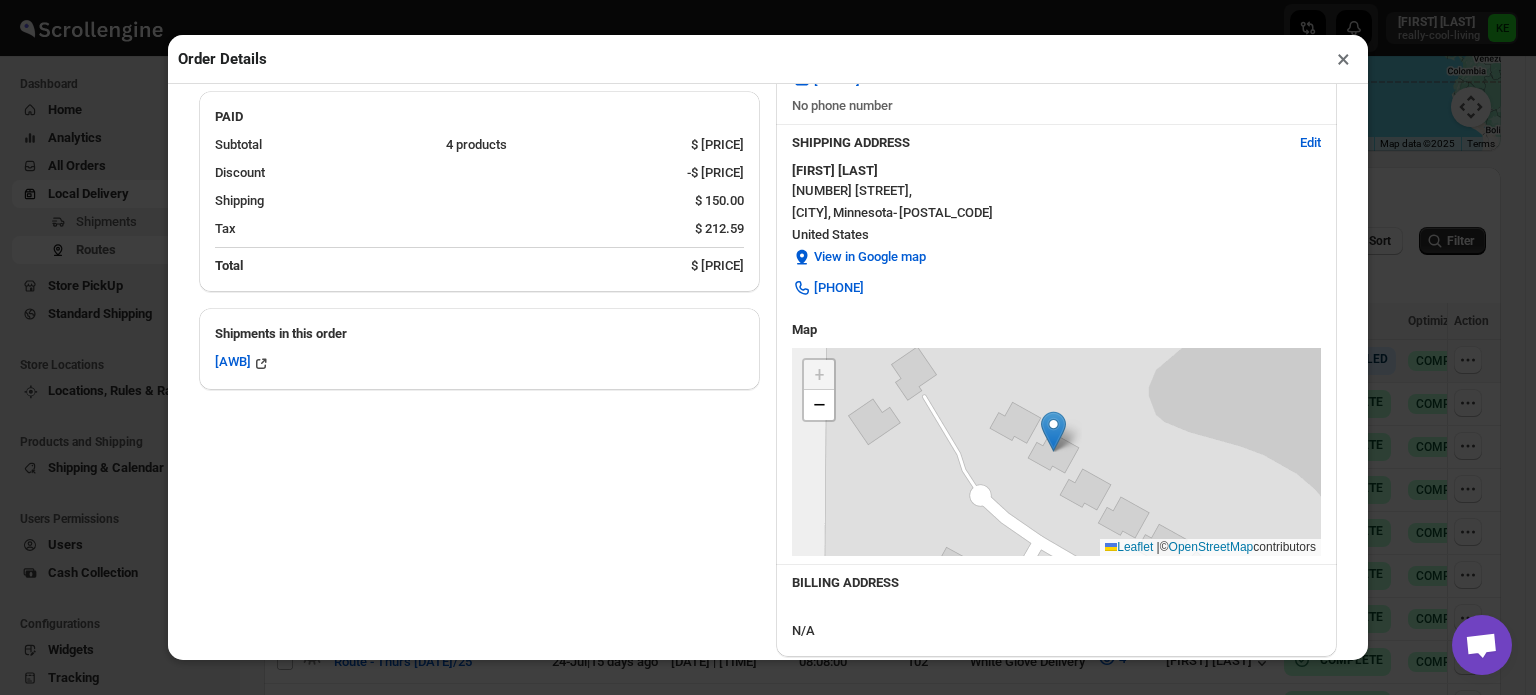 click on "×" at bounding box center [1343, 59] 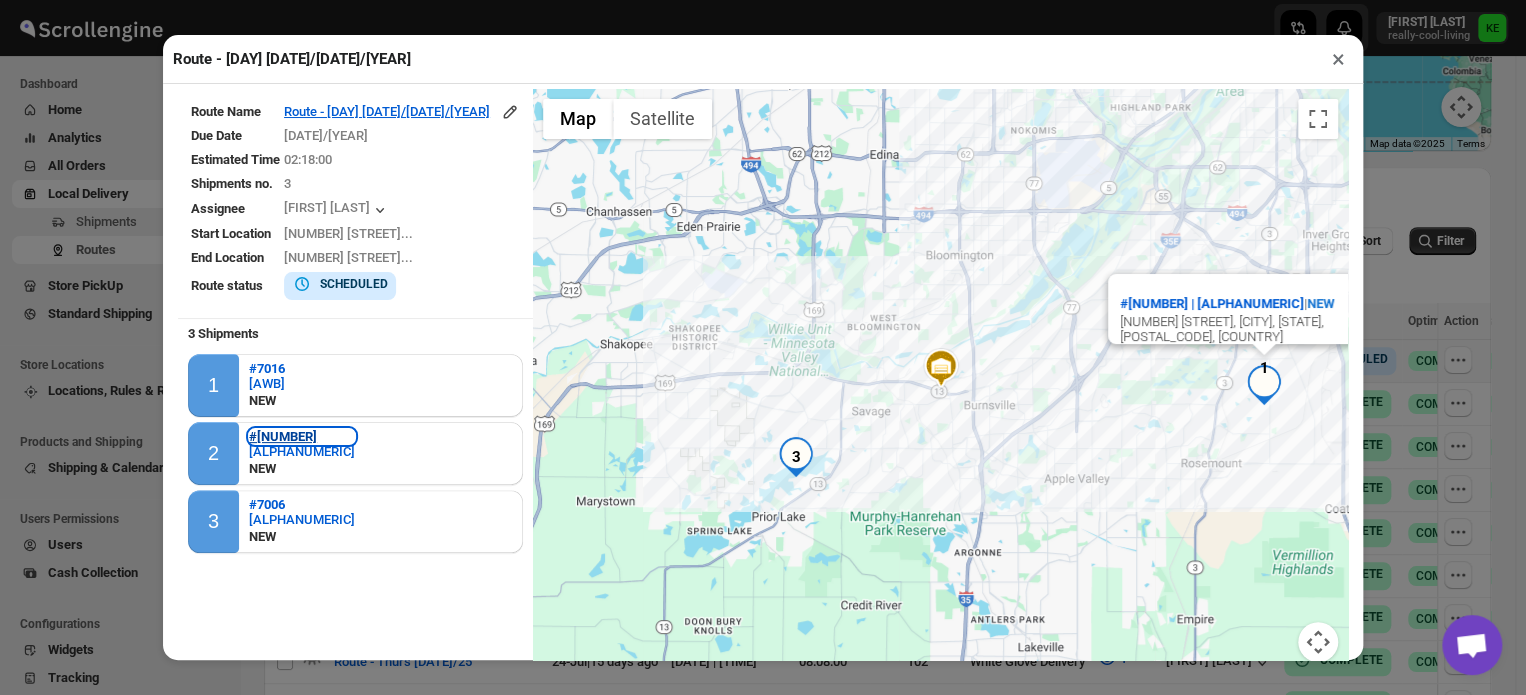 click on "#[NUMBER]" at bounding box center (283, 436) 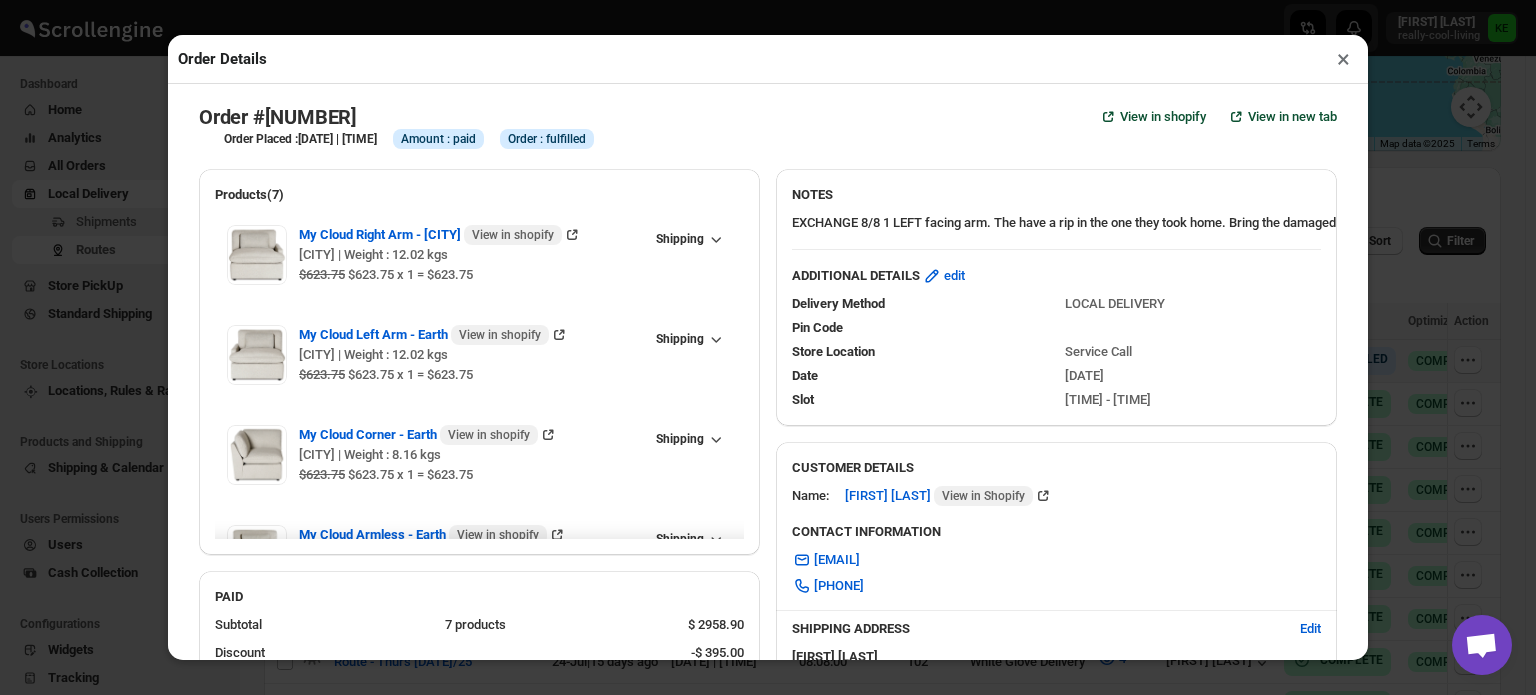 checkbox on "true" 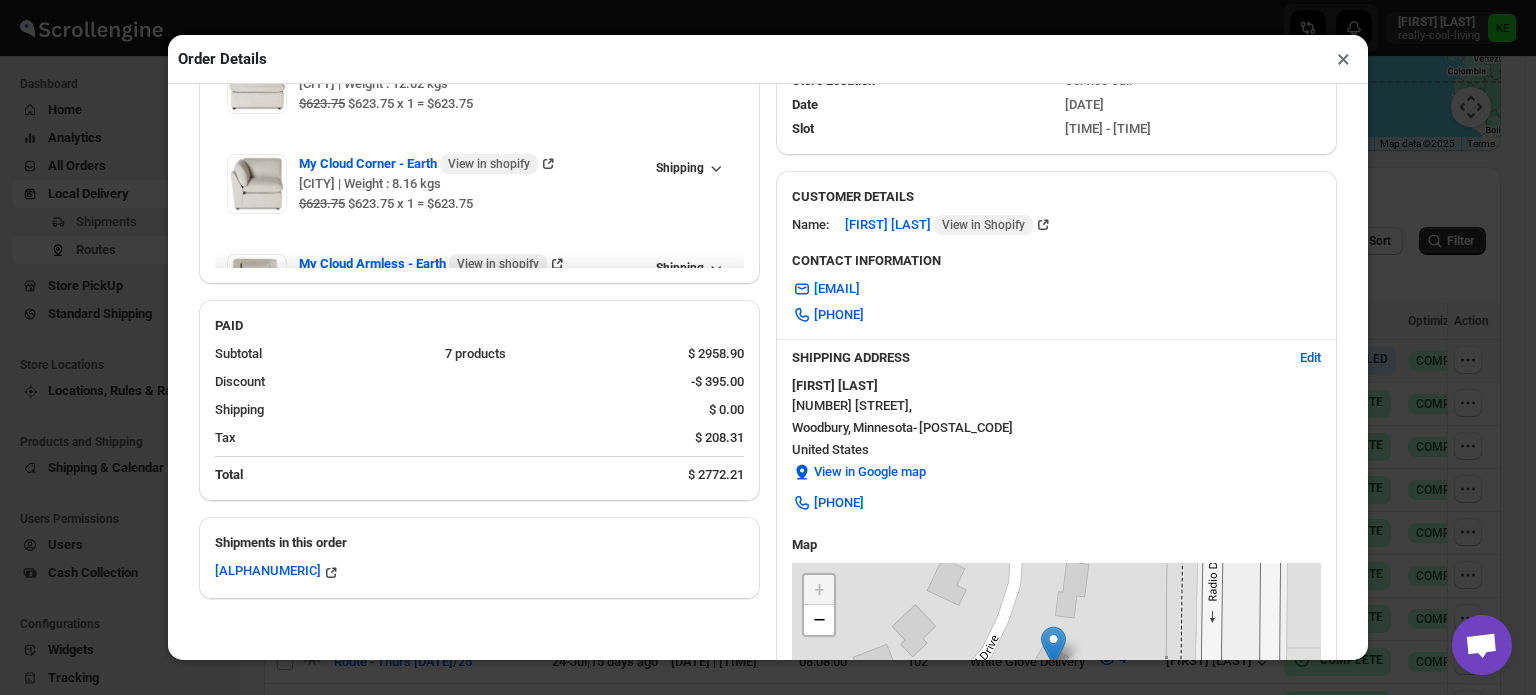 scroll, scrollTop: 275, scrollLeft: 0, axis: vertical 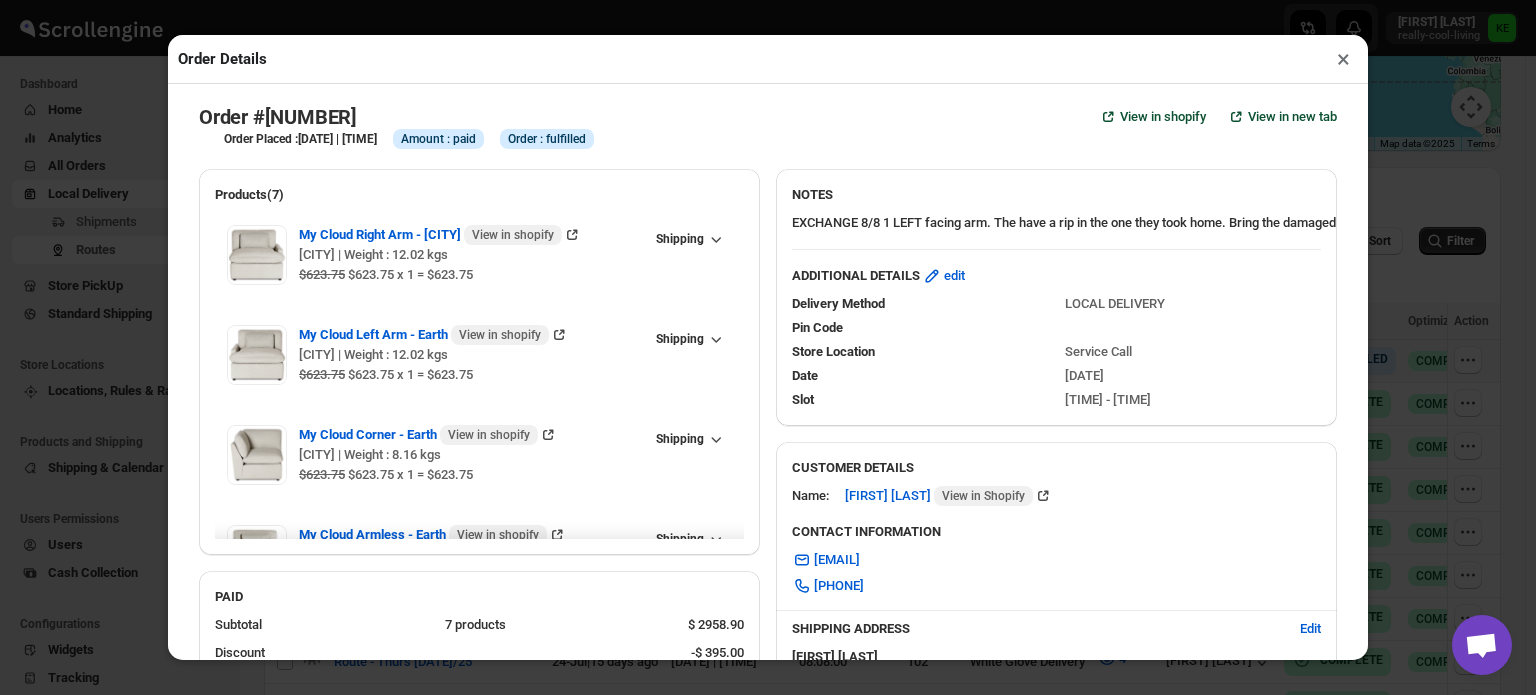 click on "×" at bounding box center [1343, 59] 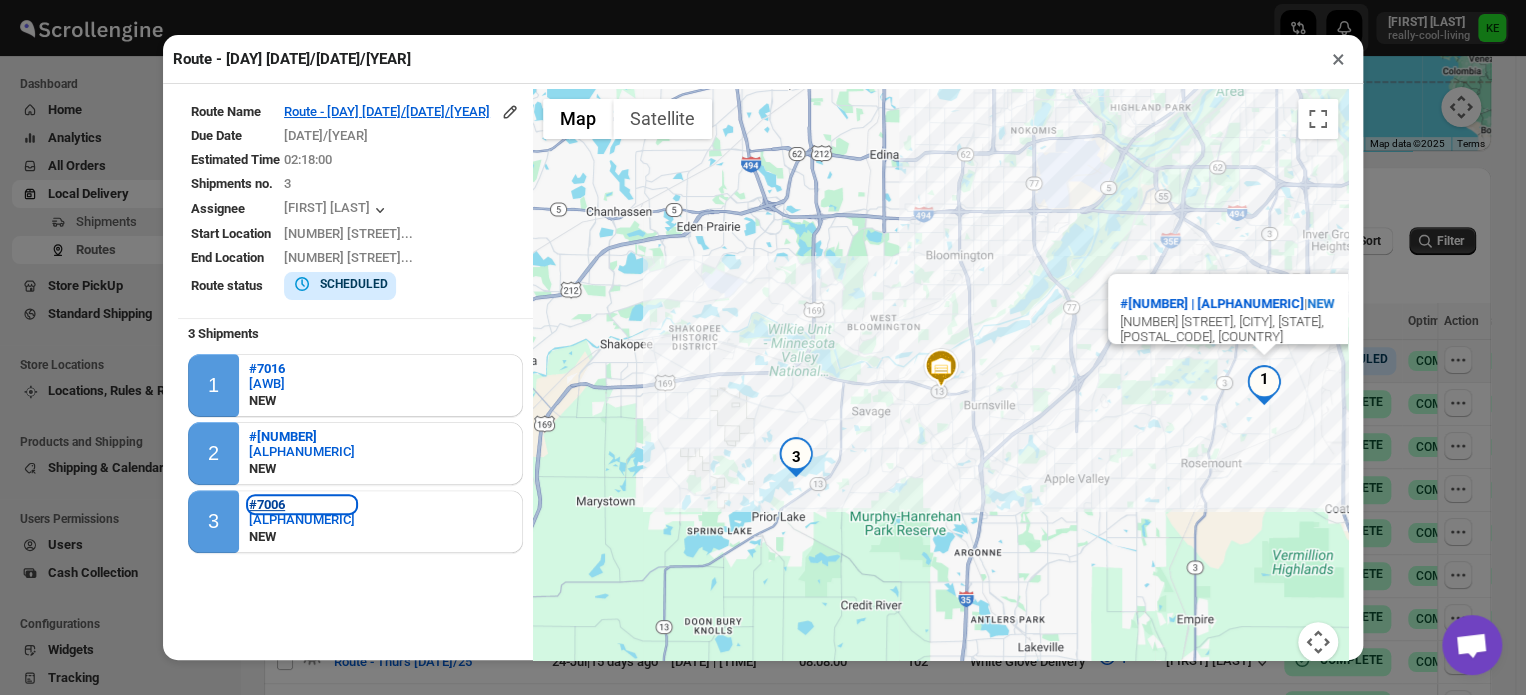 click on "#7006" at bounding box center [267, 504] 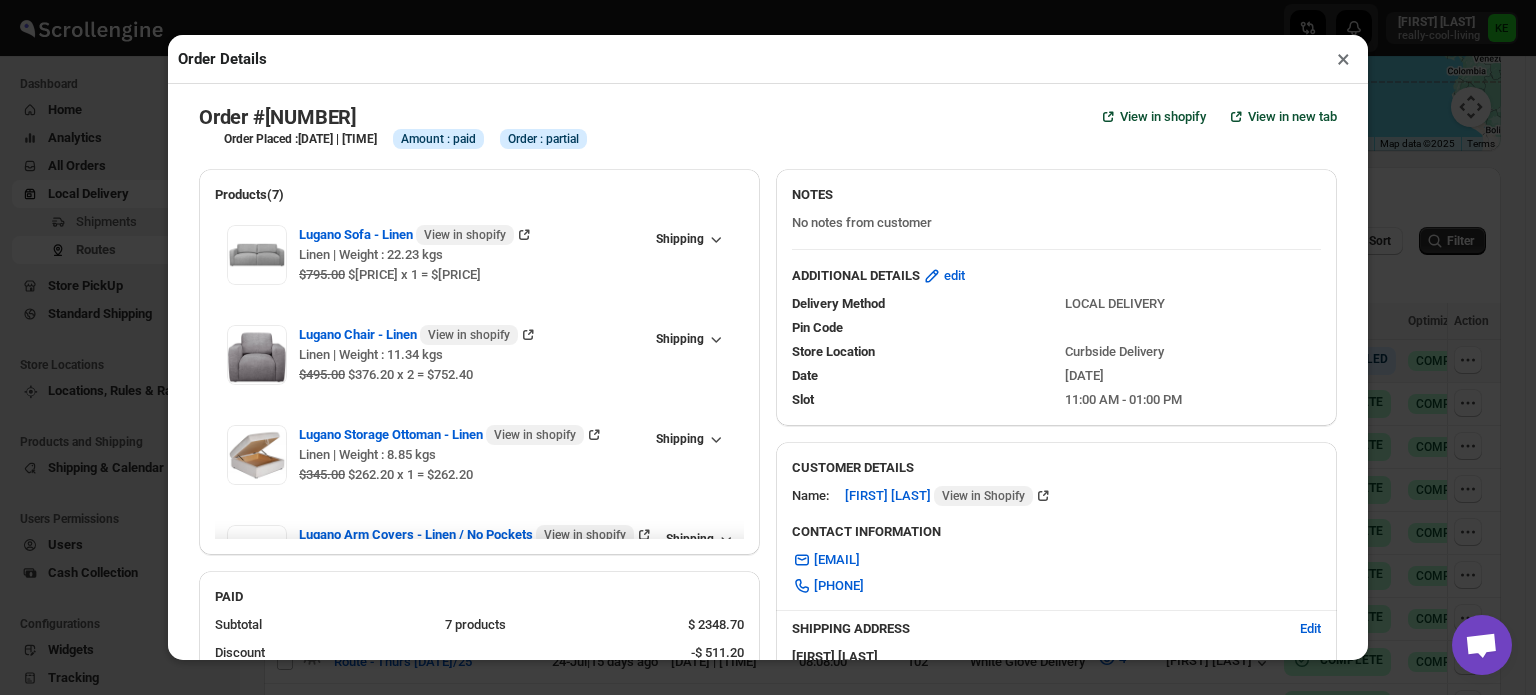 checkbox on "true" 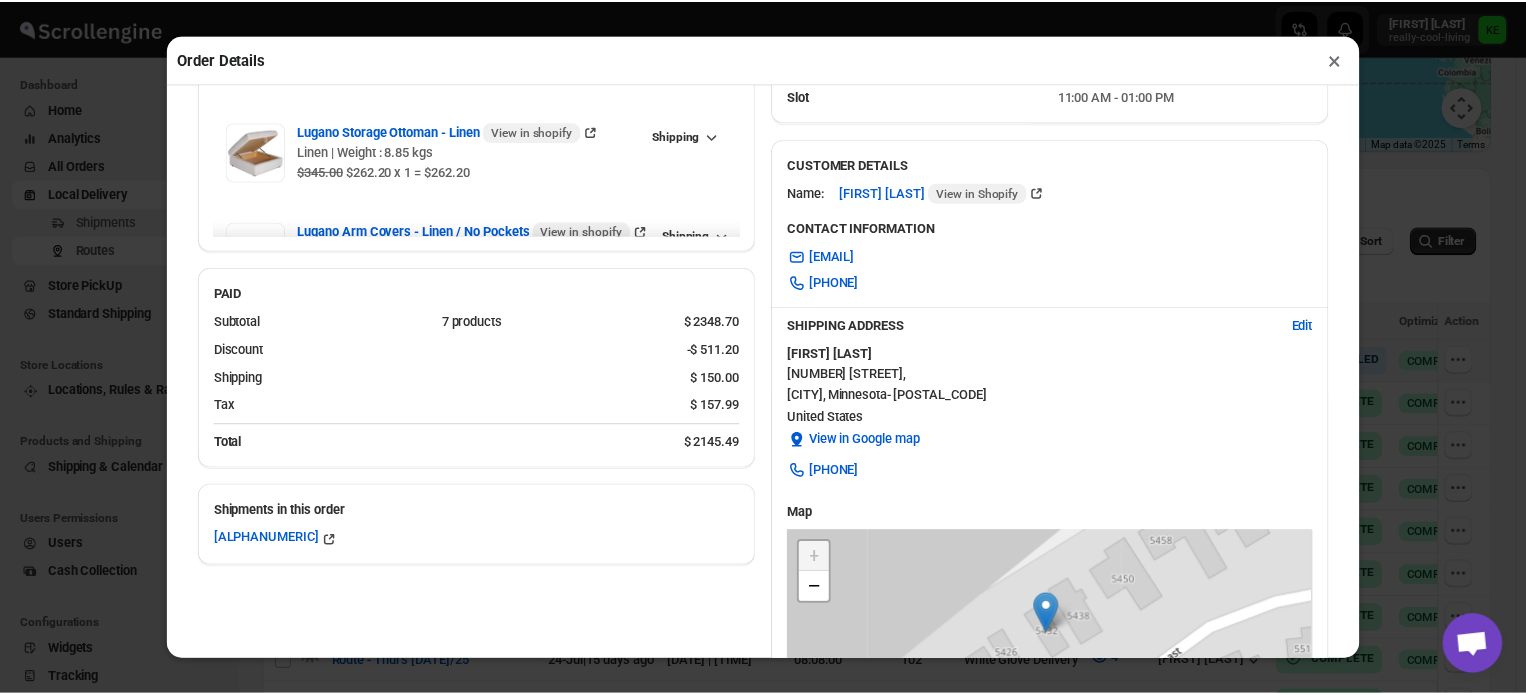 scroll, scrollTop: 314, scrollLeft: 0, axis: vertical 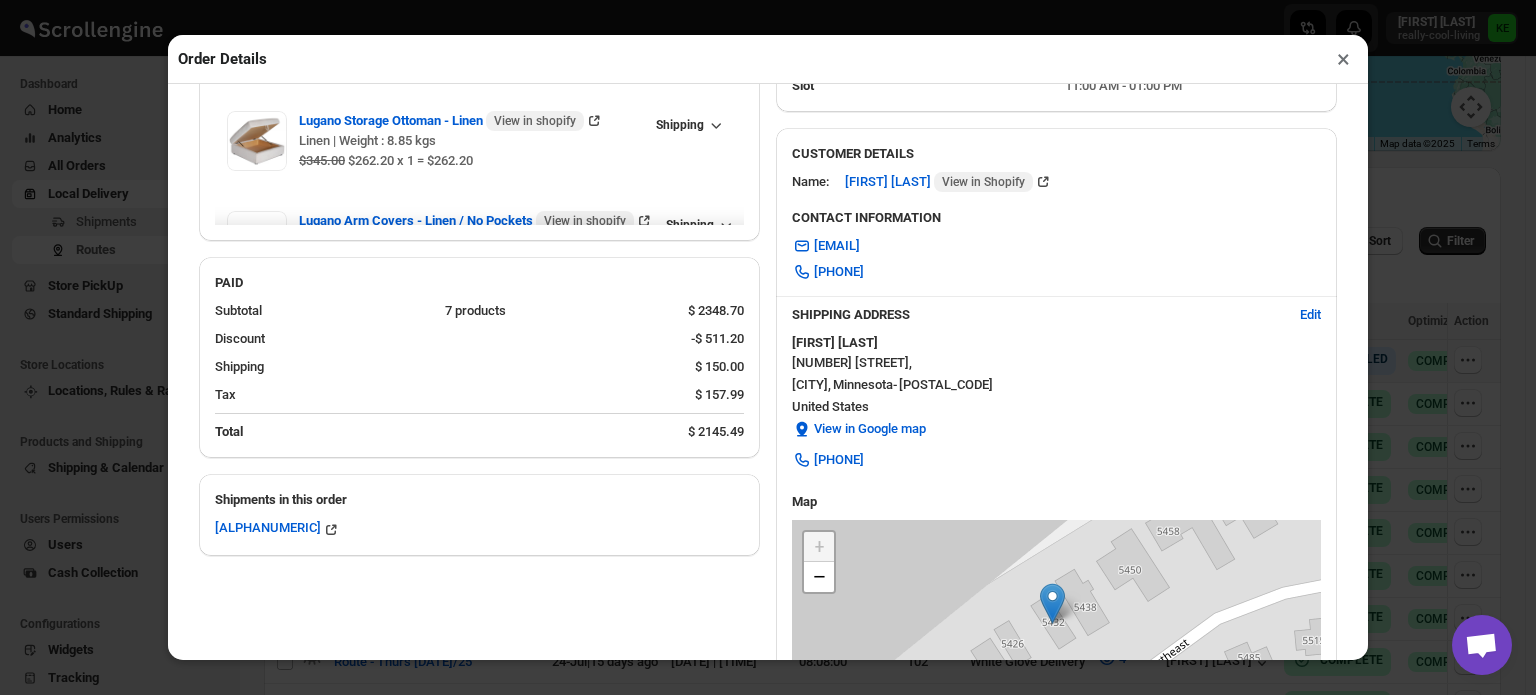 click on "×" at bounding box center (1343, 59) 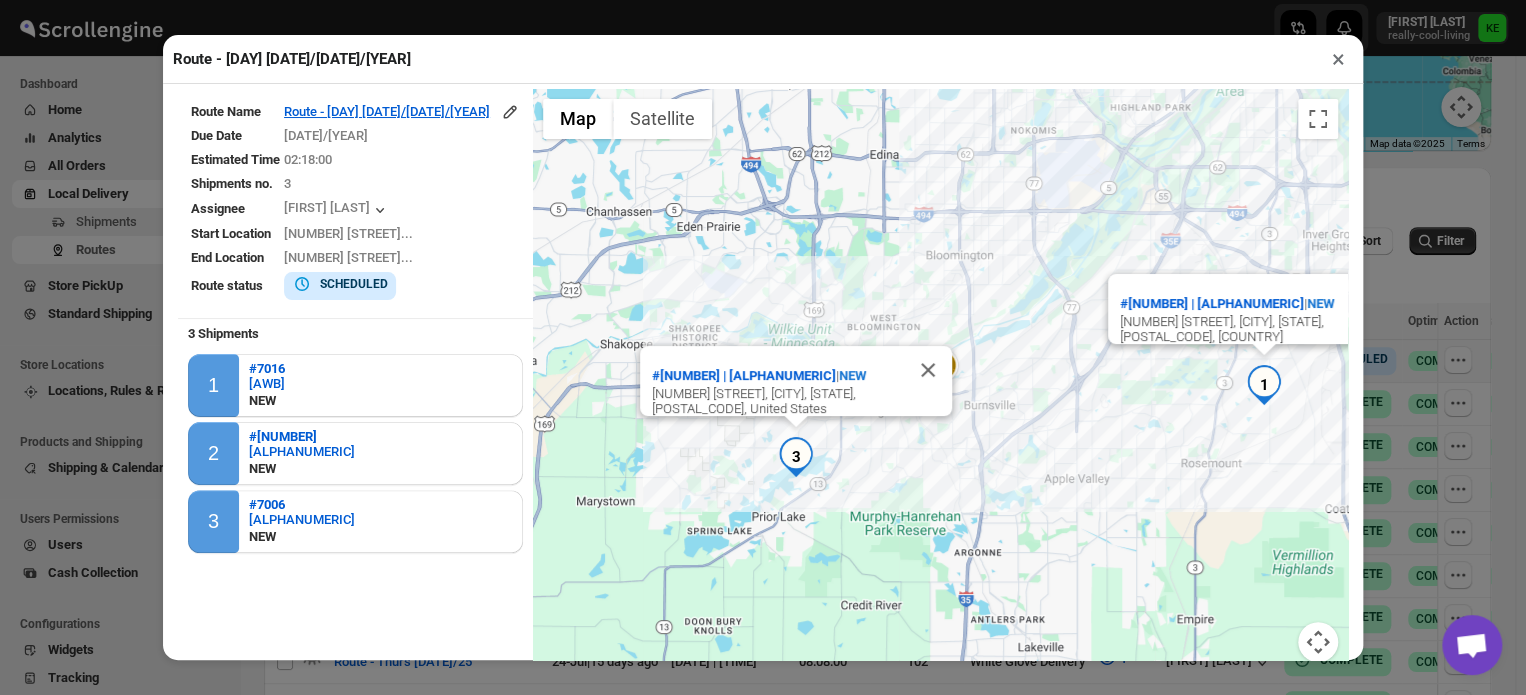 click on "×" at bounding box center [1338, 59] 